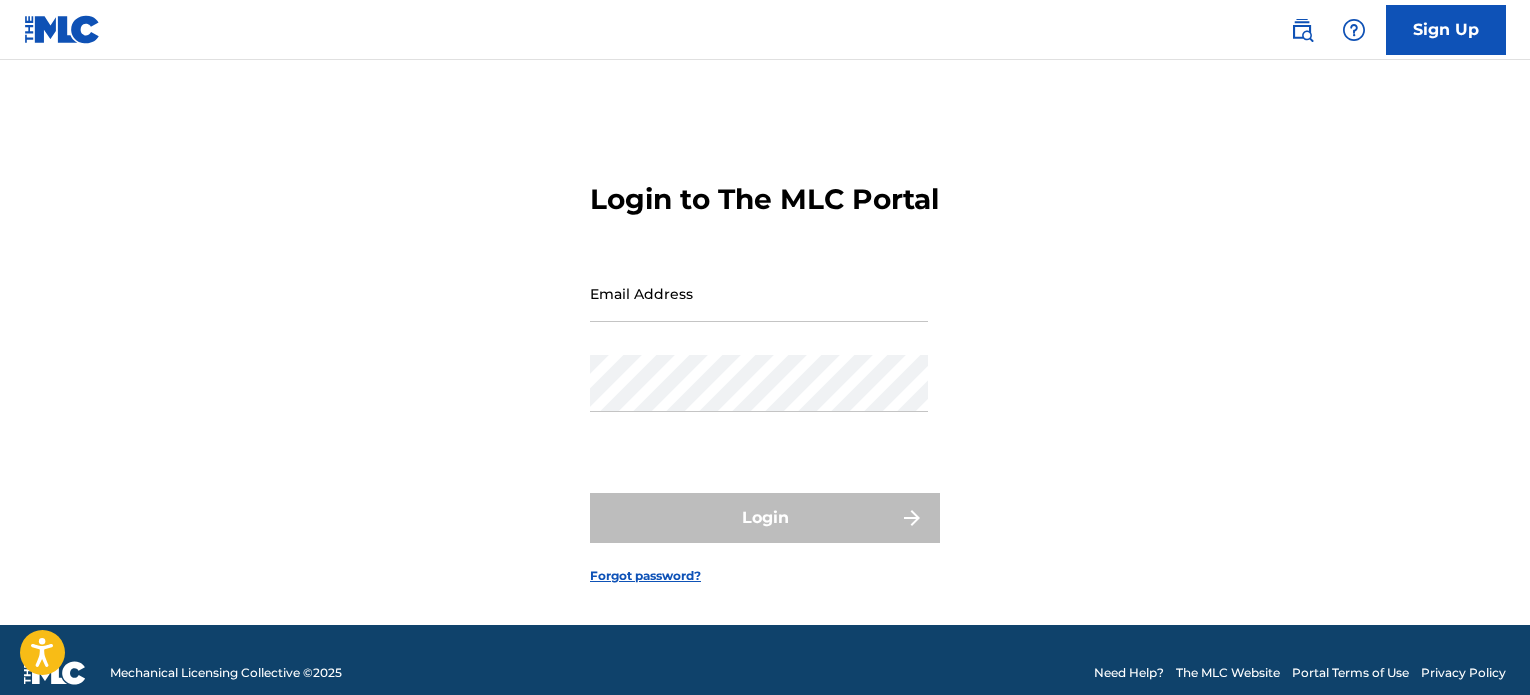 scroll, scrollTop: 0, scrollLeft: 0, axis: both 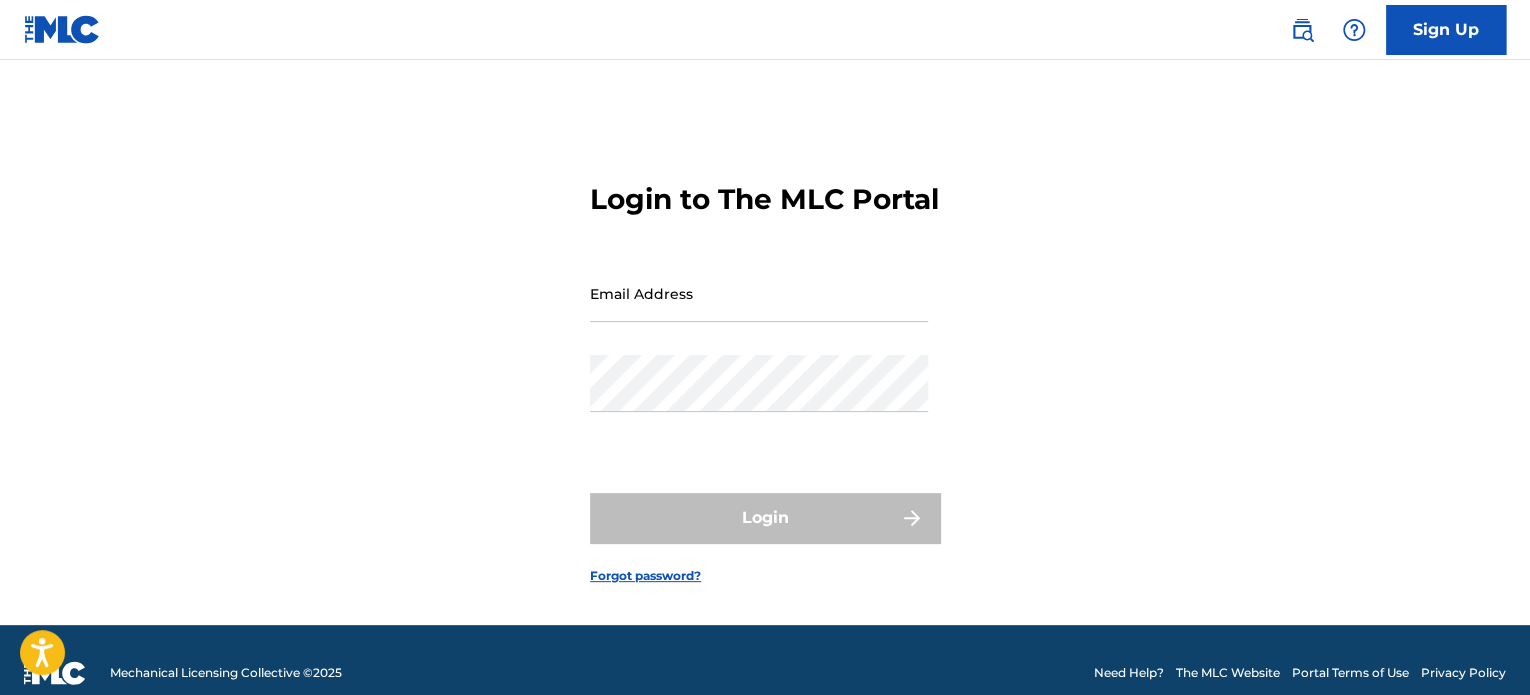 drag, startPoint x: 0, startPoint y: 0, endPoint x: 684, endPoint y: 327, distance: 758.14575 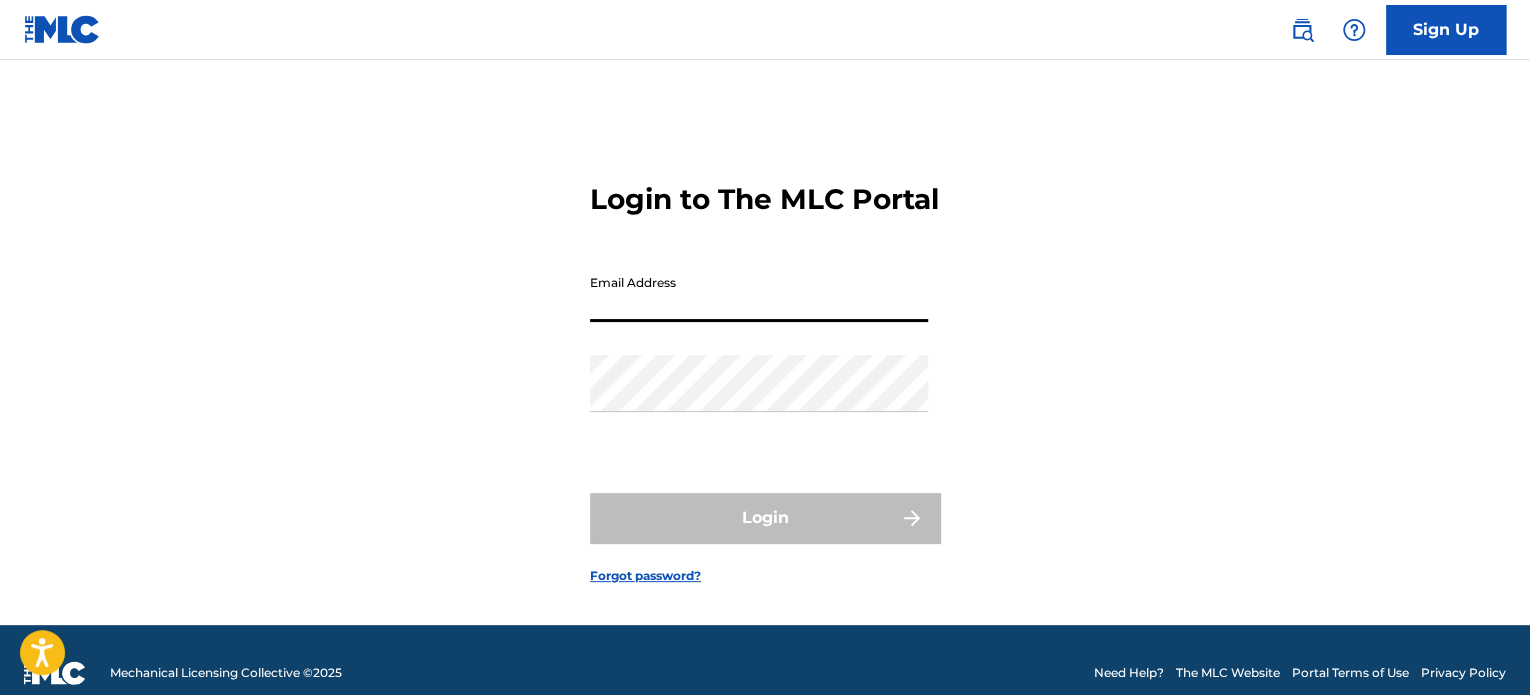 type on "[EMAIL]" 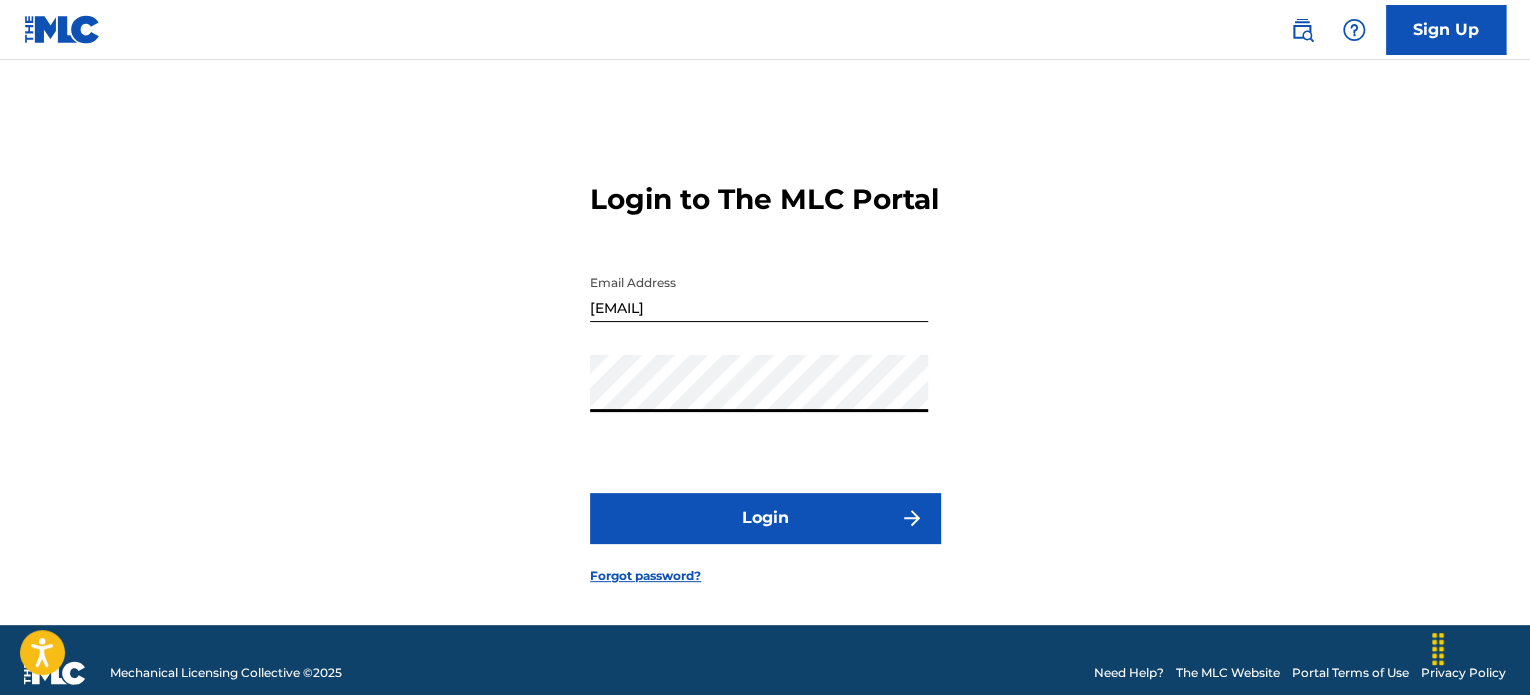 click on "Login" at bounding box center [765, 518] 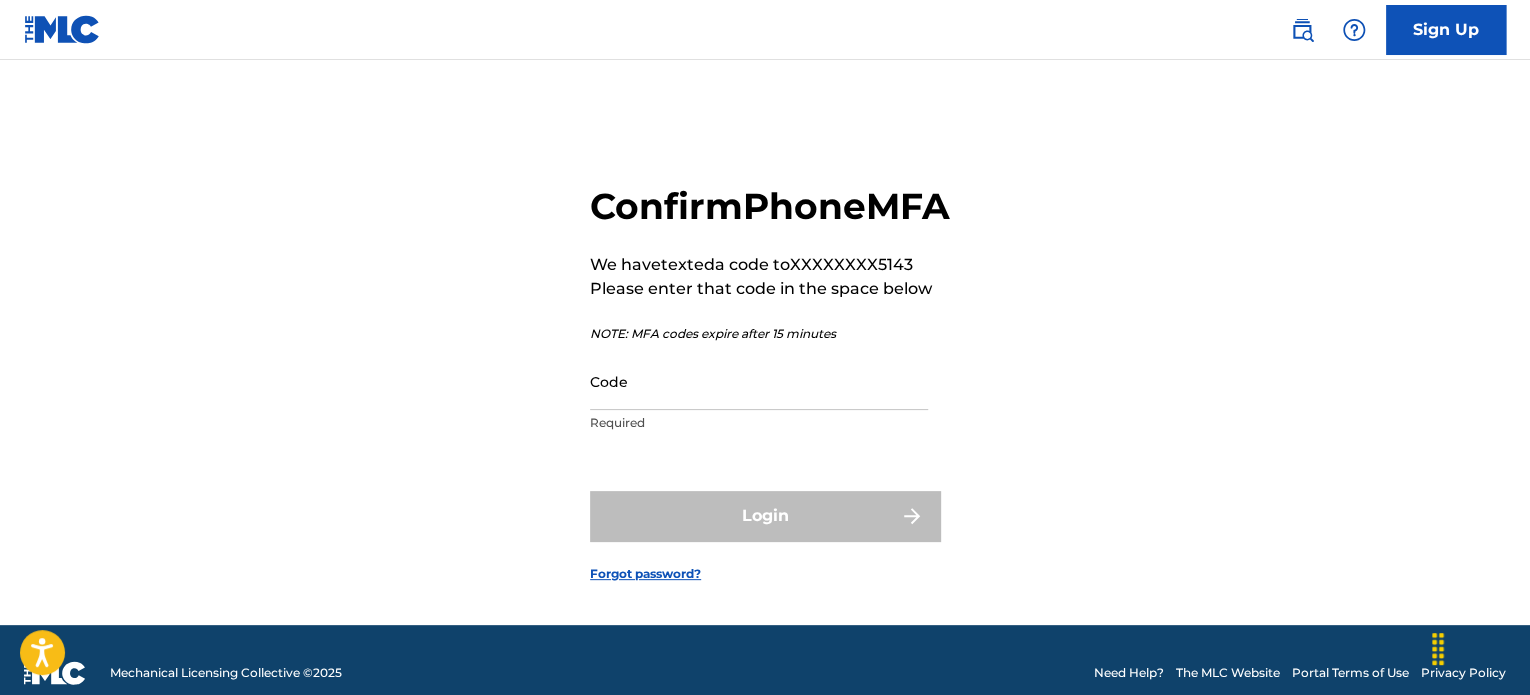 click on "Code" at bounding box center (759, 381) 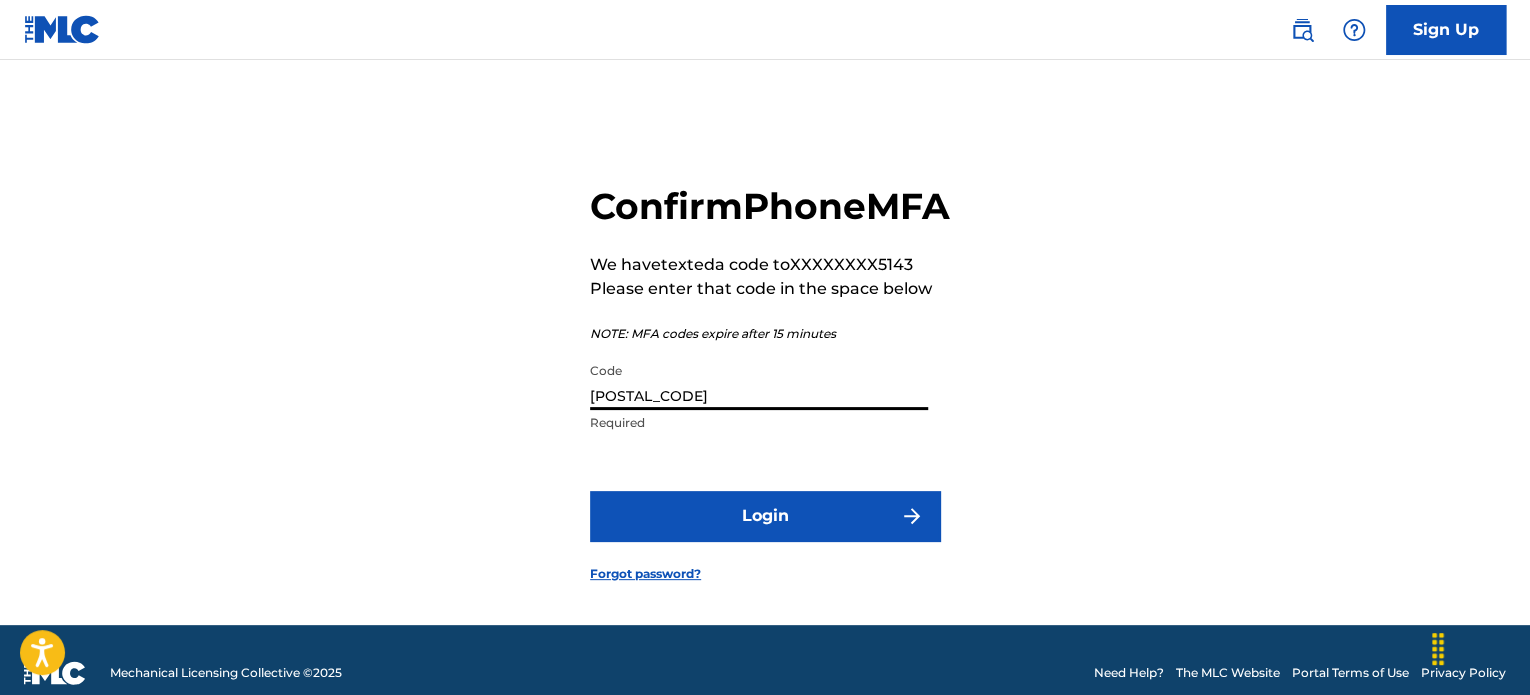 type on "[POSTAL_CODE]" 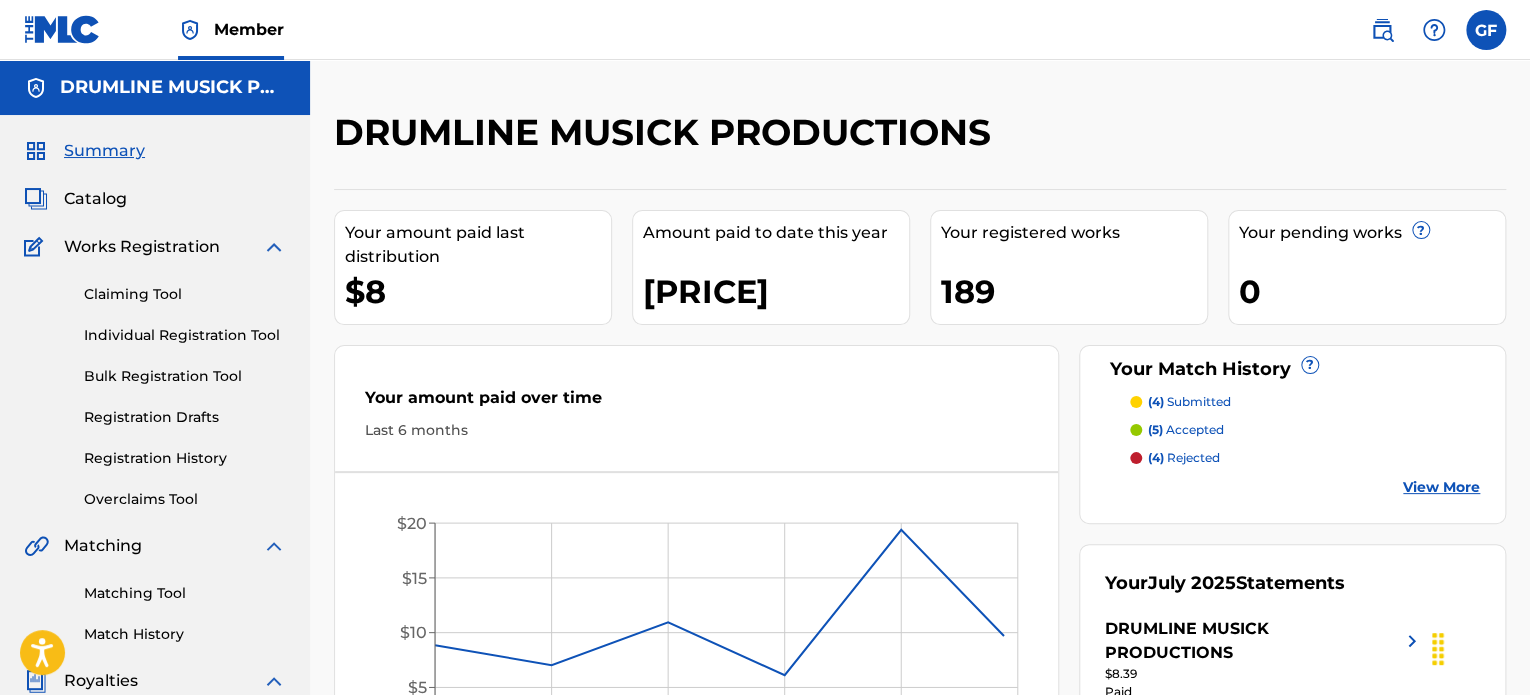 scroll, scrollTop: 0, scrollLeft: 0, axis: both 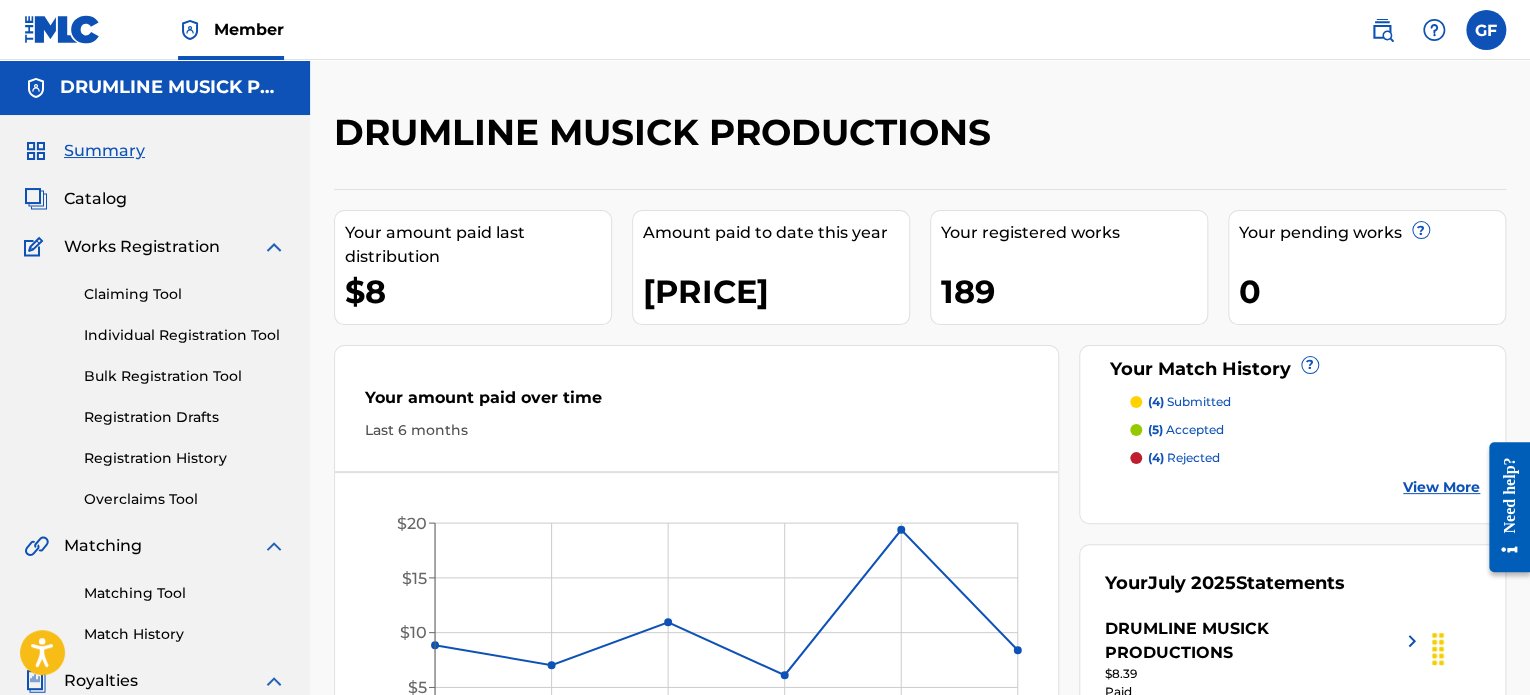 click on "Individual Registration Tool" at bounding box center (185, 335) 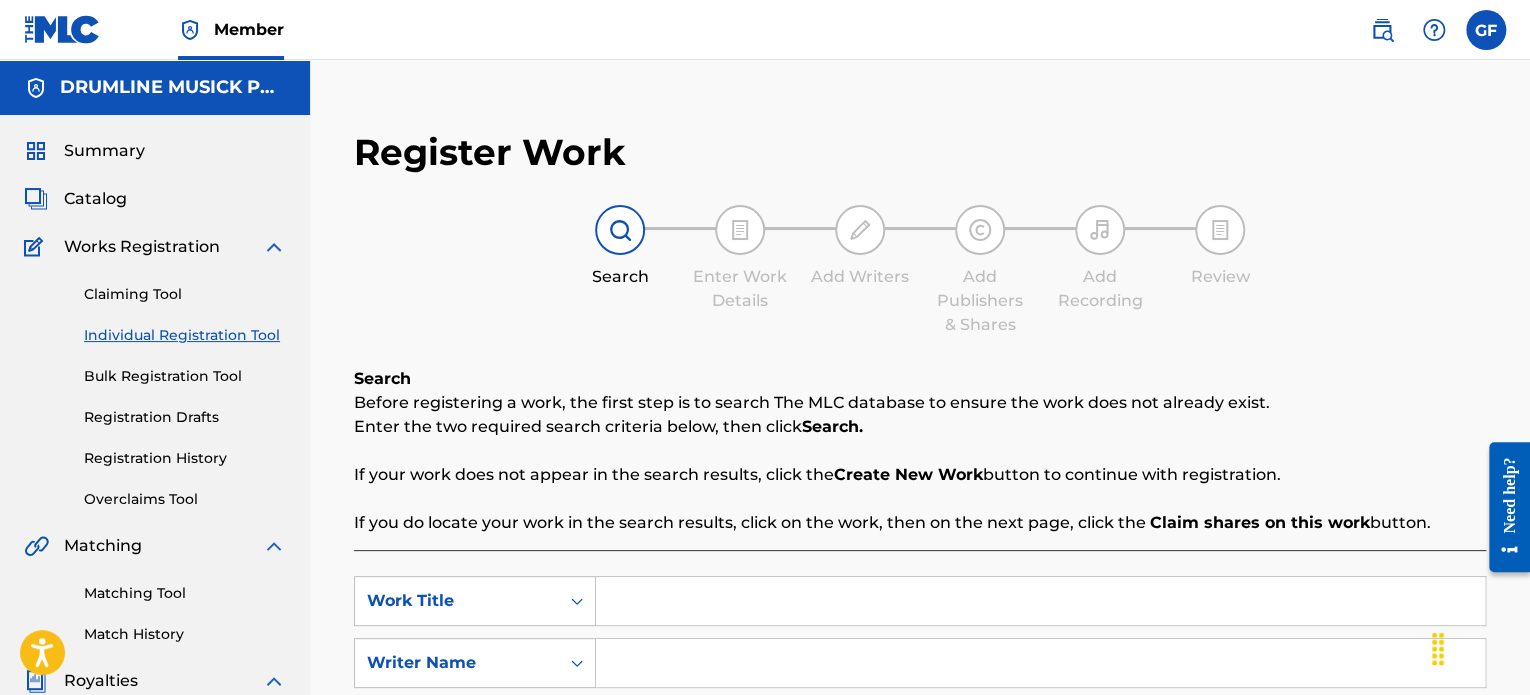 scroll, scrollTop: 400, scrollLeft: 0, axis: vertical 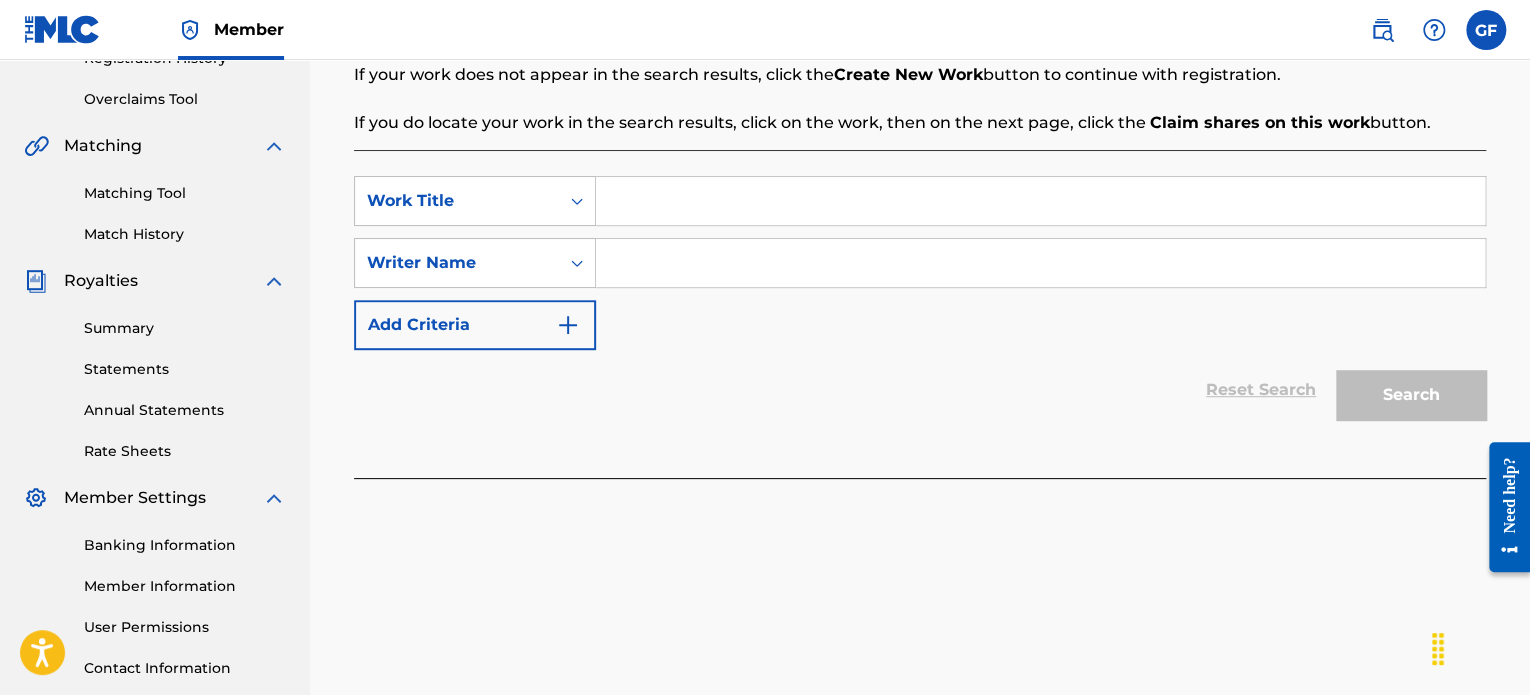 click at bounding box center [1040, 201] 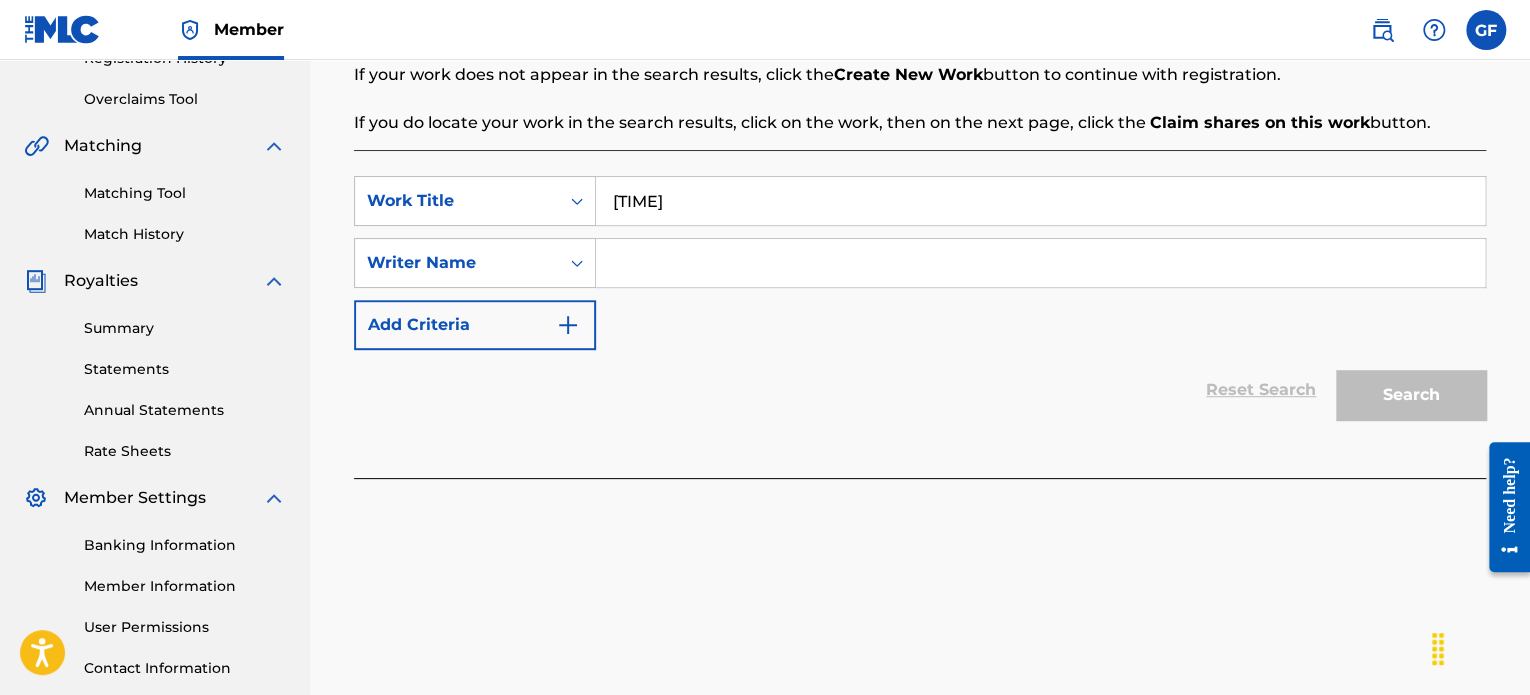 type on "[TIME]" 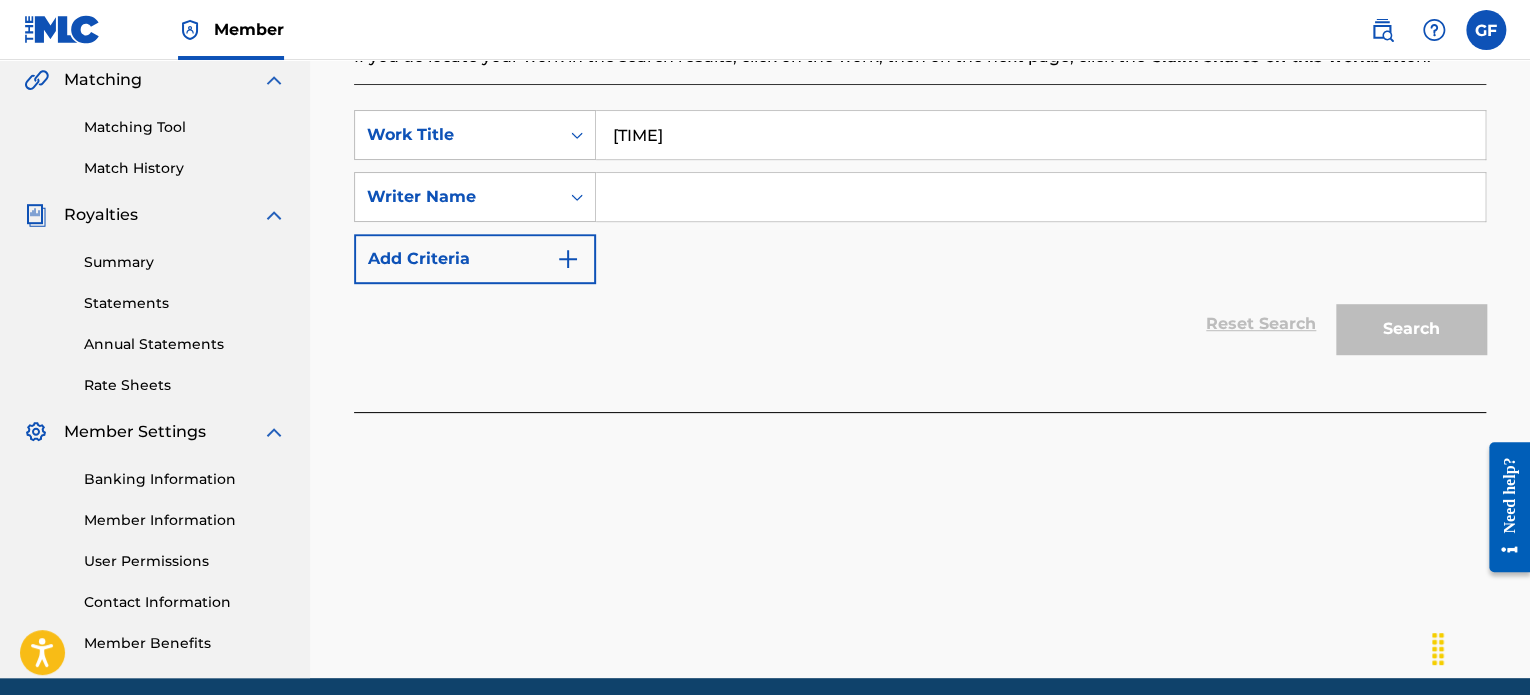 scroll, scrollTop: 544, scrollLeft: 0, axis: vertical 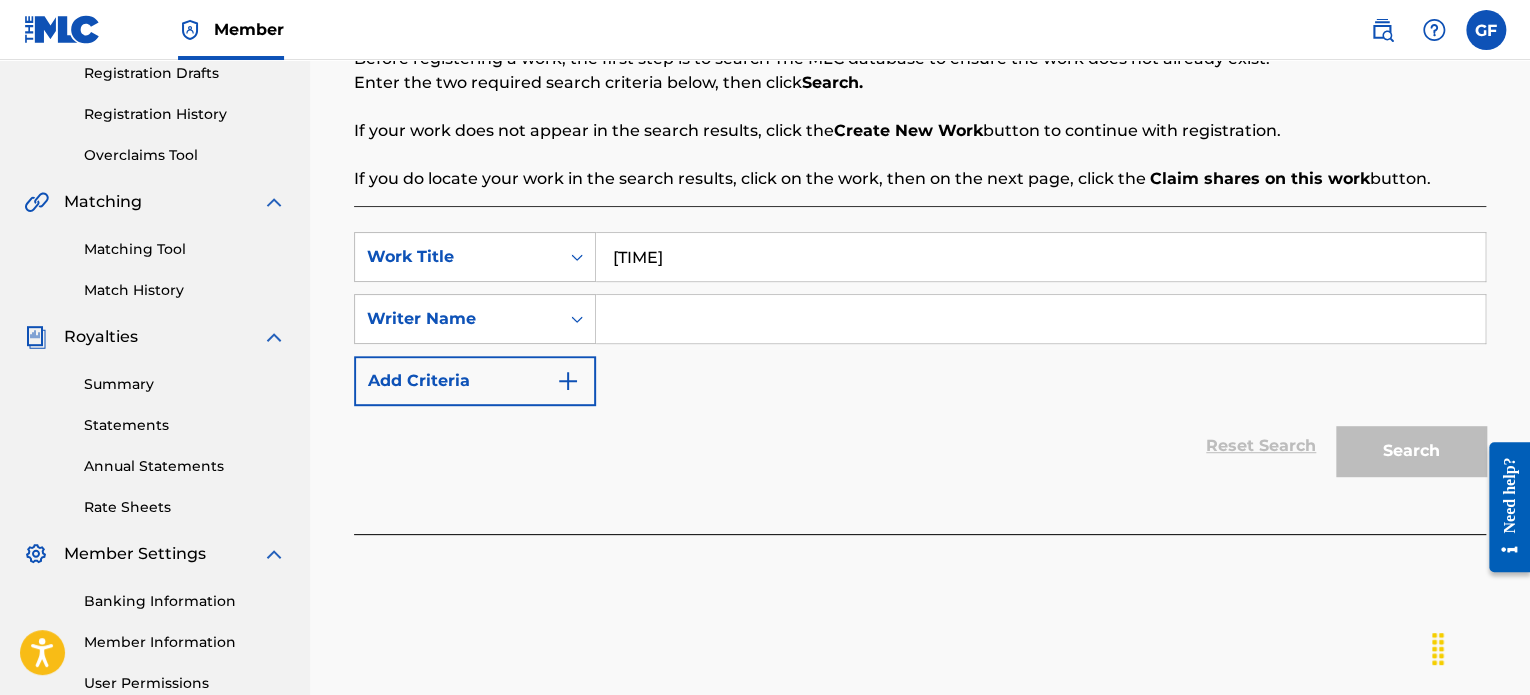click at bounding box center (1040, 319) 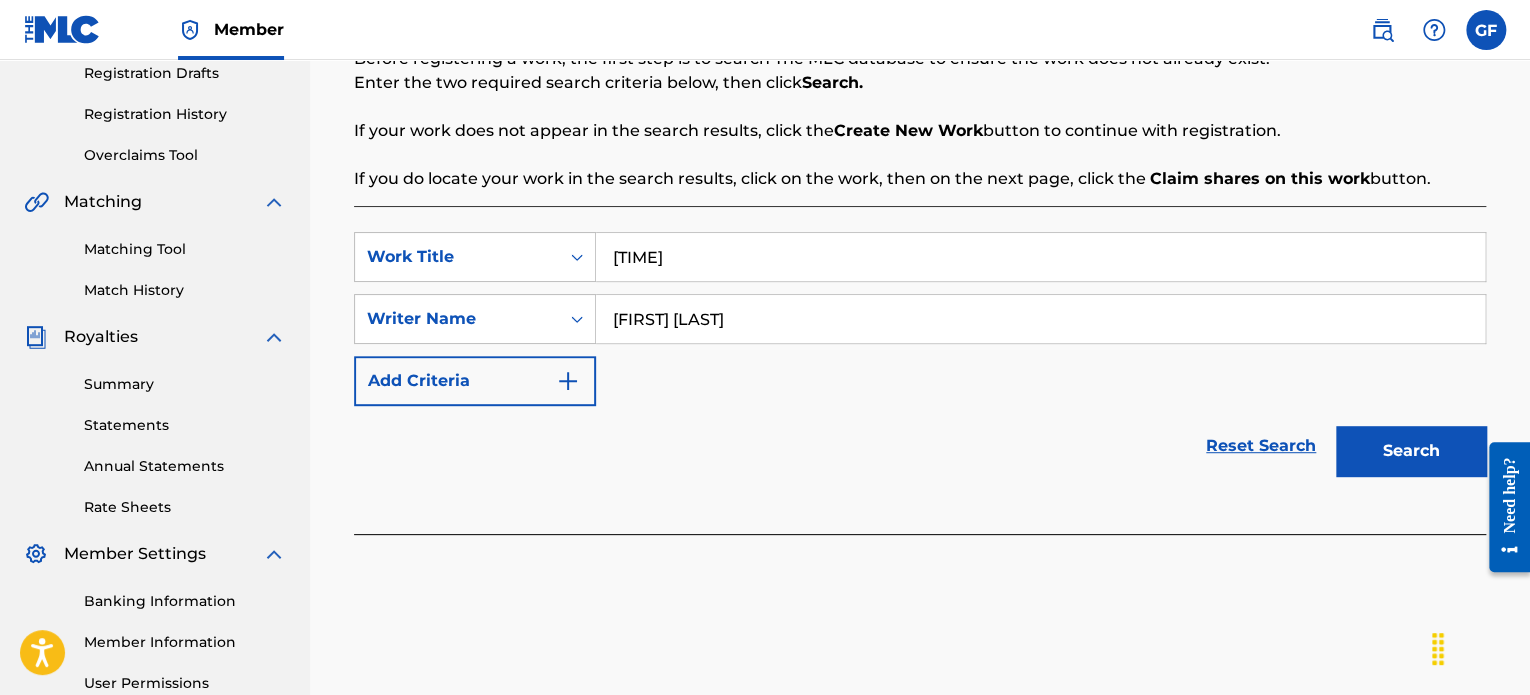 click on "Search" at bounding box center [1411, 451] 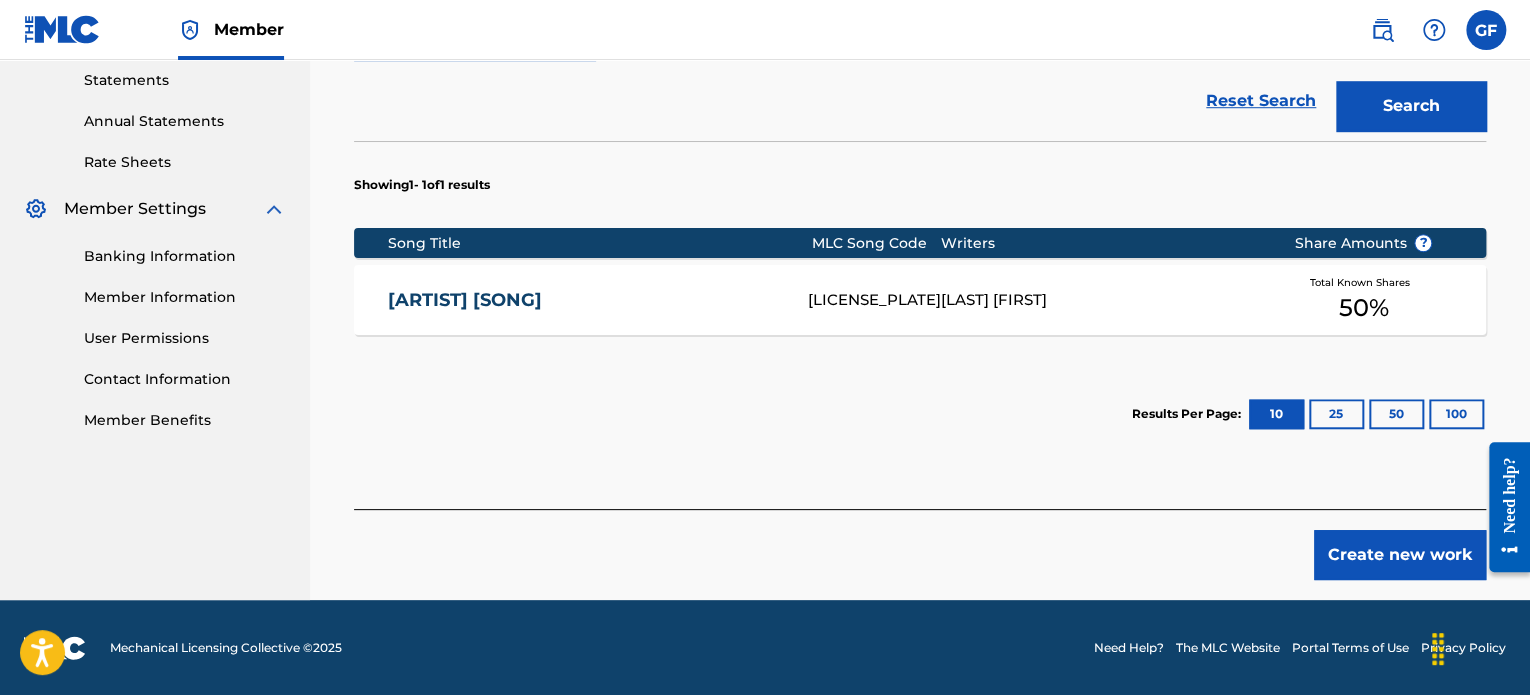 click on "Create new work" at bounding box center (1400, 555) 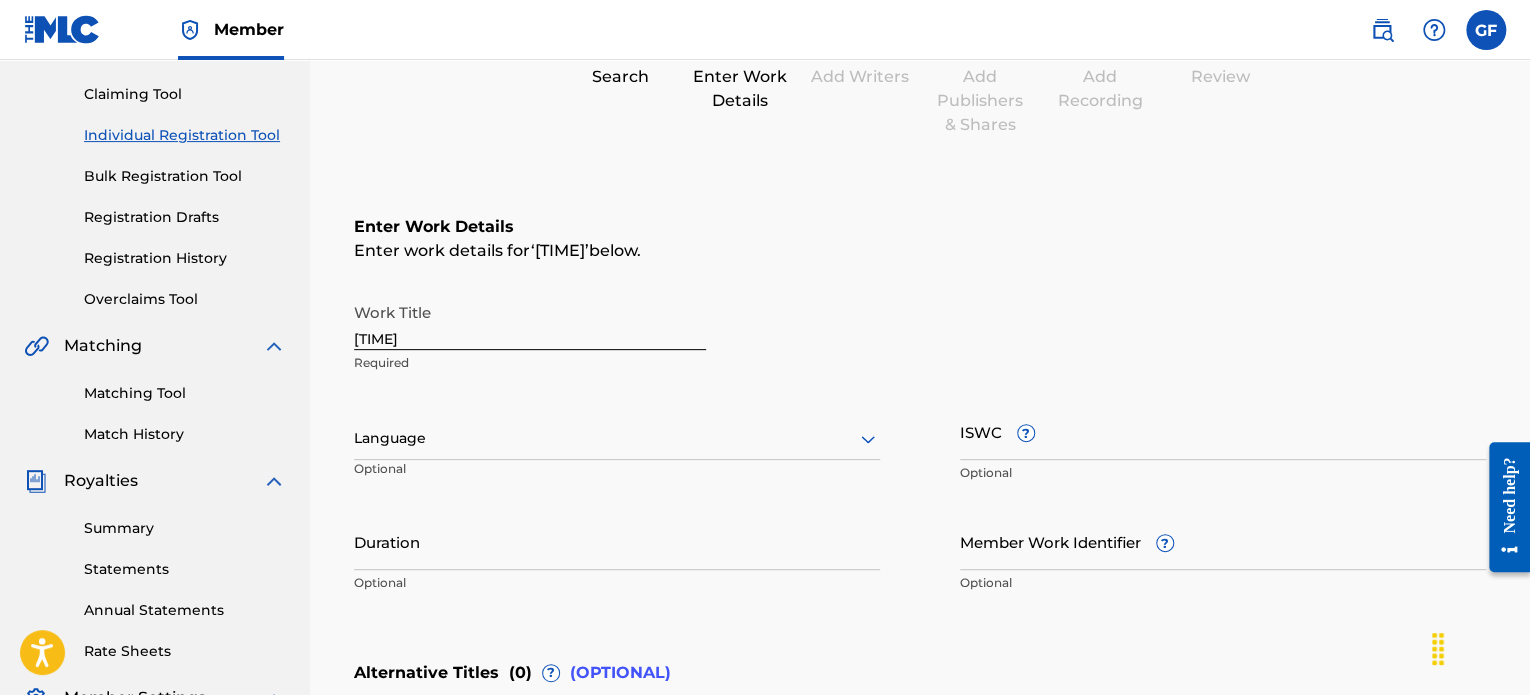 scroll, scrollTop: 196, scrollLeft: 0, axis: vertical 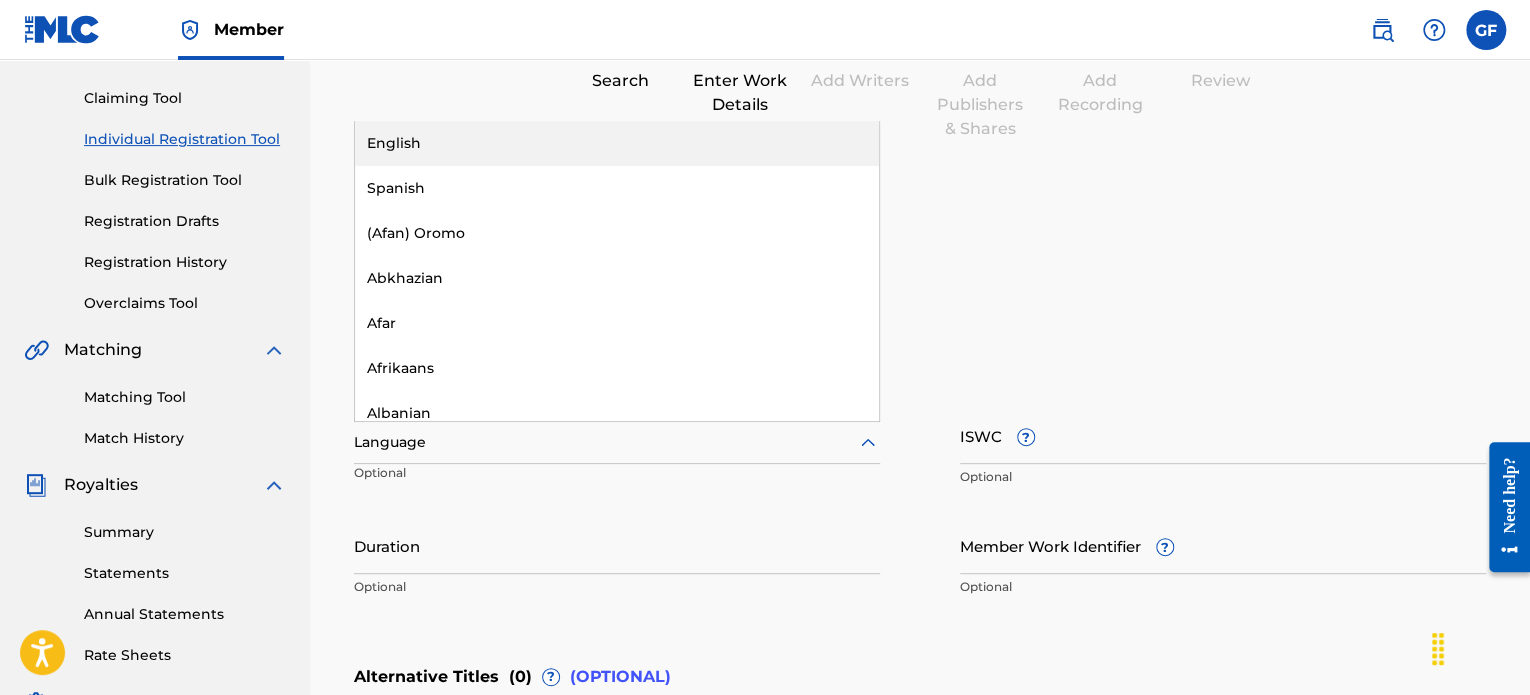 click at bounding box center (617, 442) 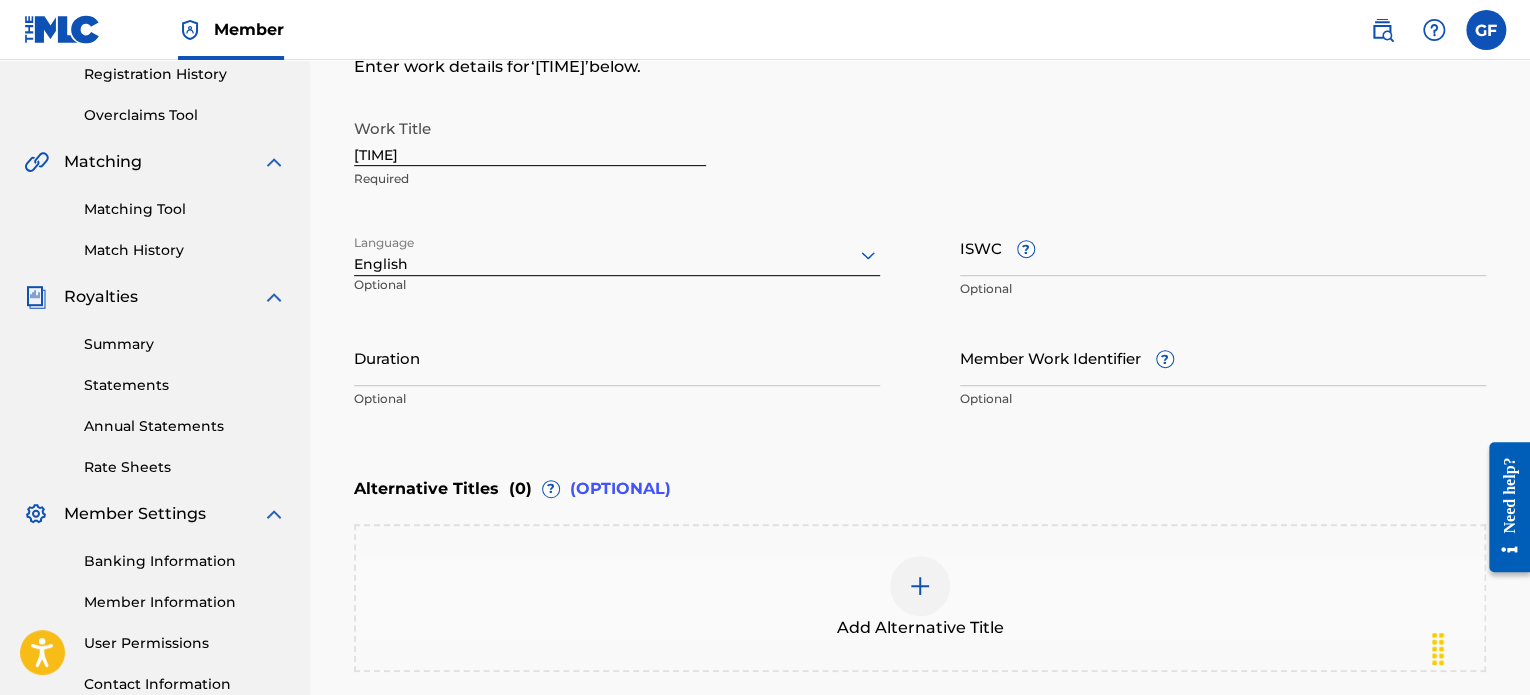 scroll, scrollTop: 396, scrollLeft: 0, axis: vertical 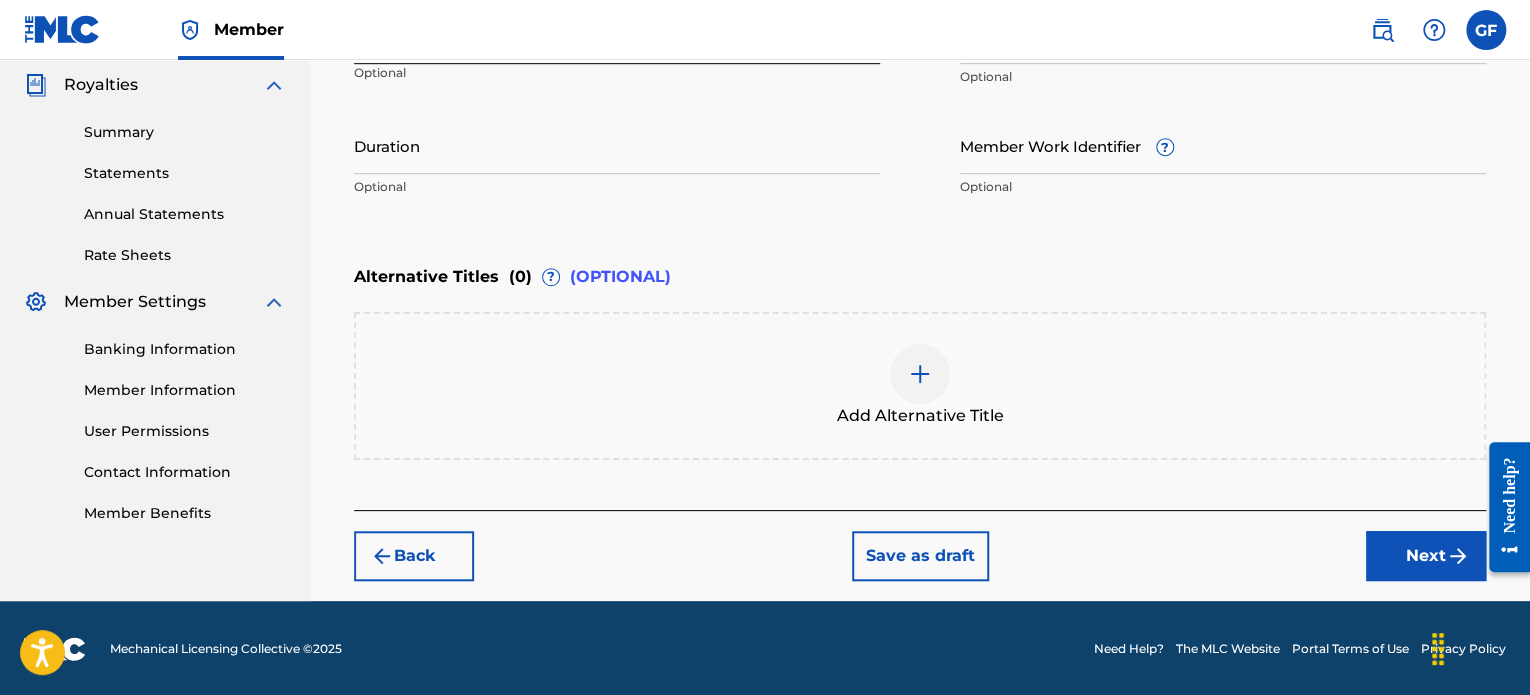 click on "Next" at bounding box center (1426, 556) 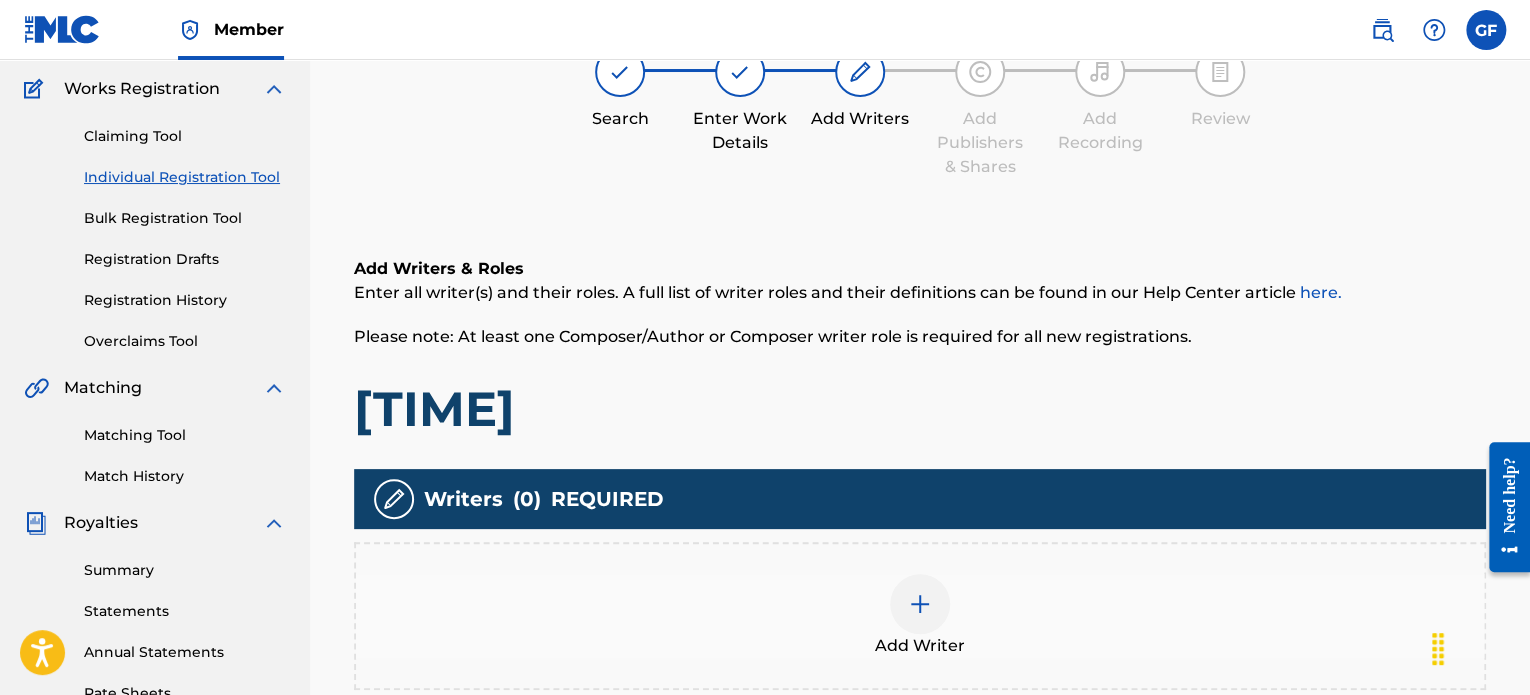scroll, scrollTop: 490, scrollLeft: 0, axis: vertical 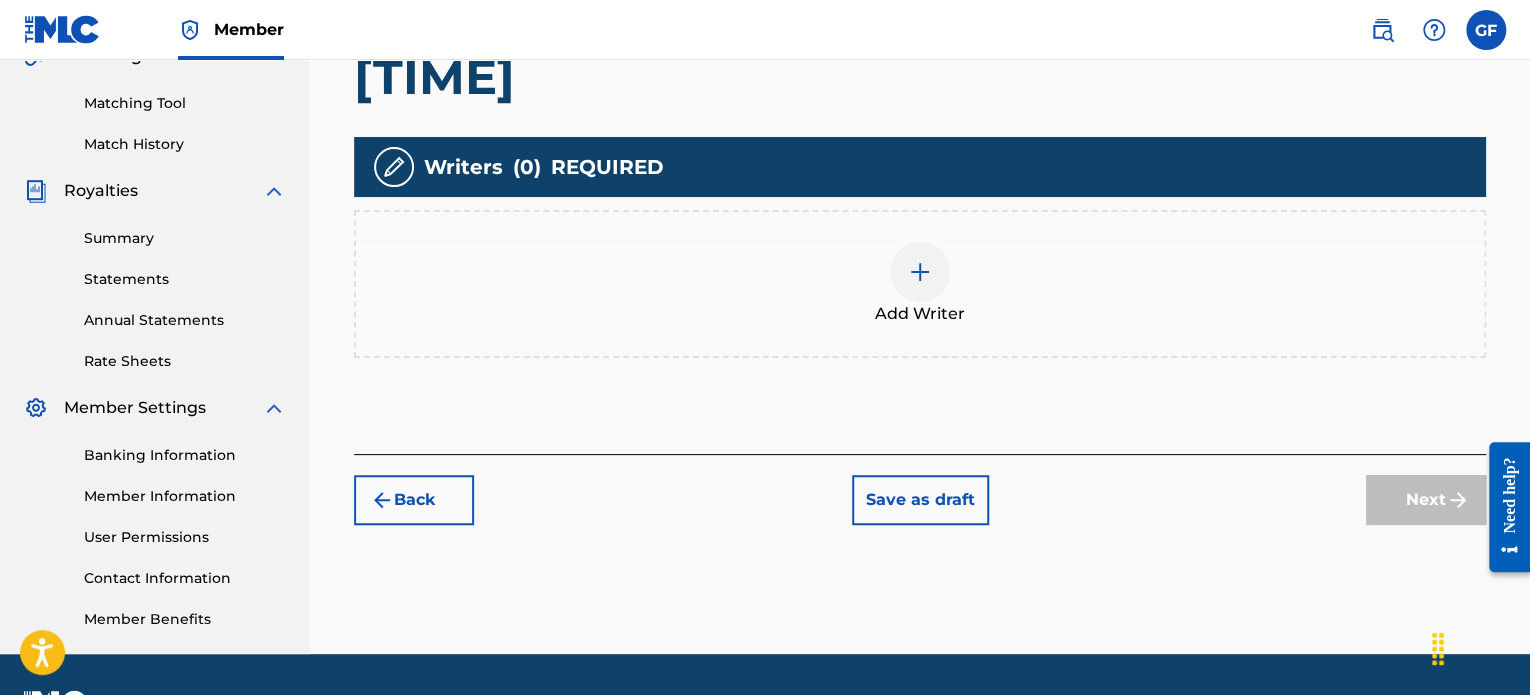 click at bounding box center (920, 272) 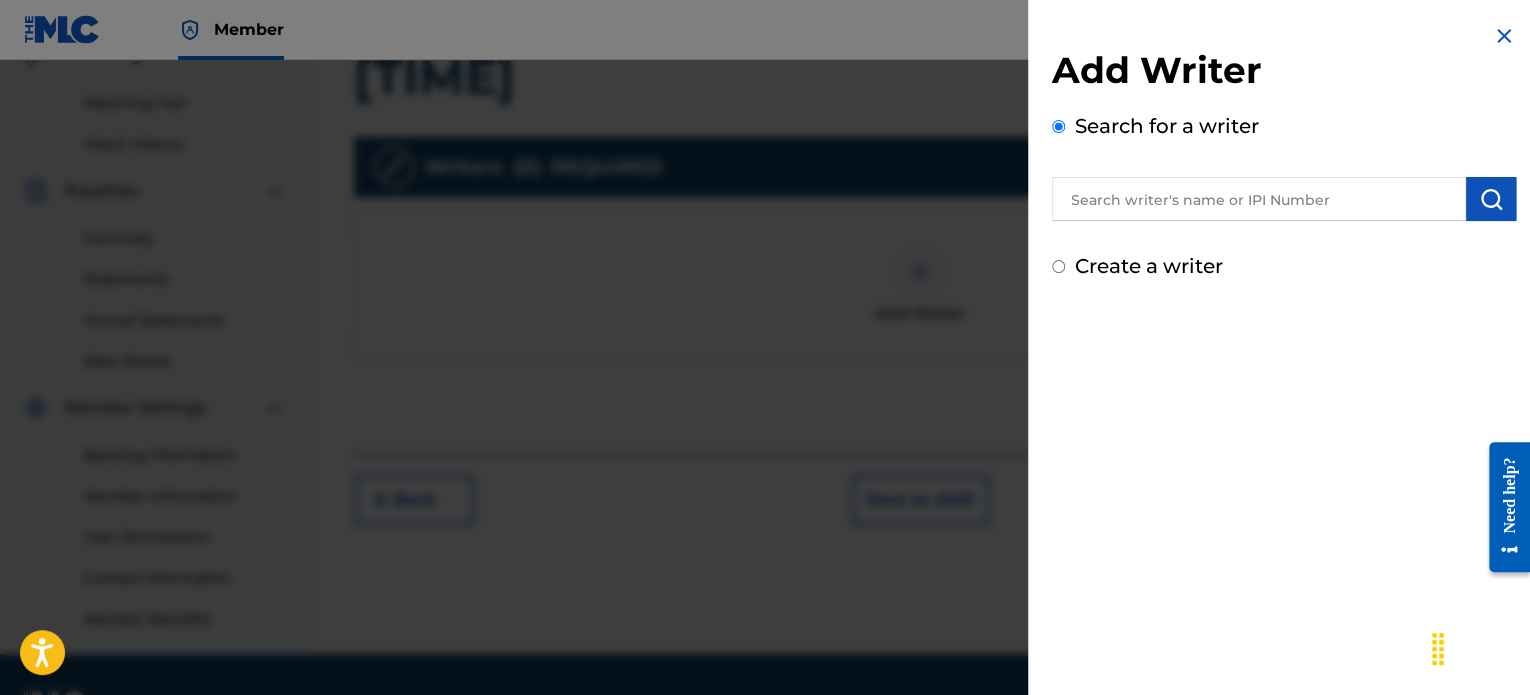 click at bounding box center (1259, 199) 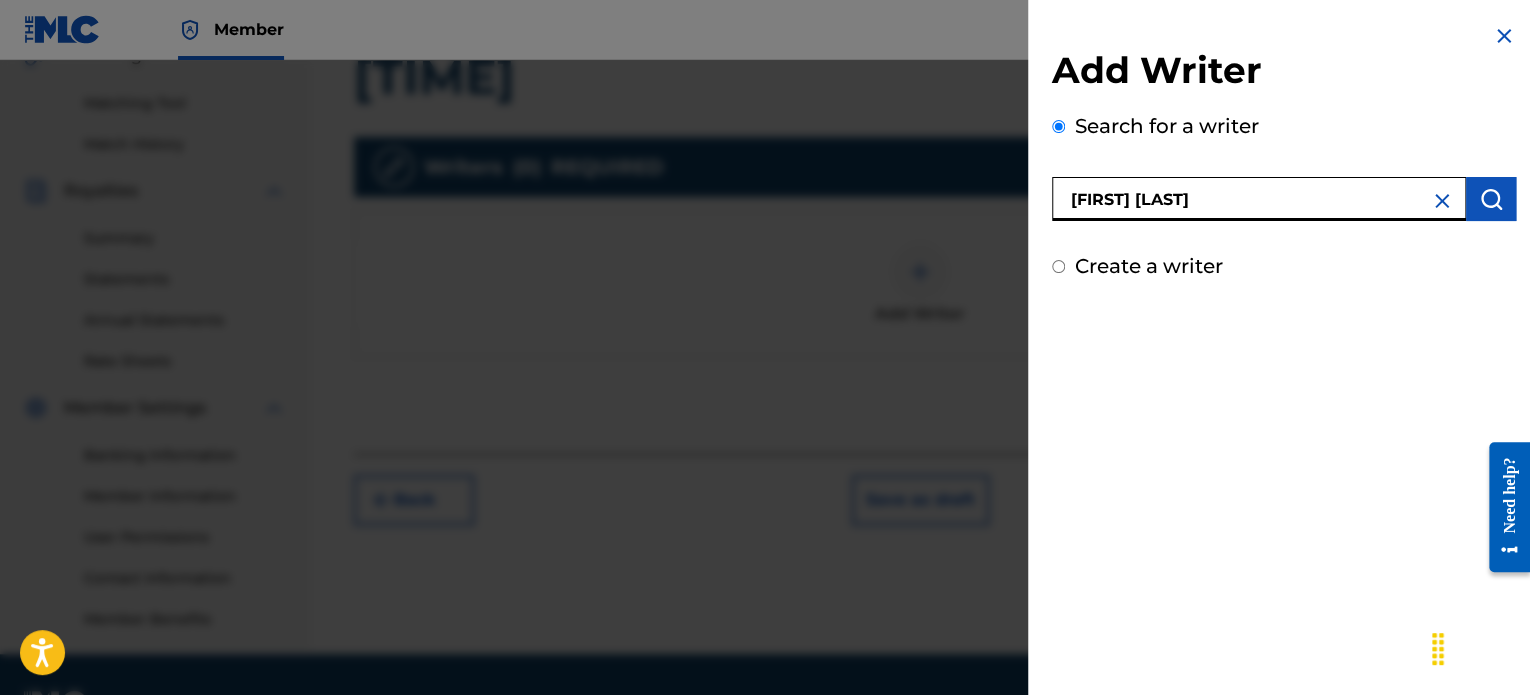 type on "[FIRST] [LAST]" 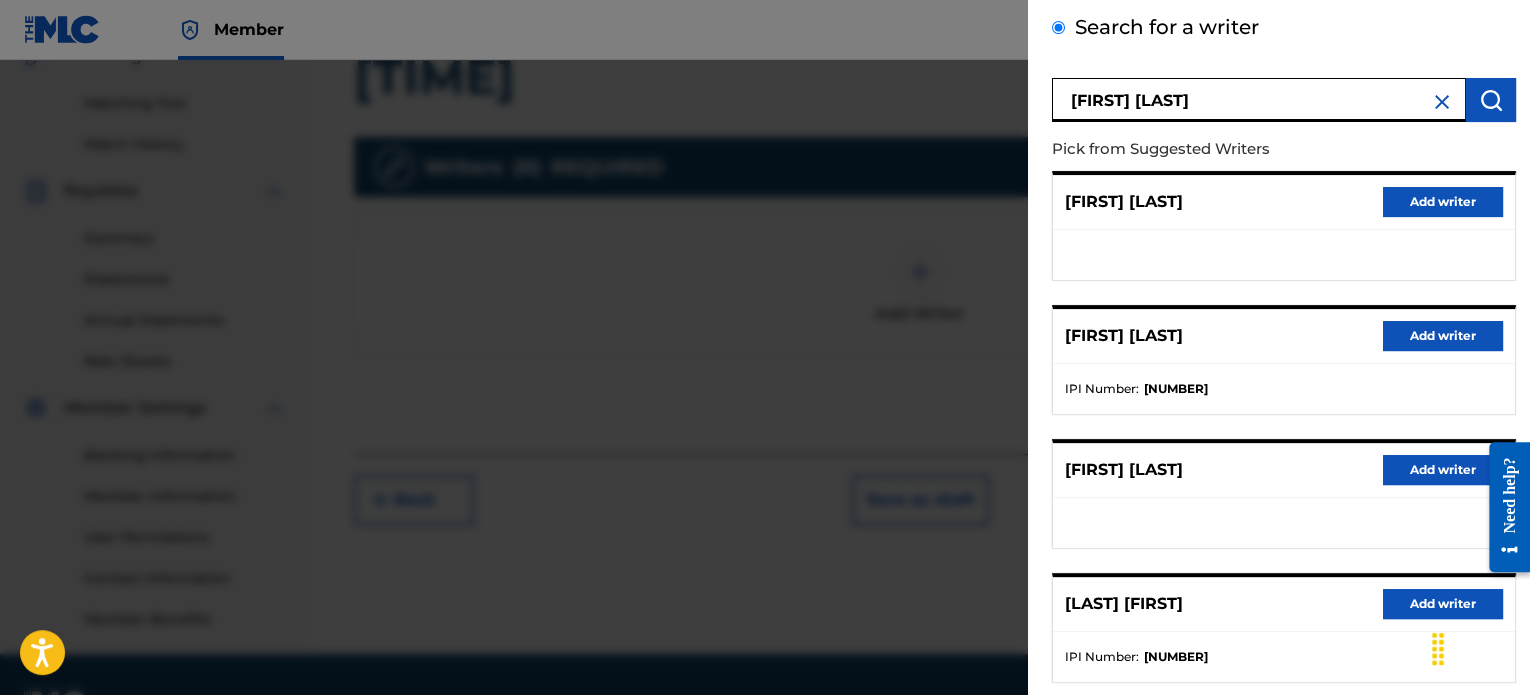 scroll, scrollTop: 100, scrollLeft: 0, axis: vertical 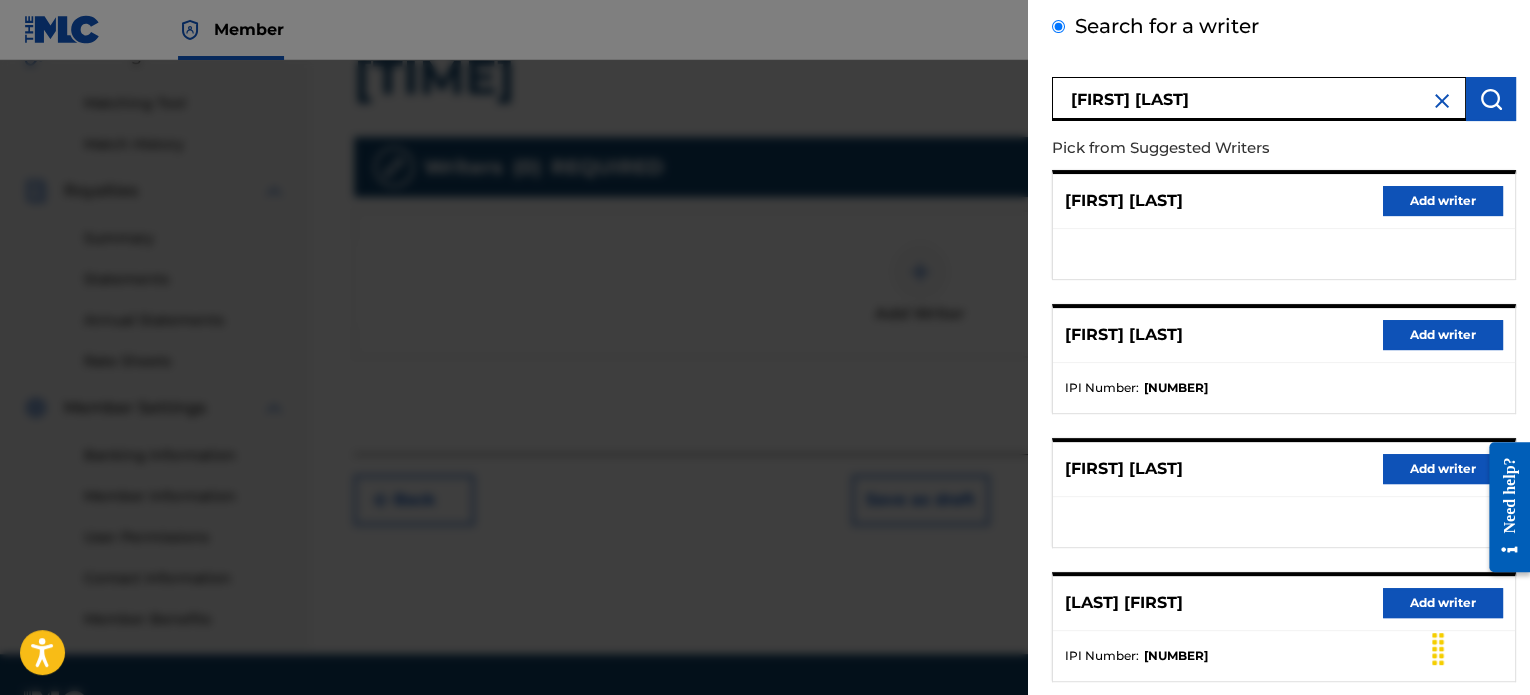 click on "Add writer" at bounding box center (1443, 603) 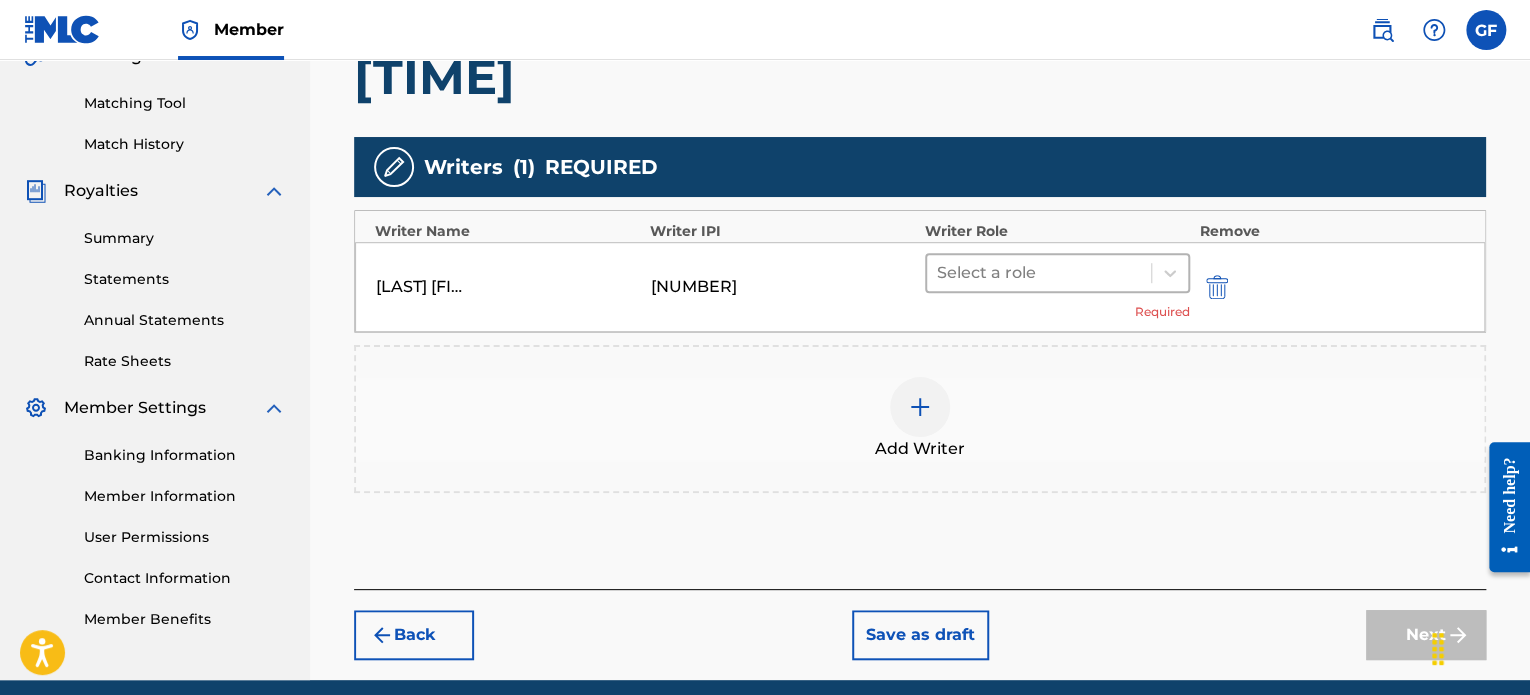 click at bounding box center (1039, 273) 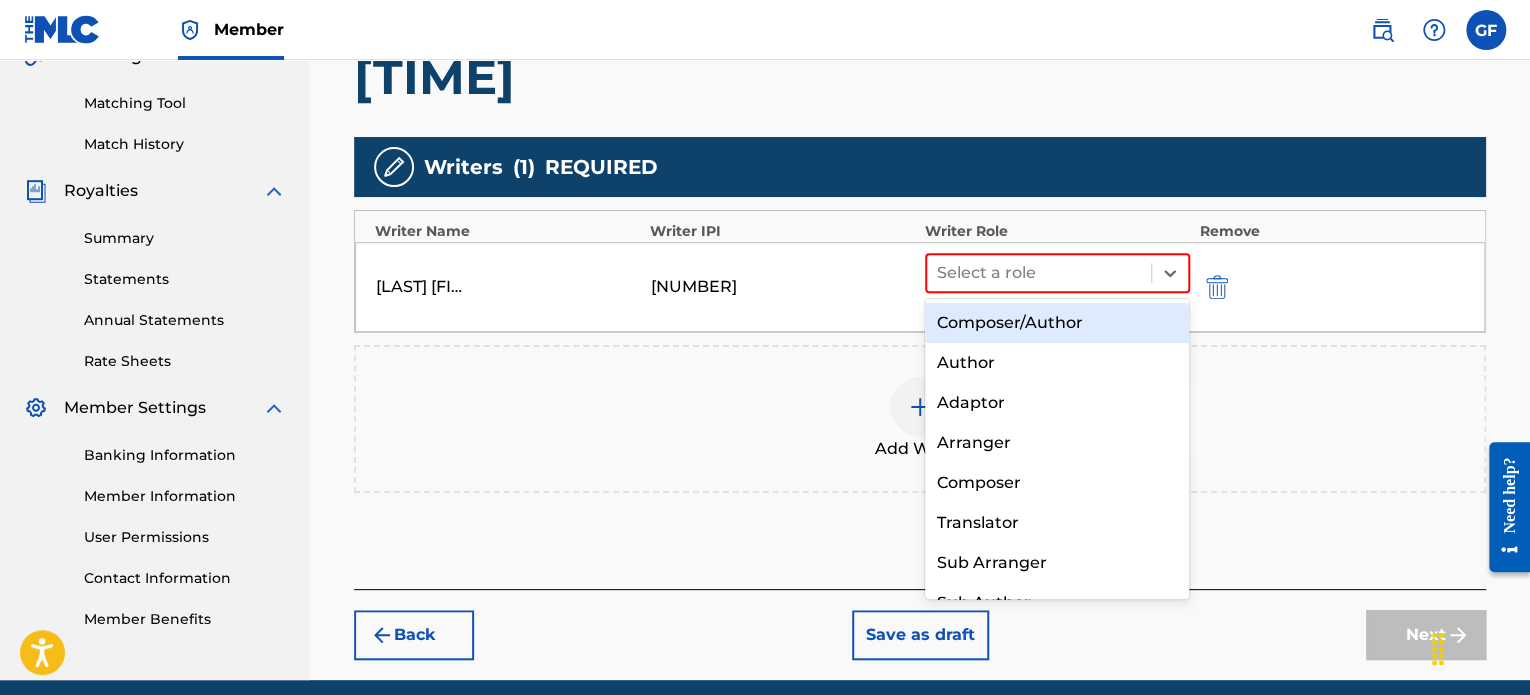click on "Composer/Author" at bounding box center [1057, 323] 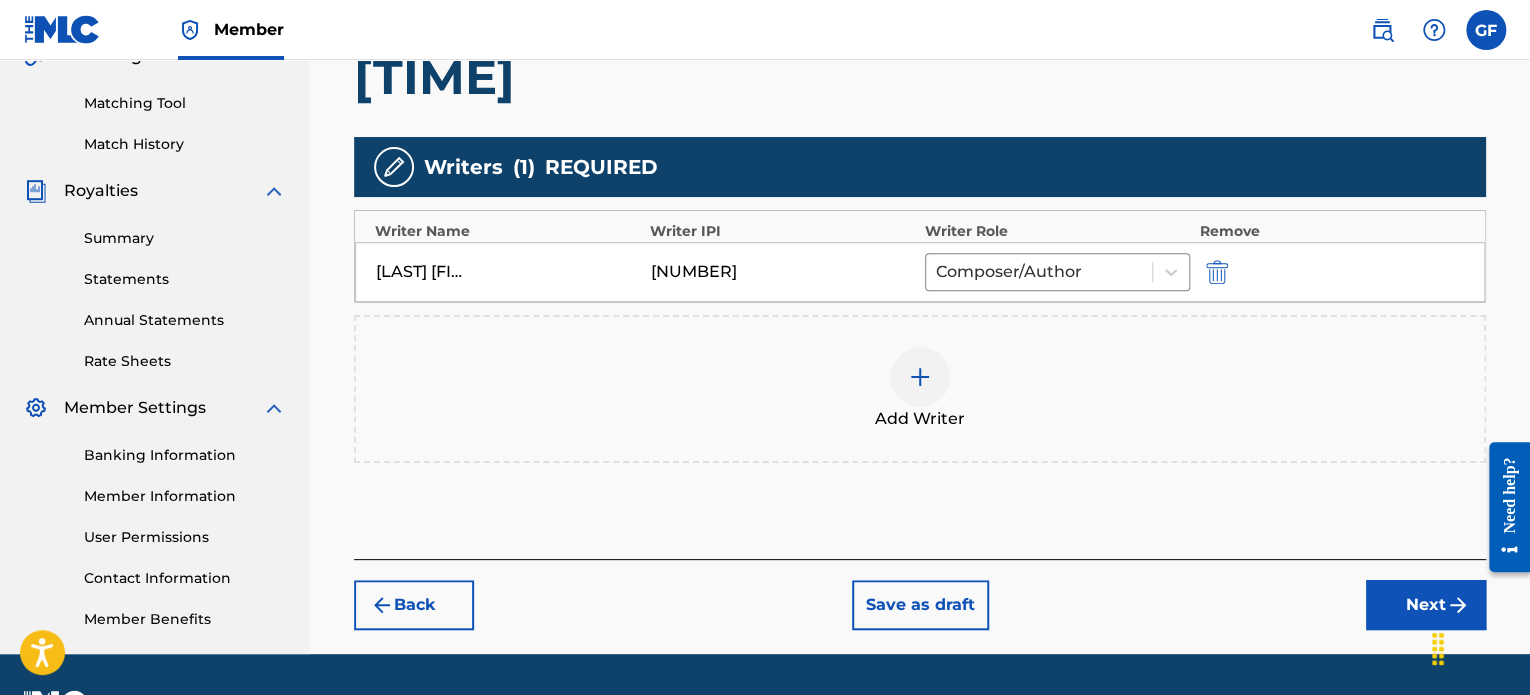 drag, startPoint x: 1388, startPoint y: 604, endPoint x: 1398, endPoint y: 608, distance: 10.770329 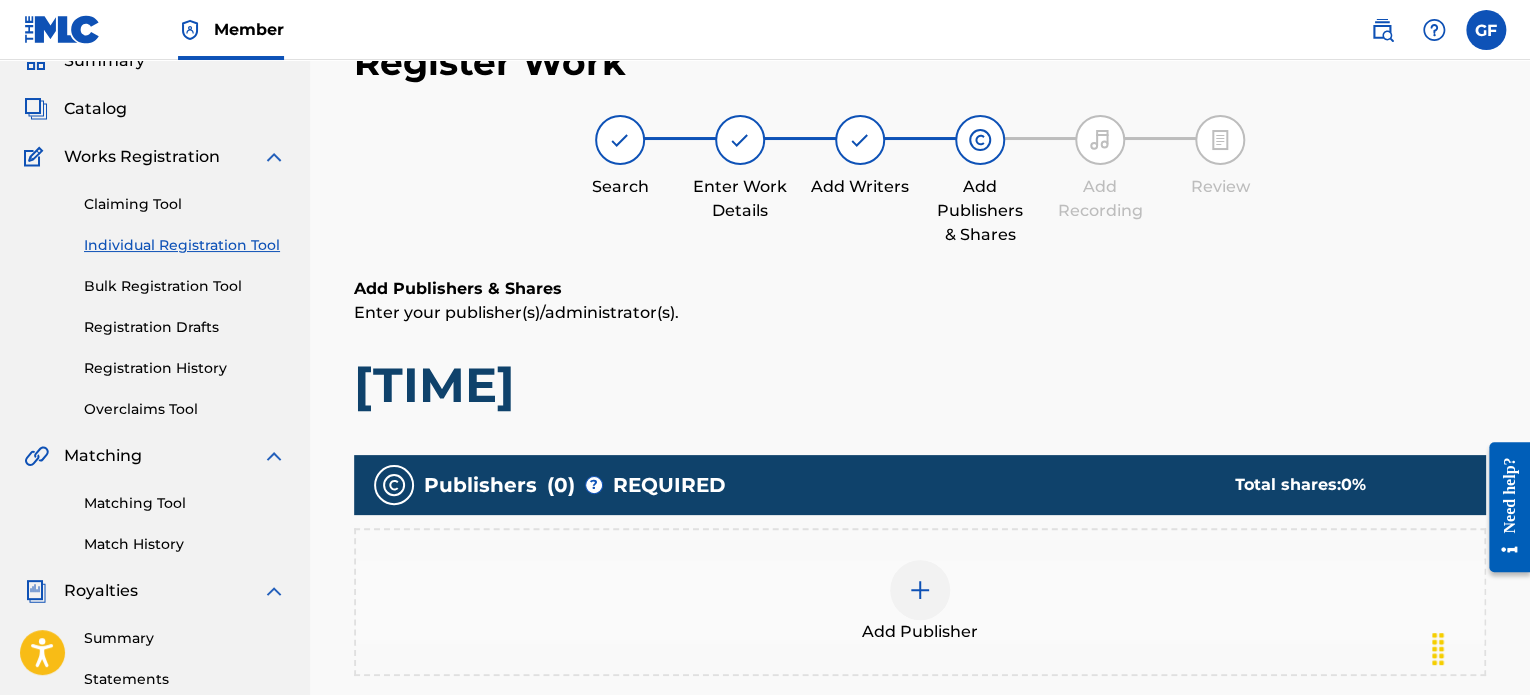scroll, scrollTop: 290, scrollLeft: 0, axis: vertical 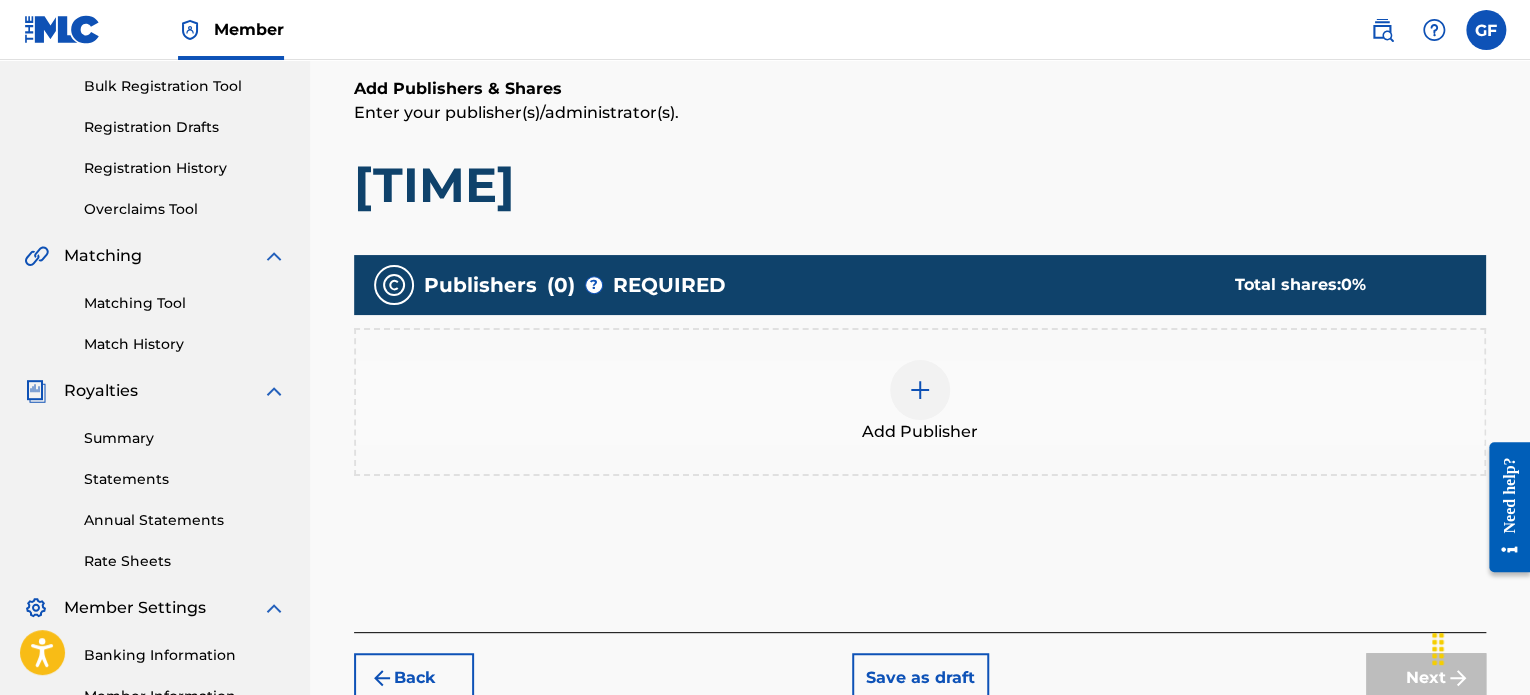 click at bounding box center (920, 390) 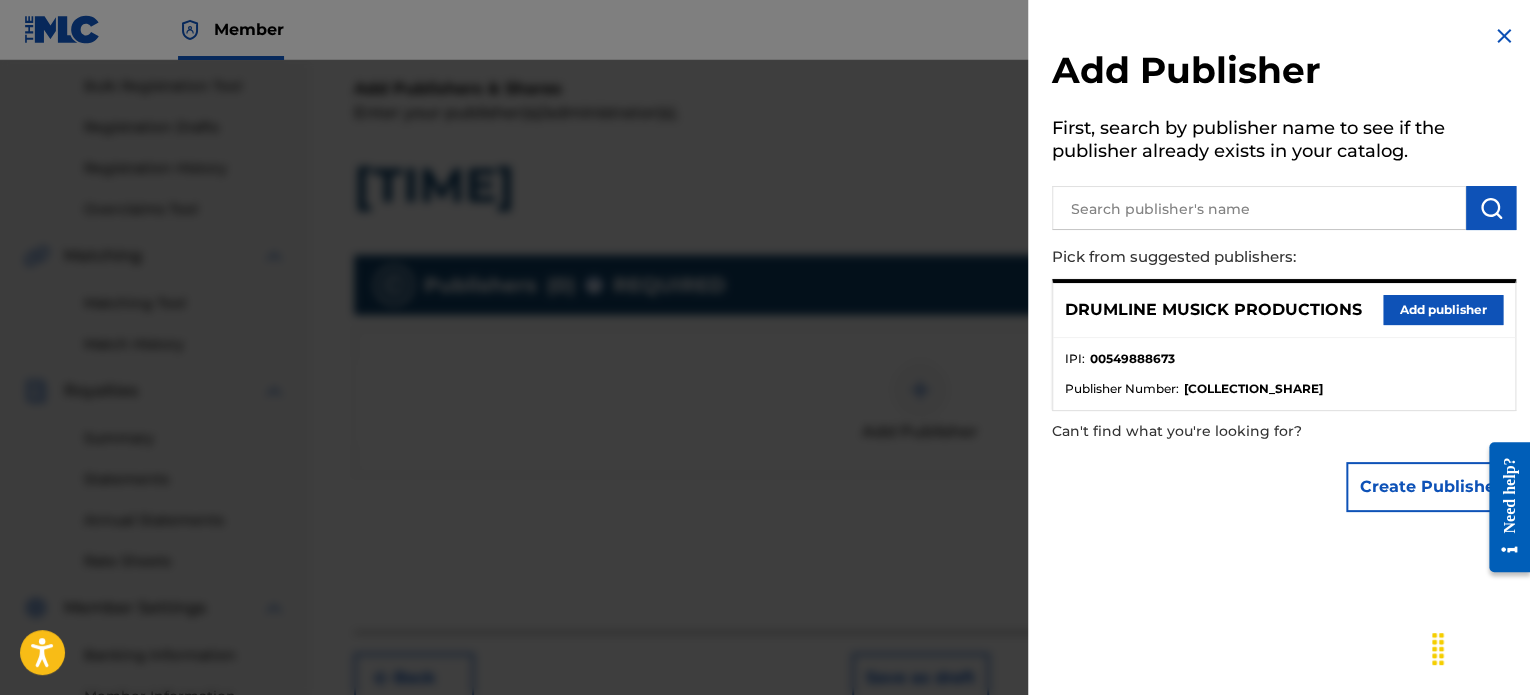 click on "Add publisher" at bounding box center (1443, 310) 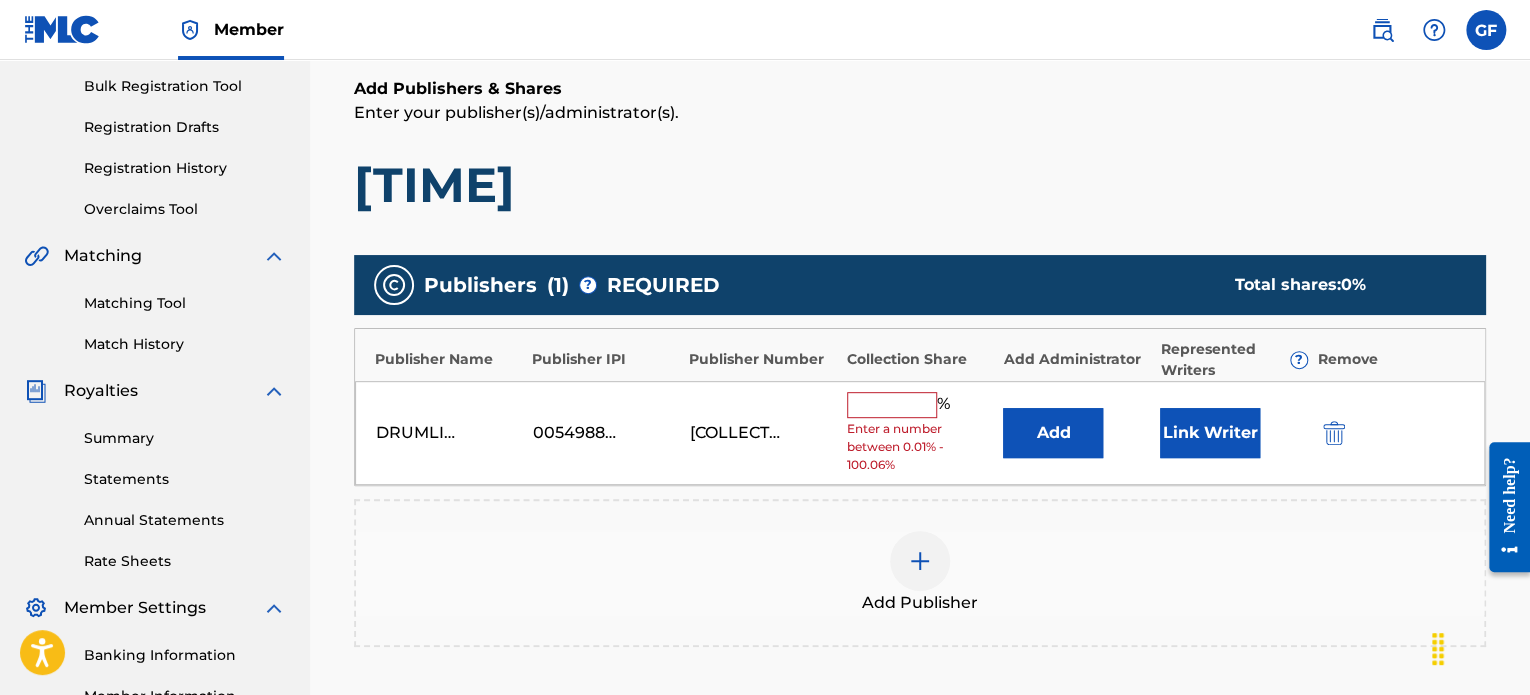 click at bounding box center [892, 405] 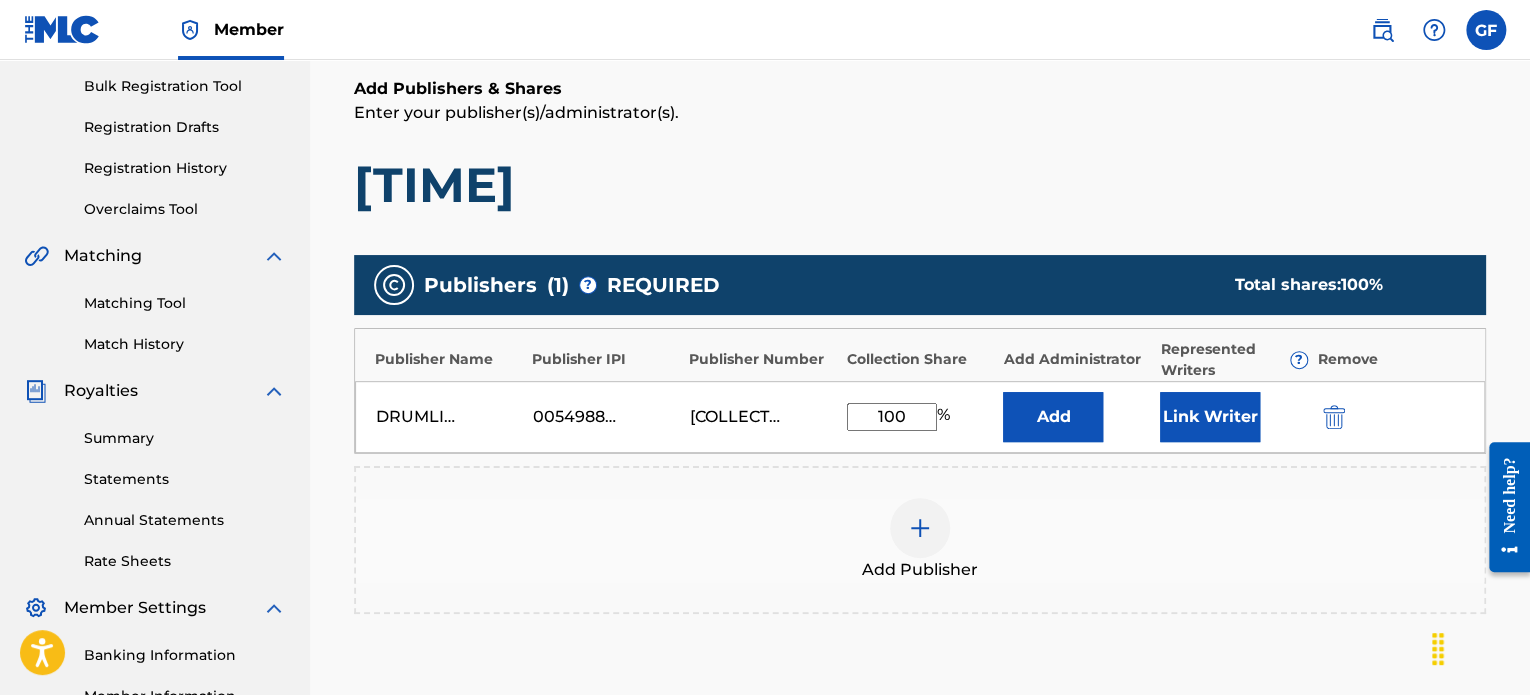 type on "100" 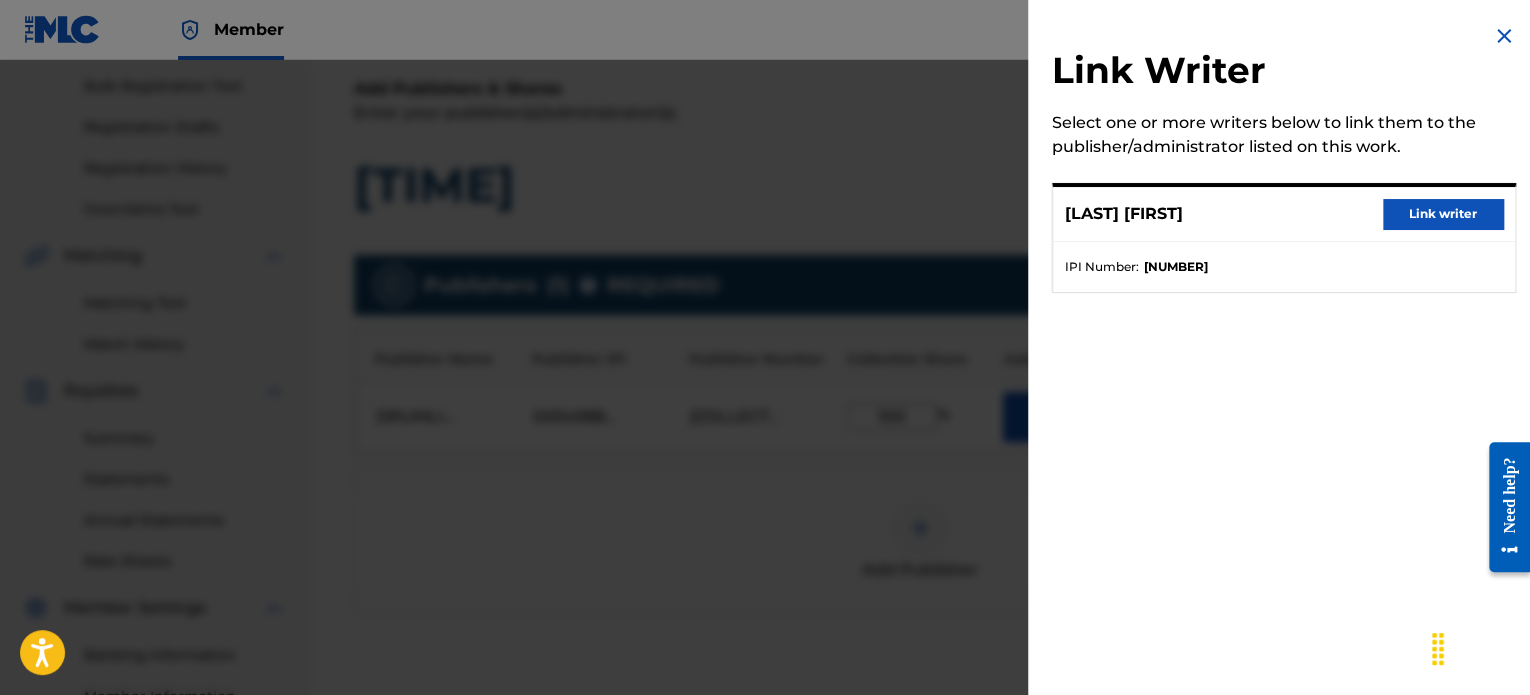 click on "Link writer" at bounding box center [1443, 214] 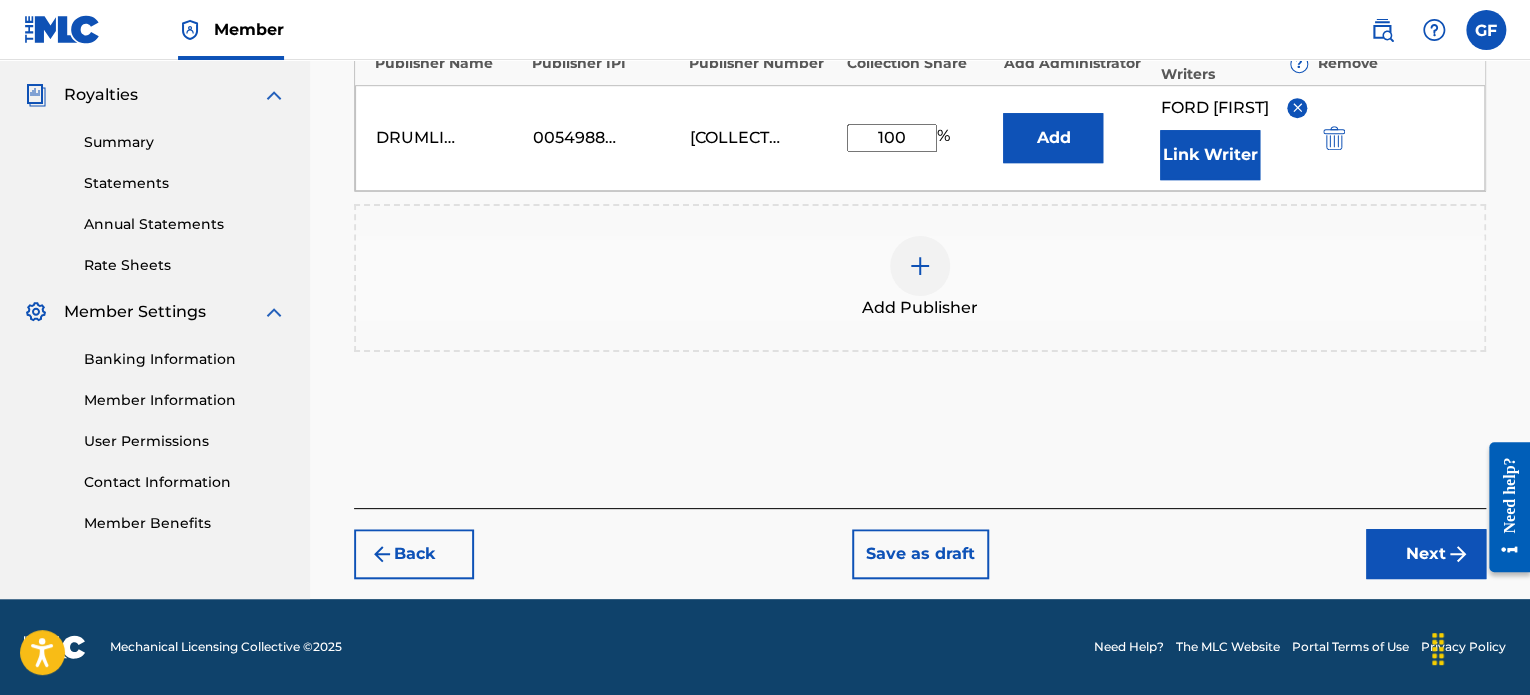 click on "Next" at bounding box center [1426, 554] 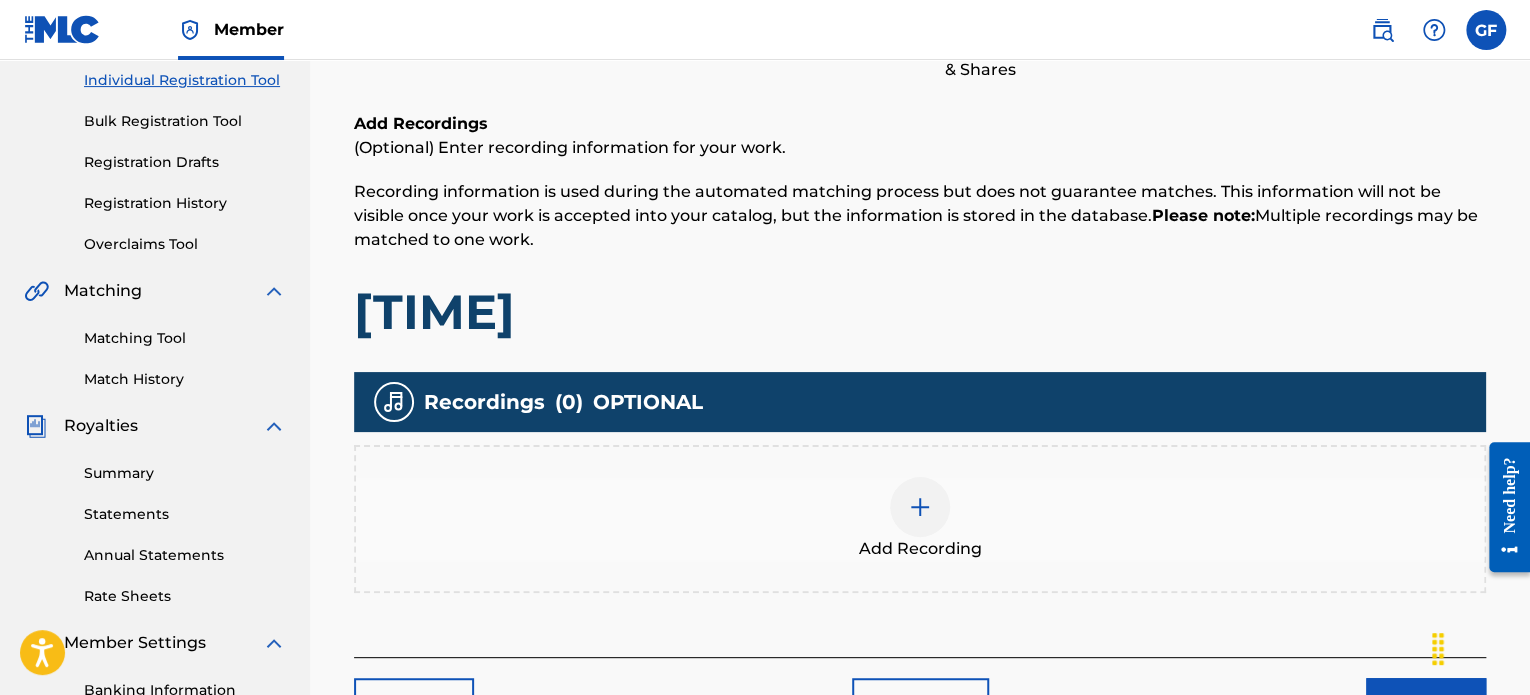 scroll, scrollTop: 390, scrollLeft: 0, axis: vertical 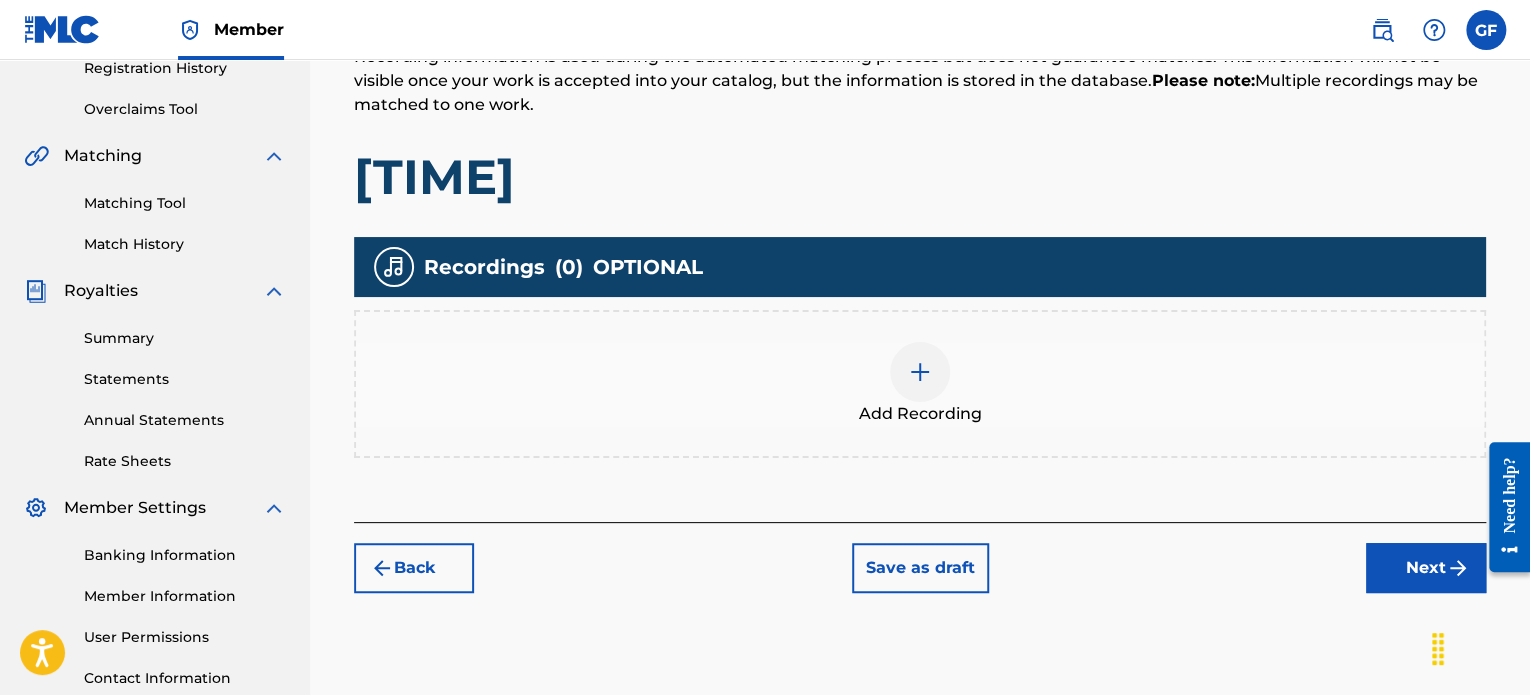 click at bounding box center [920, 372] 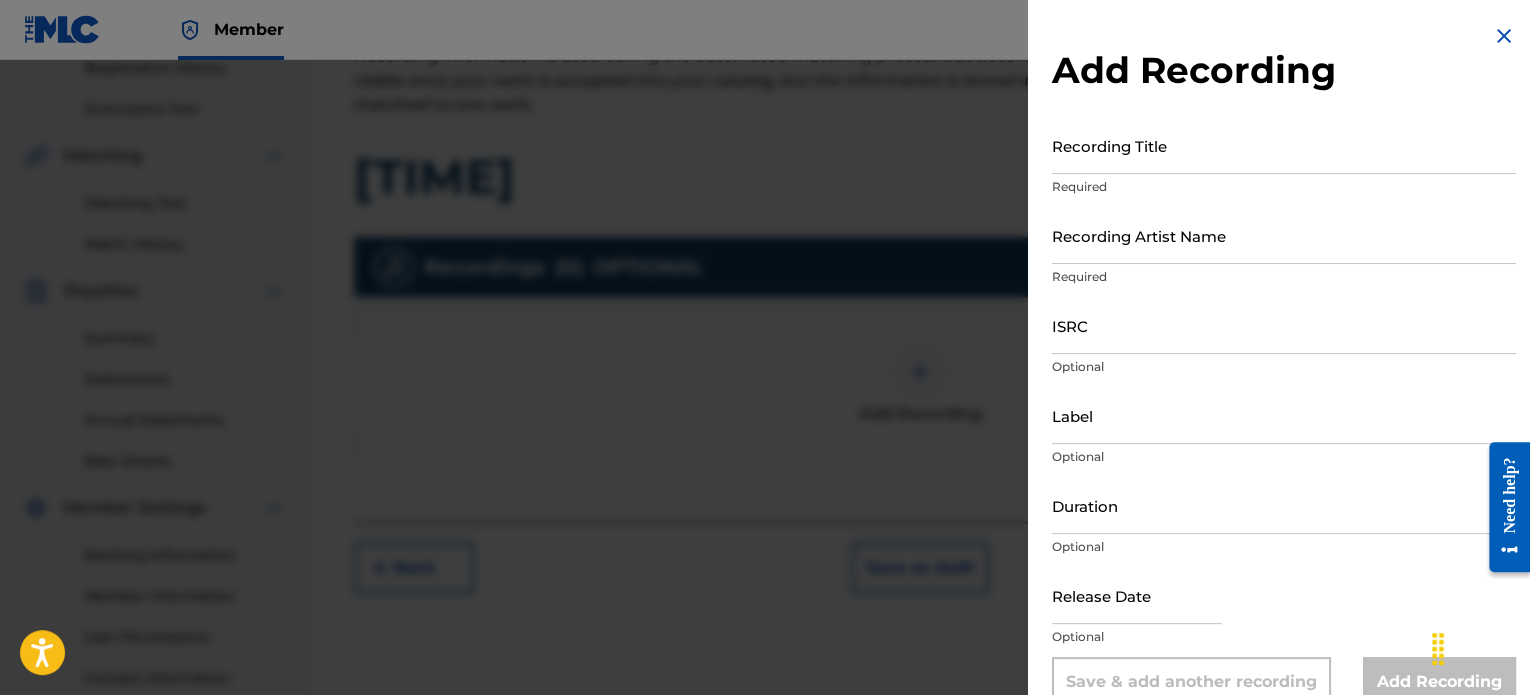 click on "Recording Title" at bounding box center (1284, 145) 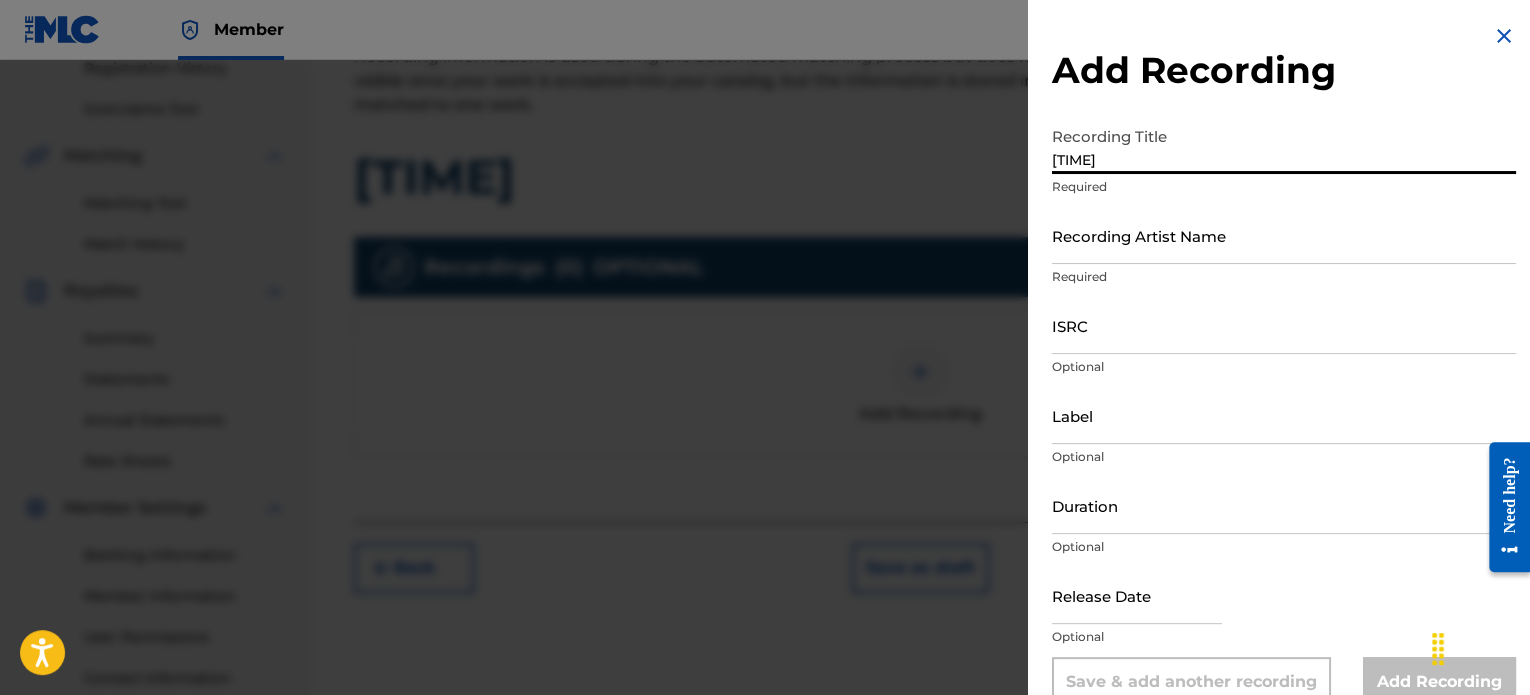 type on "[TIME]" 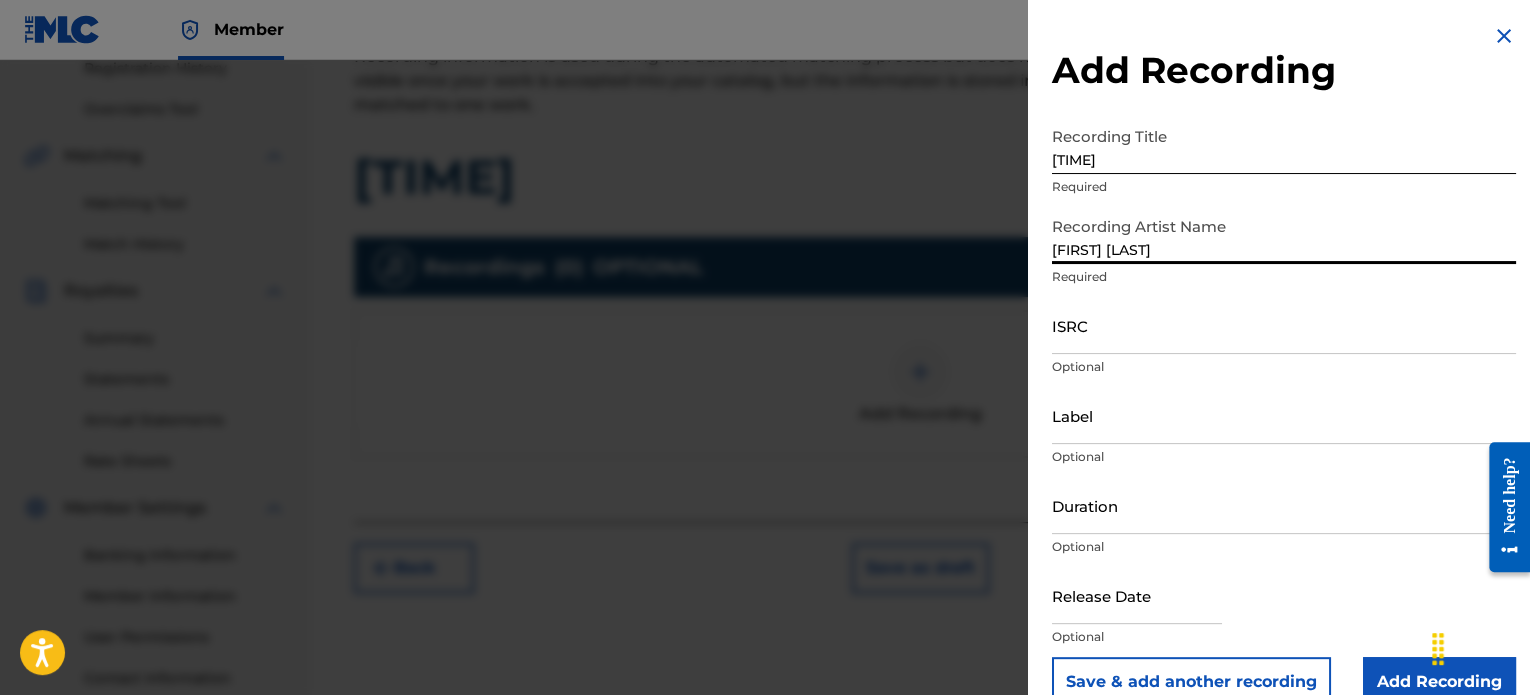 type on "[FIRST] [LAST]" 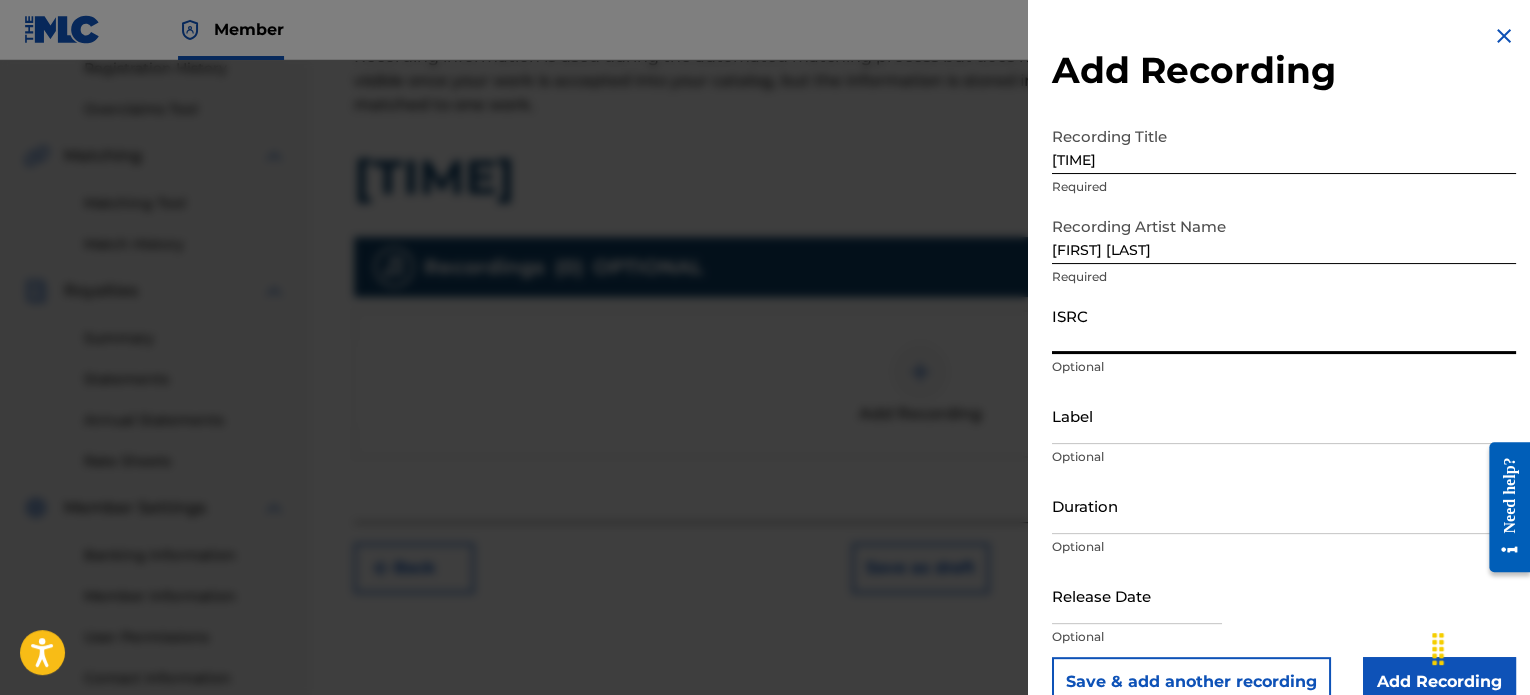 paste on "[LICENSE_PLATE]" 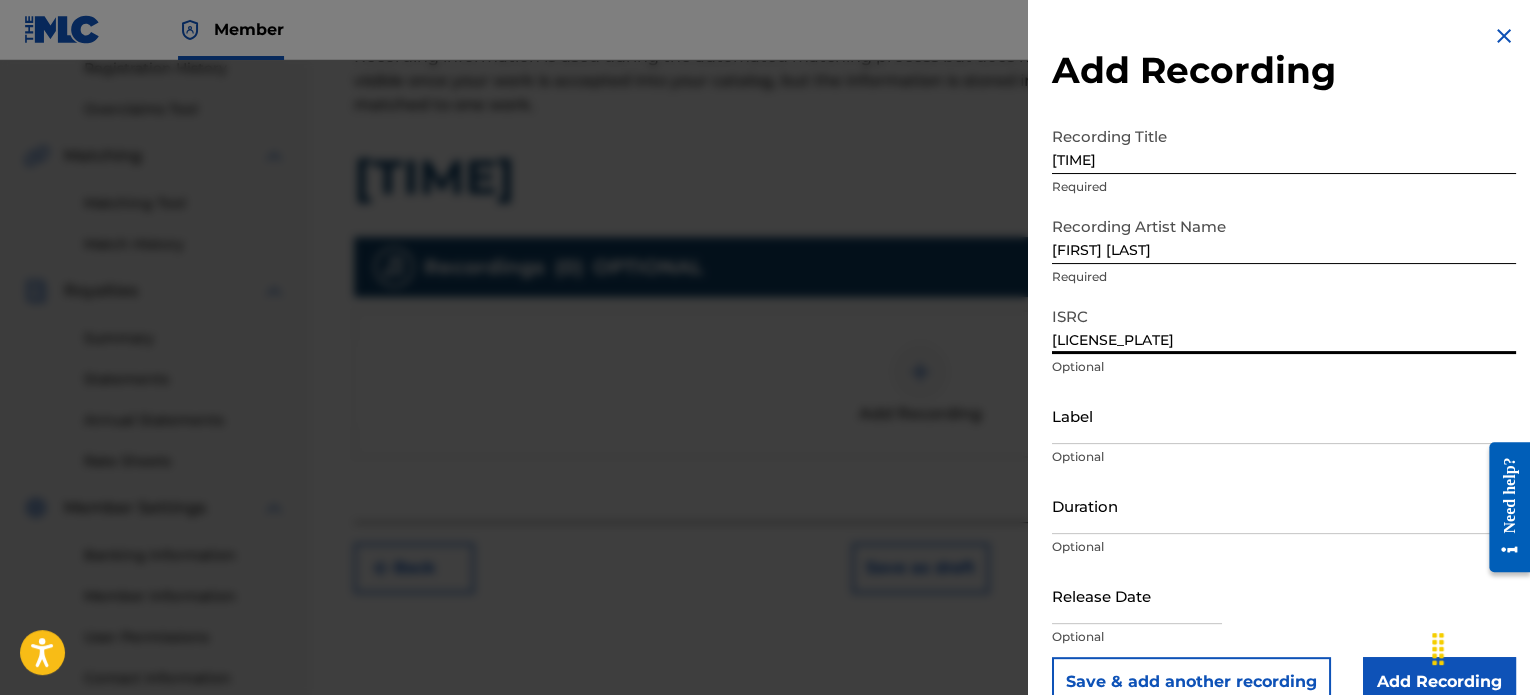 type on "[LICENSE_PLATE]" 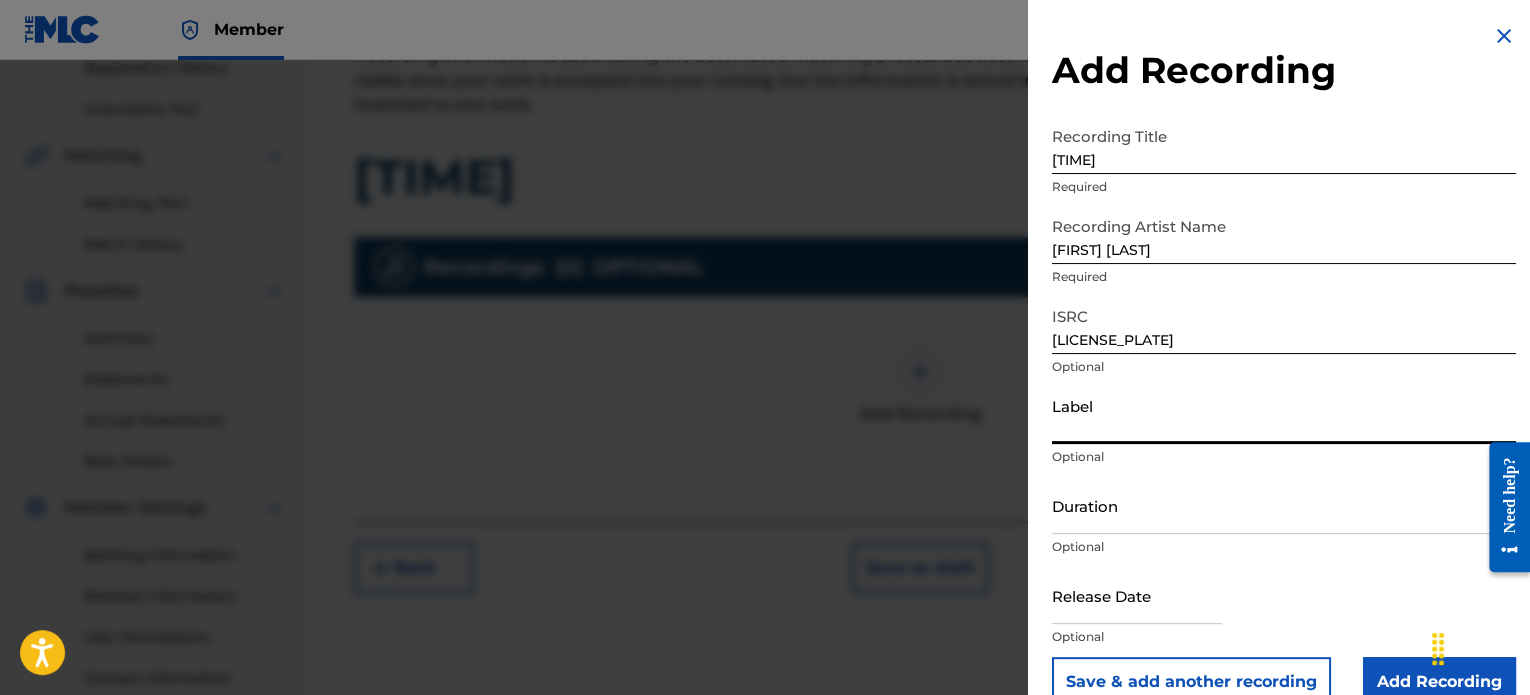 click on "Label" at bounding box center (1284, 415) 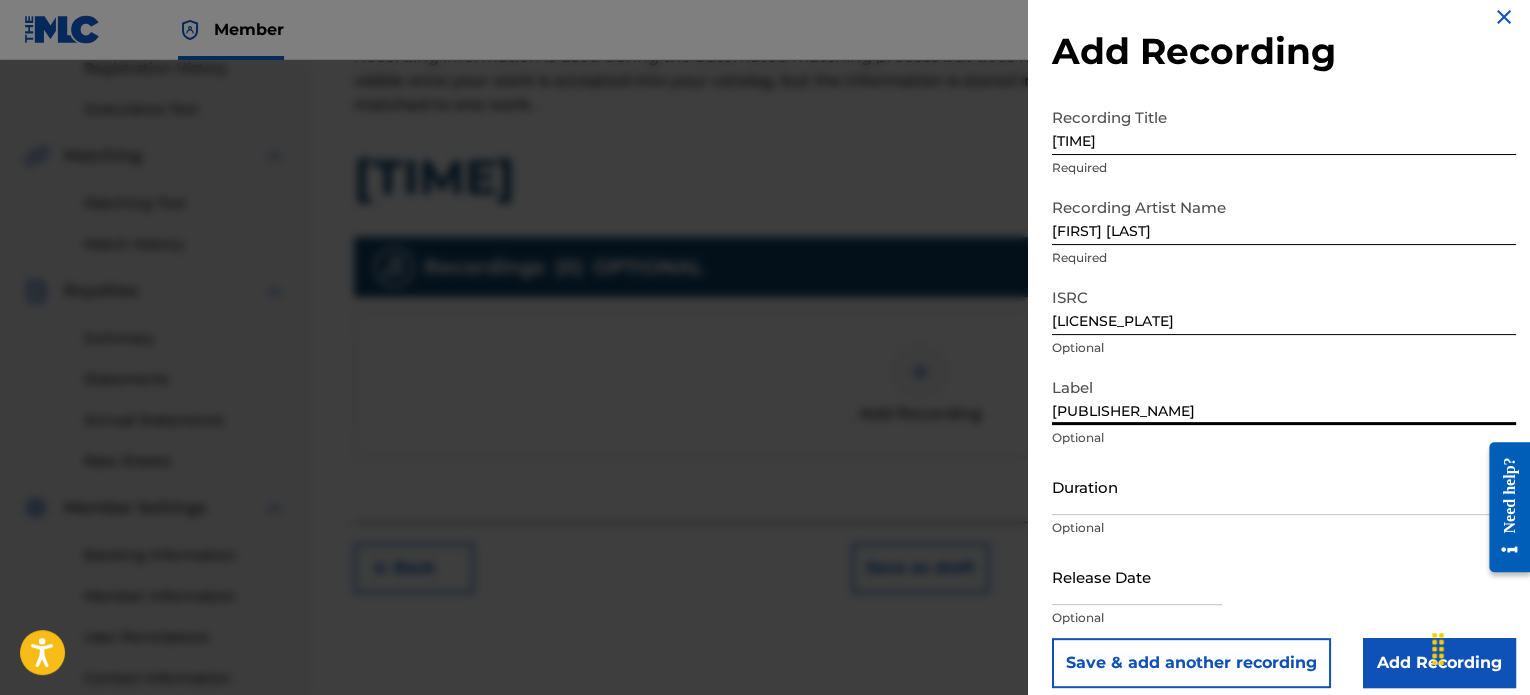 scroll, scrollTop: 36, scrollLeft: 0, axis: vertical 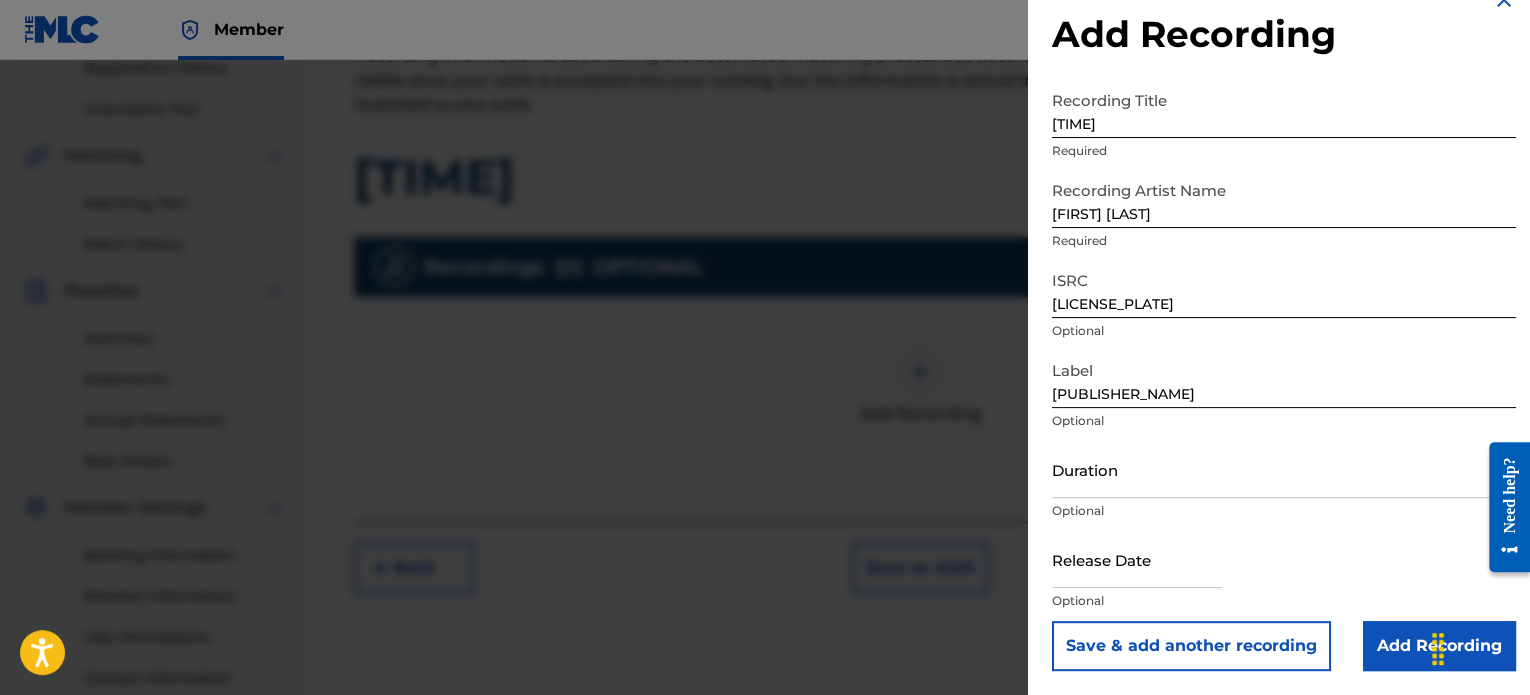 click at bounding box center (1137, 559) 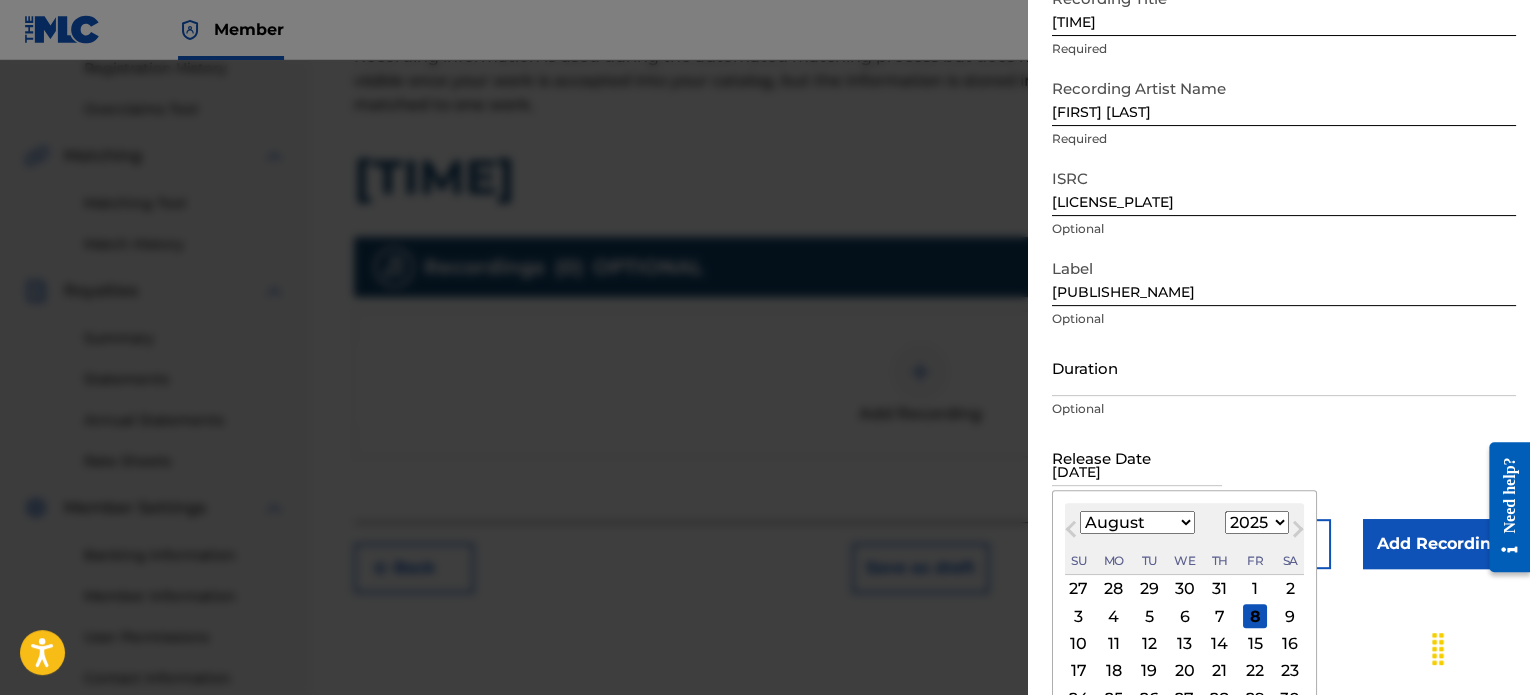 scroll, scrollTop: 221, scrollLeft: 0, axis: vertical 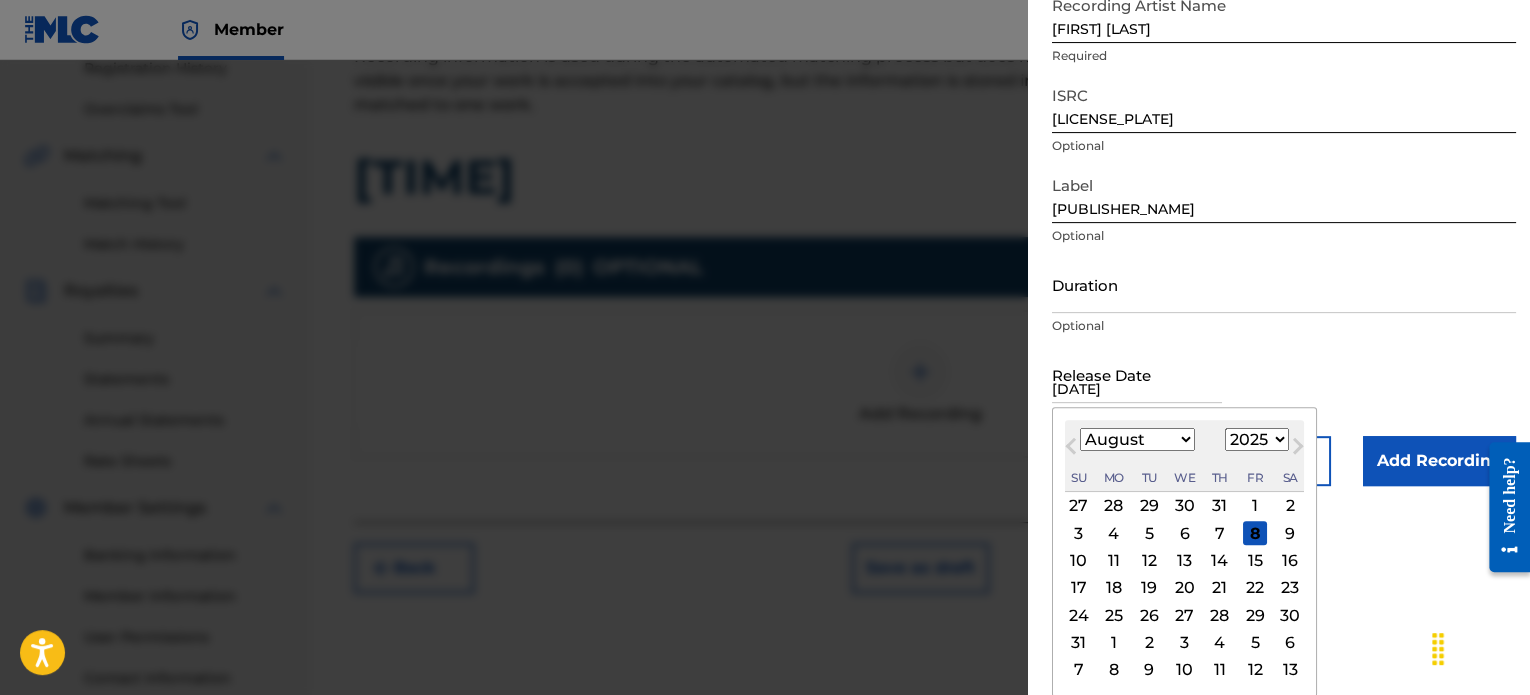 click on "6" at bounding box center (1185, 533) 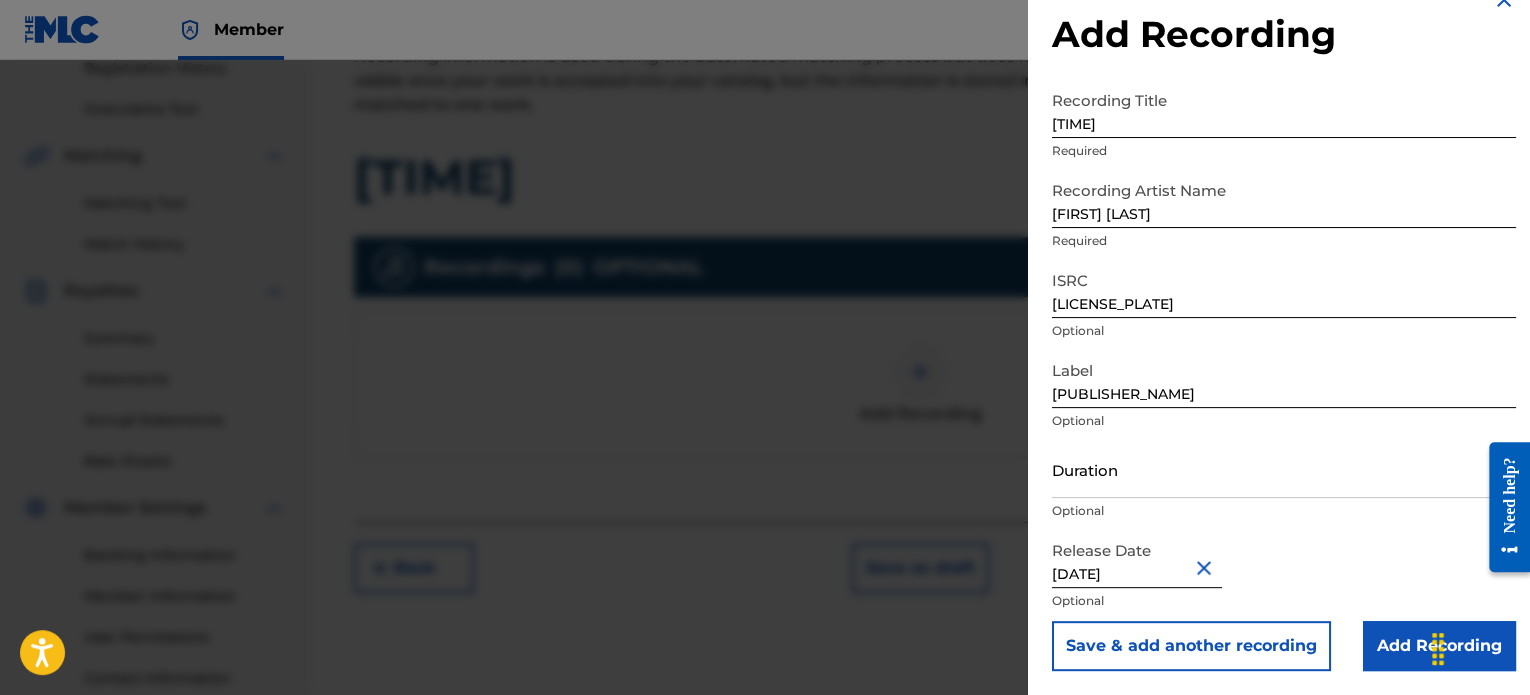 scroll, scrollTop: 36, scrollLeft: 0, axis: vertical 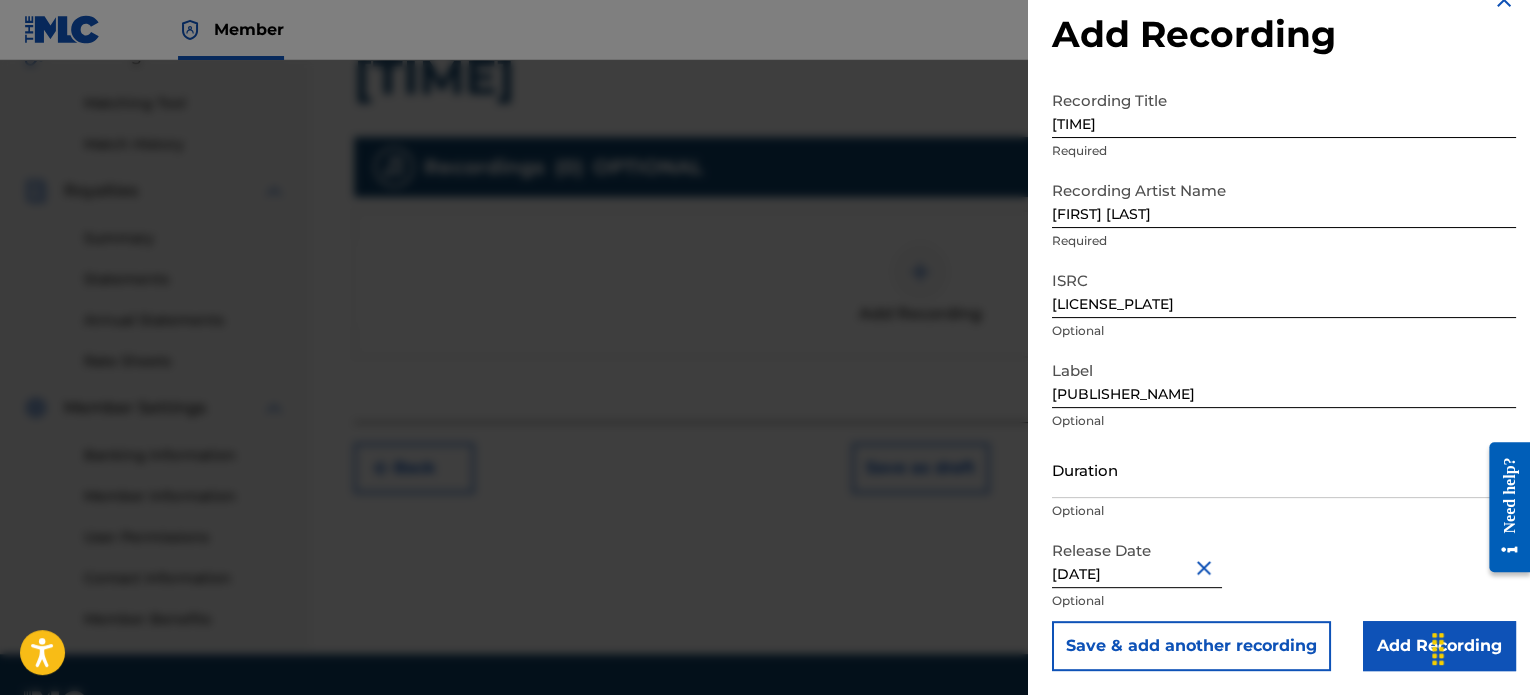 click on "Add Recording" at bounding box center (1439, 646) 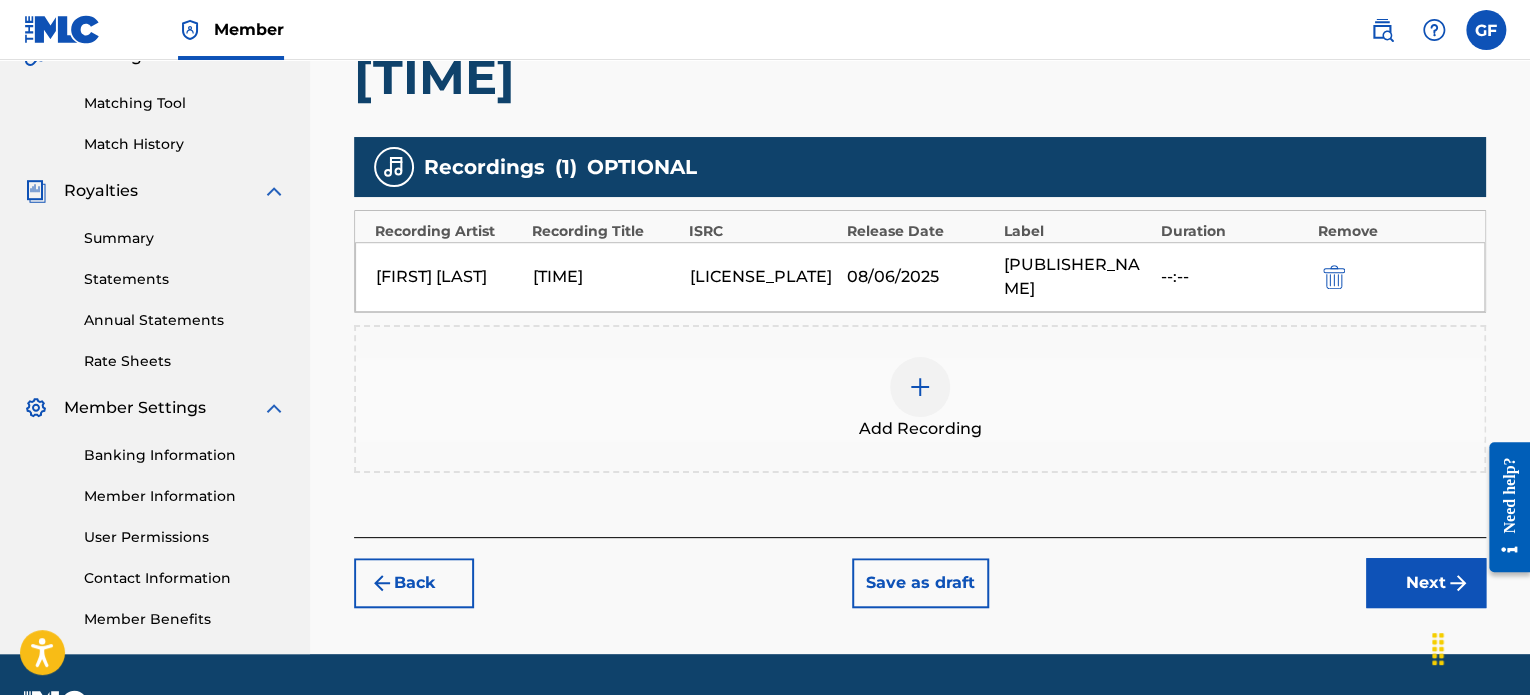 click on "Next" at bounding box center [1426, 583] 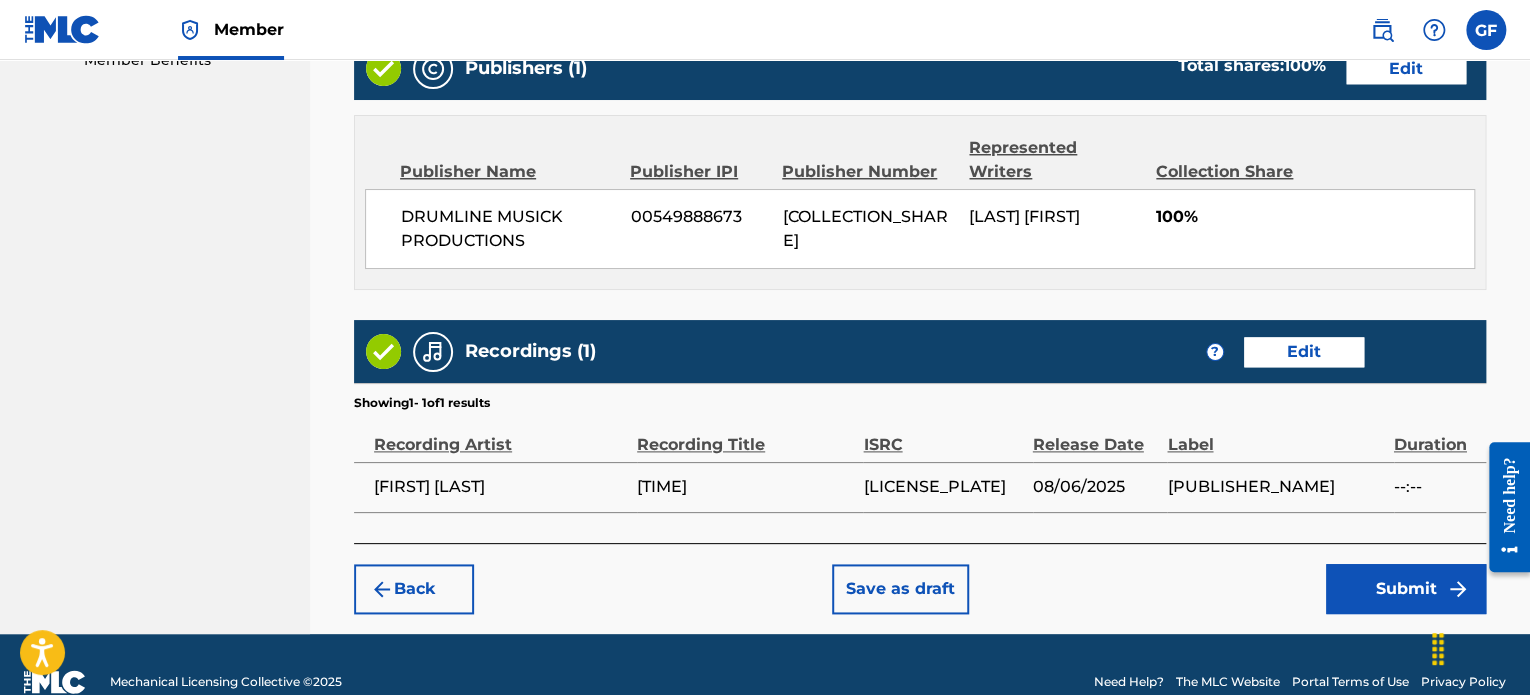 scroll, scrollTop: 1081, scrollLeft: 0, axis: vertical 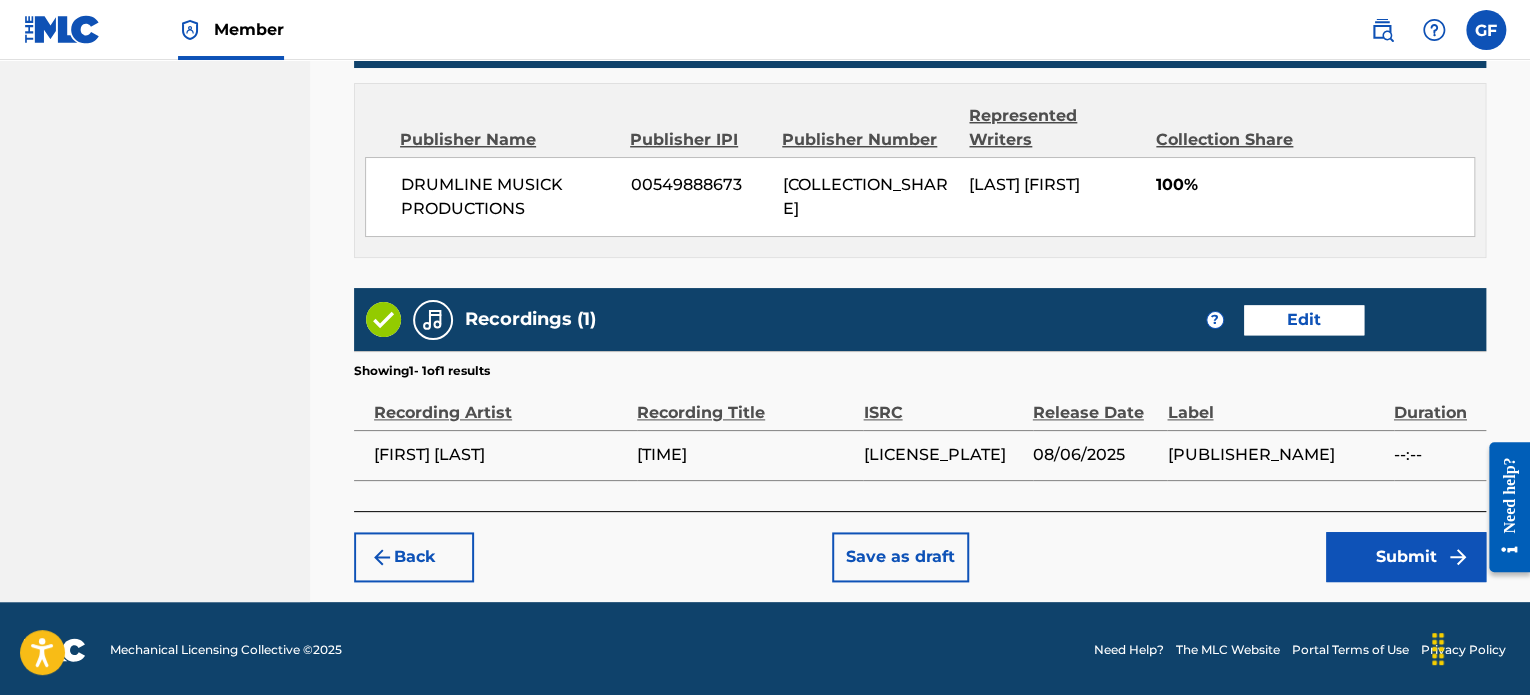 click on "Submit" at bounding box center (1406, 557) 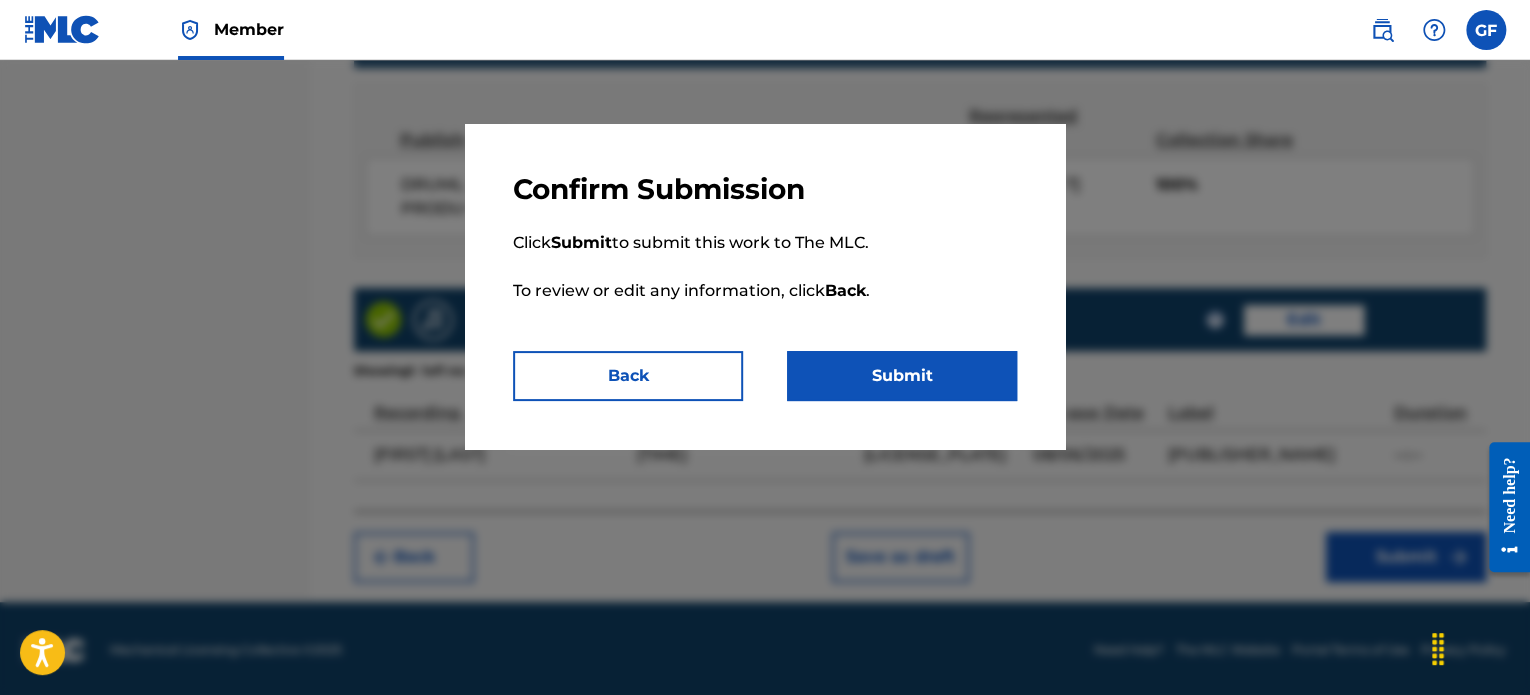 click on "Submit" at bounding box center (902, 376) 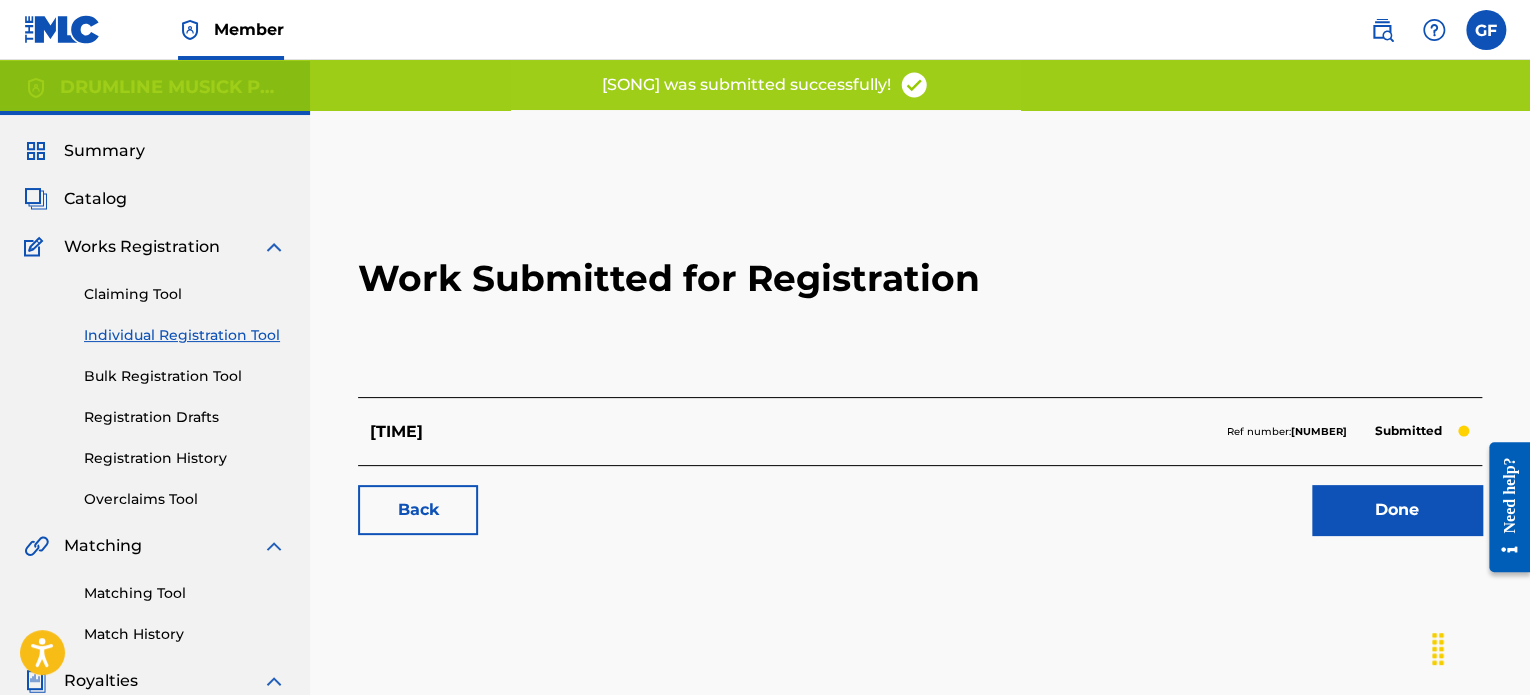 click on "Done" at bounding box center (1397, 510) 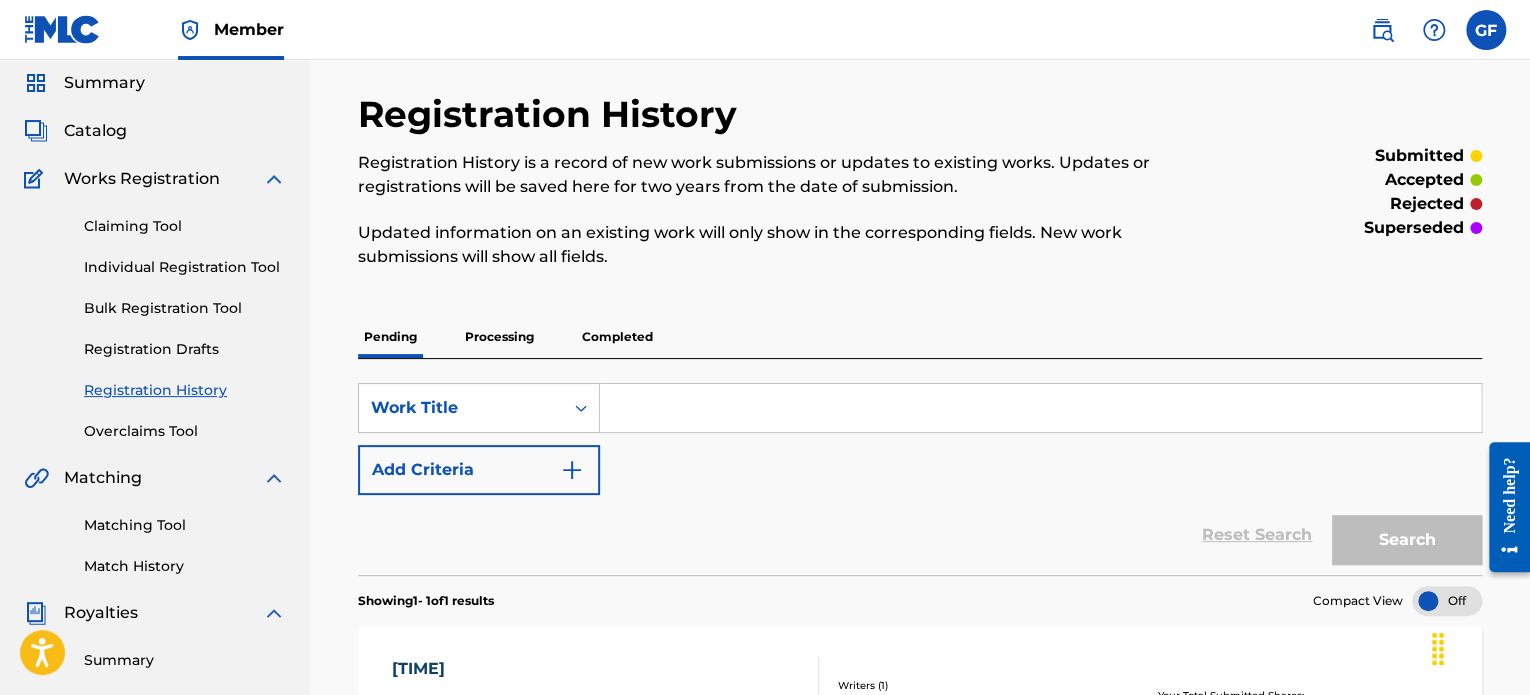 scroll, scrollTop: 100, scrollLeft: 0, axis: vertical 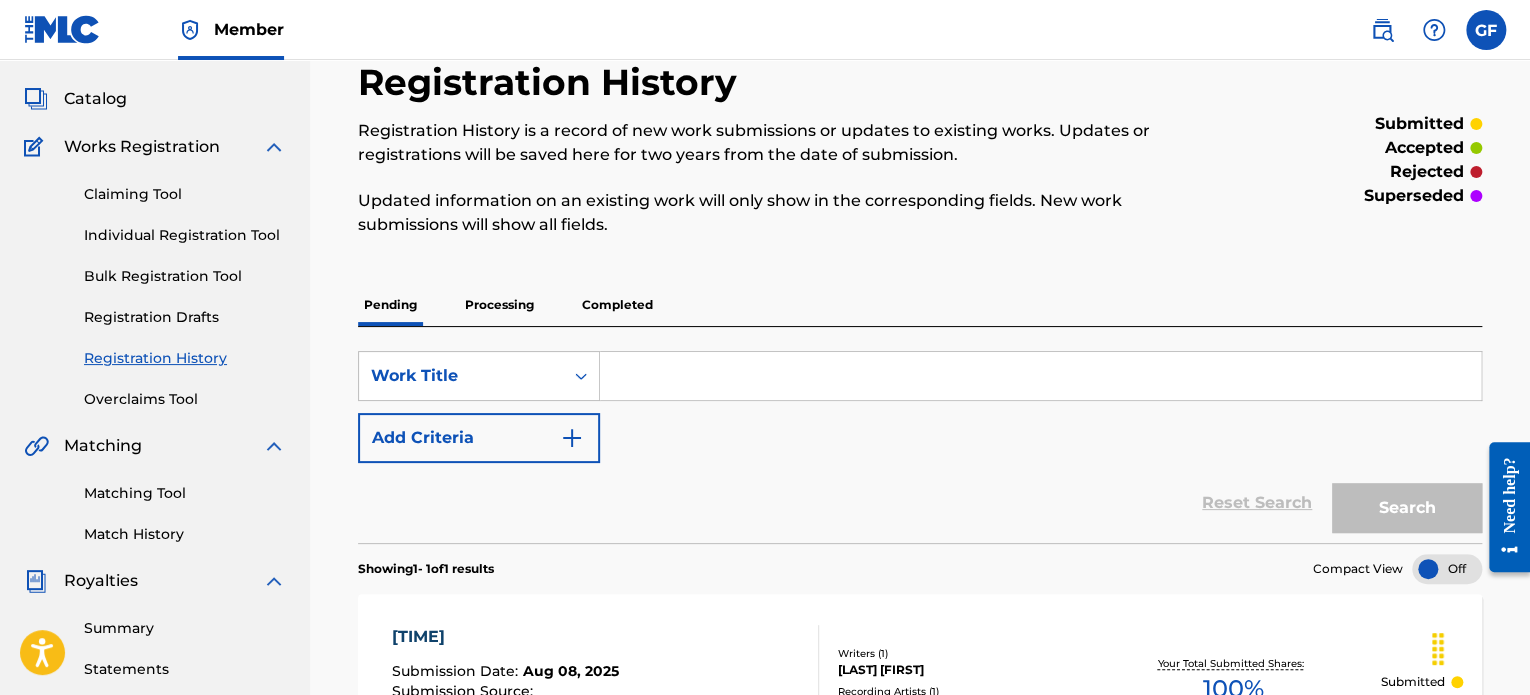 click at bounding box center [1040, 376] 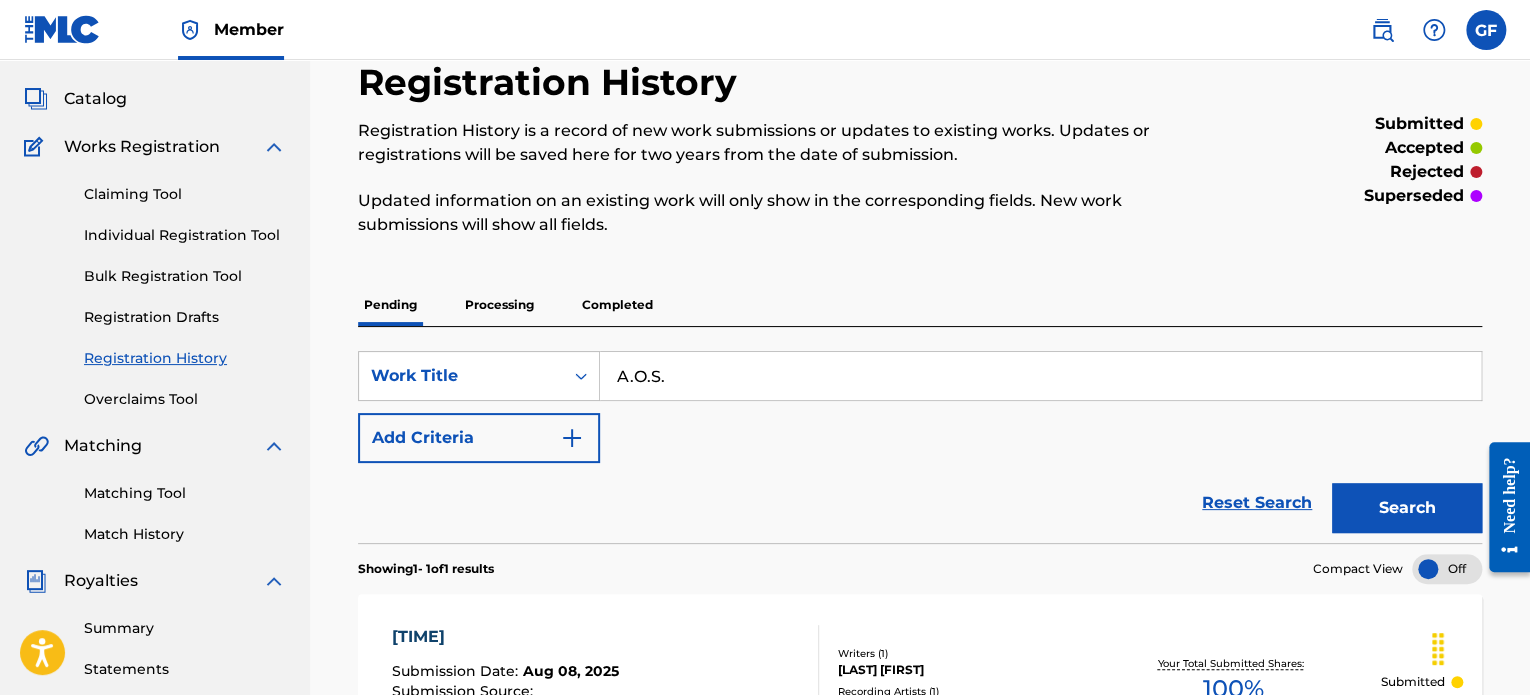 type on "A.O.S." 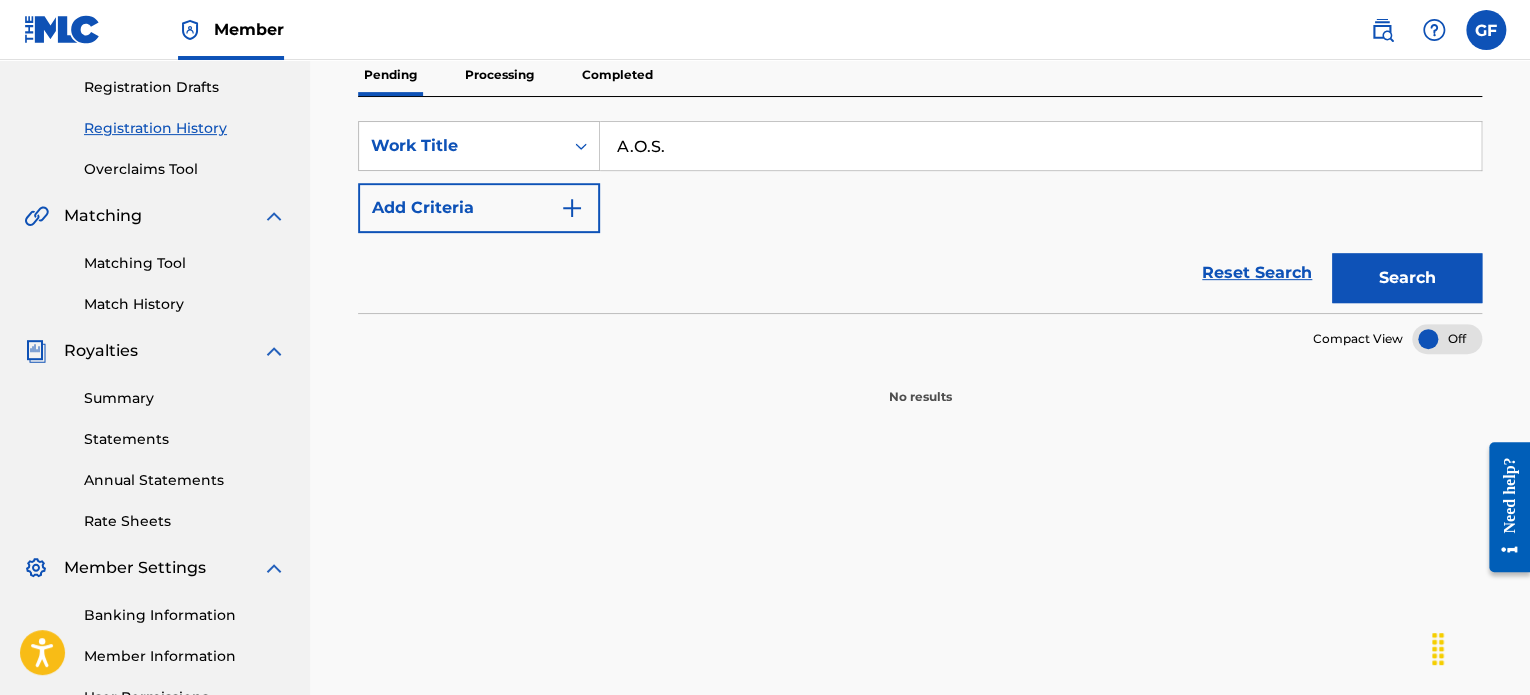 scroll, scrollTop: 300, scrollLeft: 0, axis: vertical 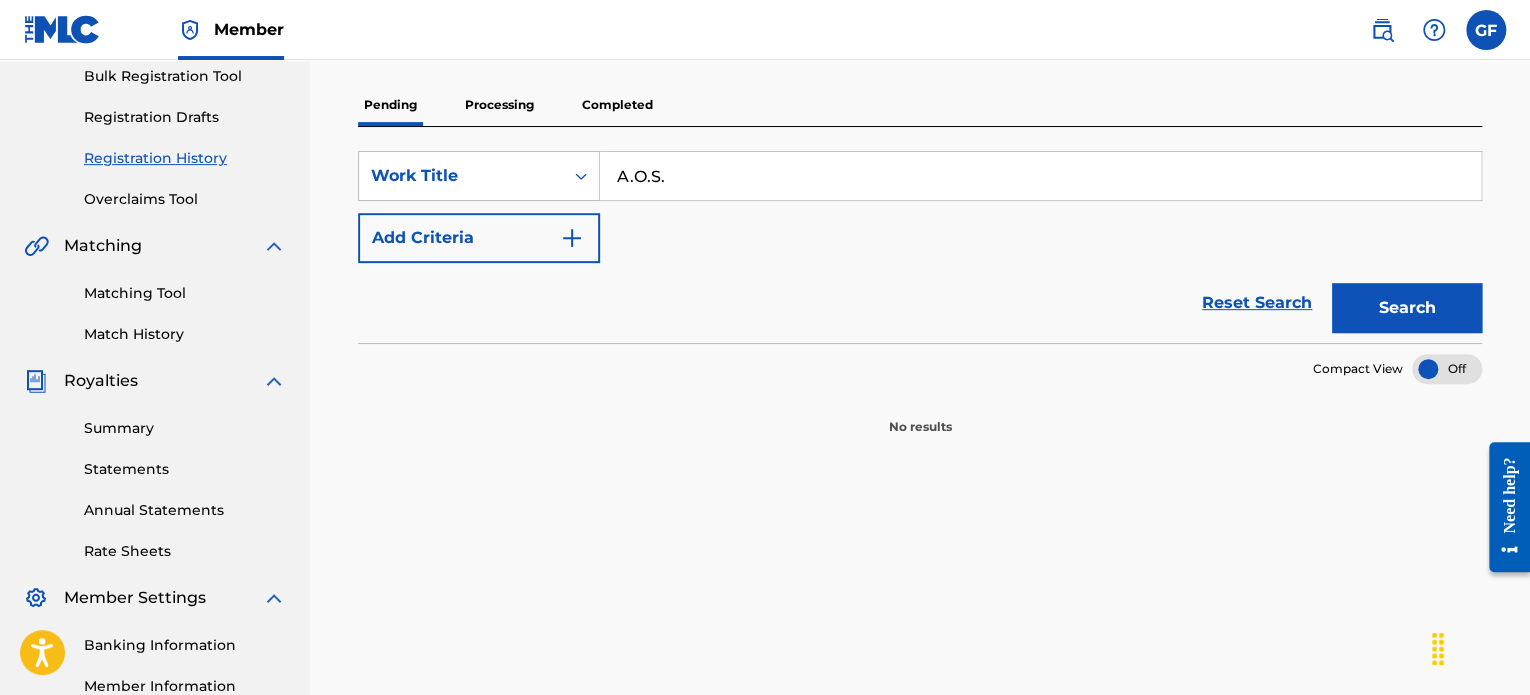 click on "Search" at bounding box center (1407, 308) 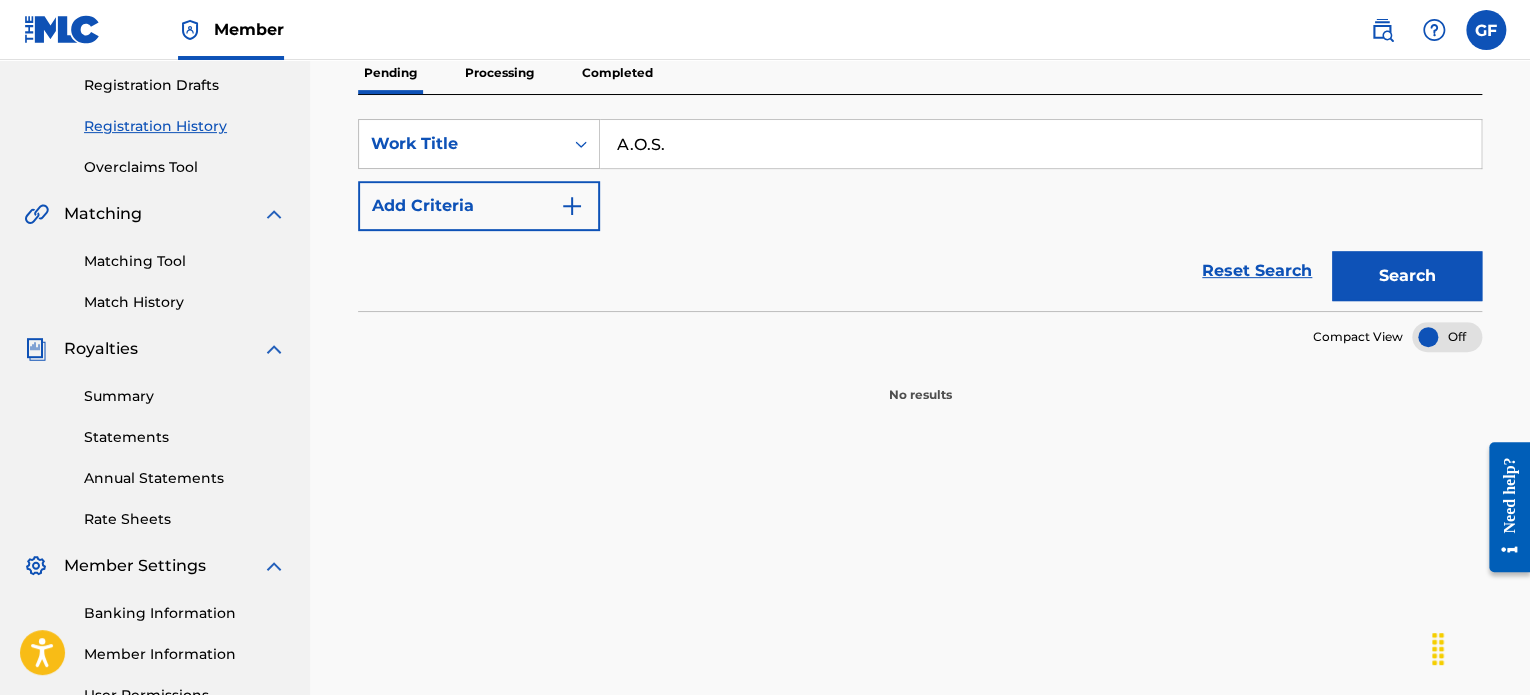 scroll, scrollTop: 44, scrollLeft: 0, axis: vertical 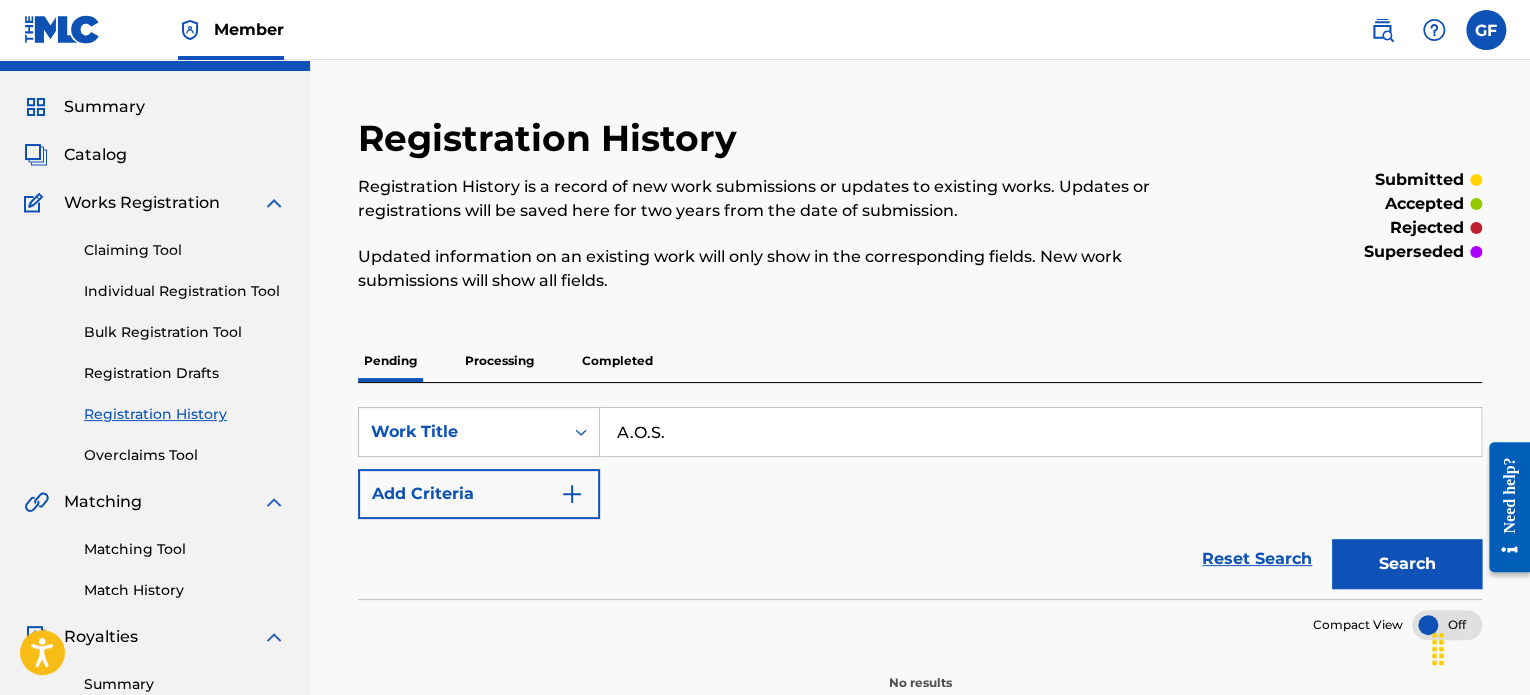 click on "Claiming Tool" at bounding box center (185, 250) 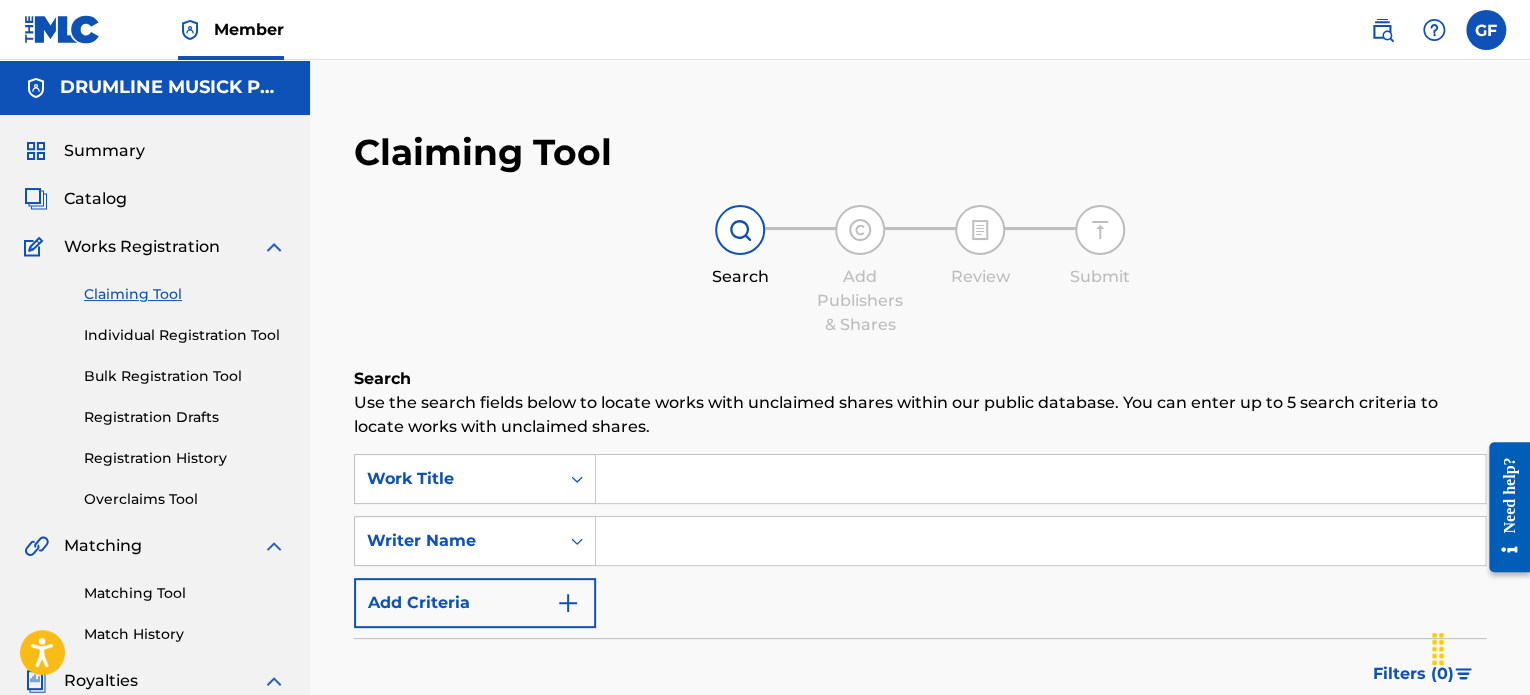 scroll, scrollTop: 100, scrollLeft: 0, axis: vertical 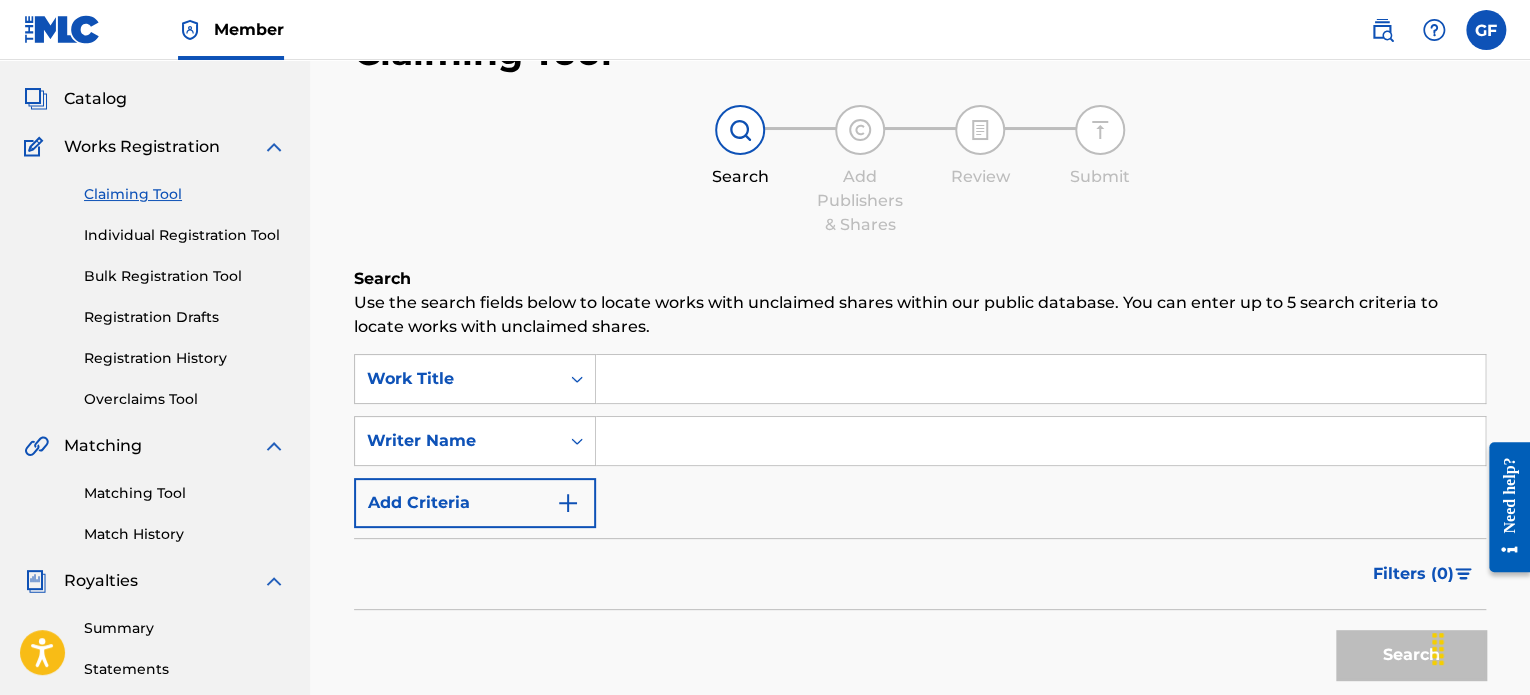 click at bounding box center [1040, 379] 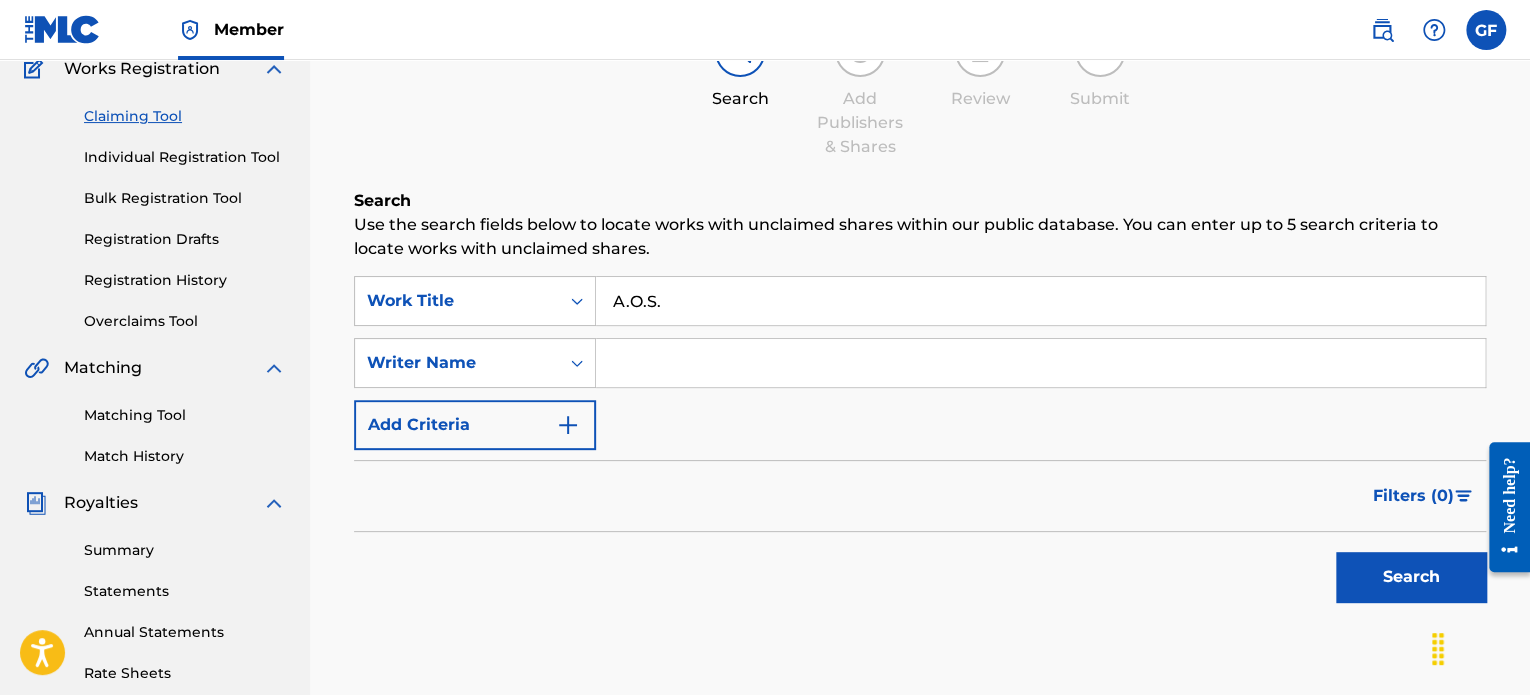 scroll, scrollTop: 300, scrollLeft: 0, axis: vertical 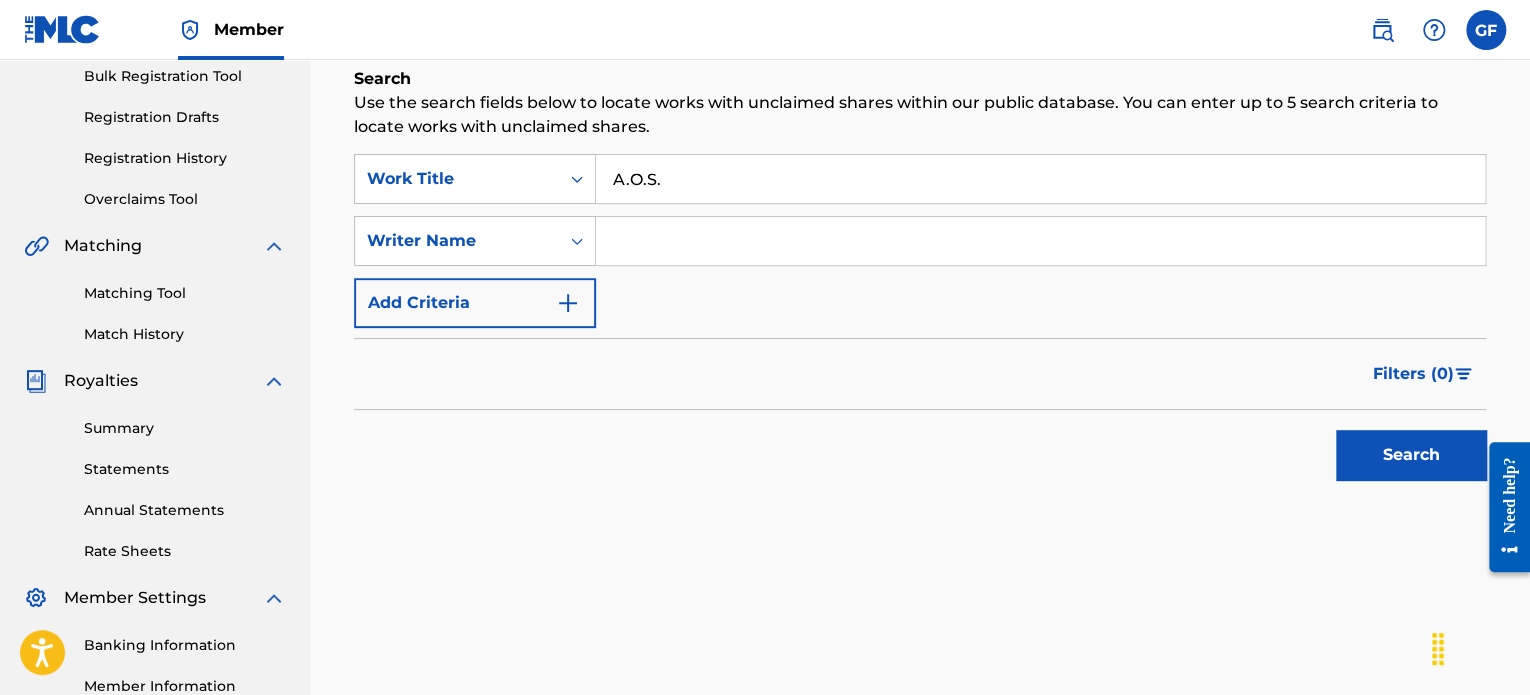 type on "A.O.S." 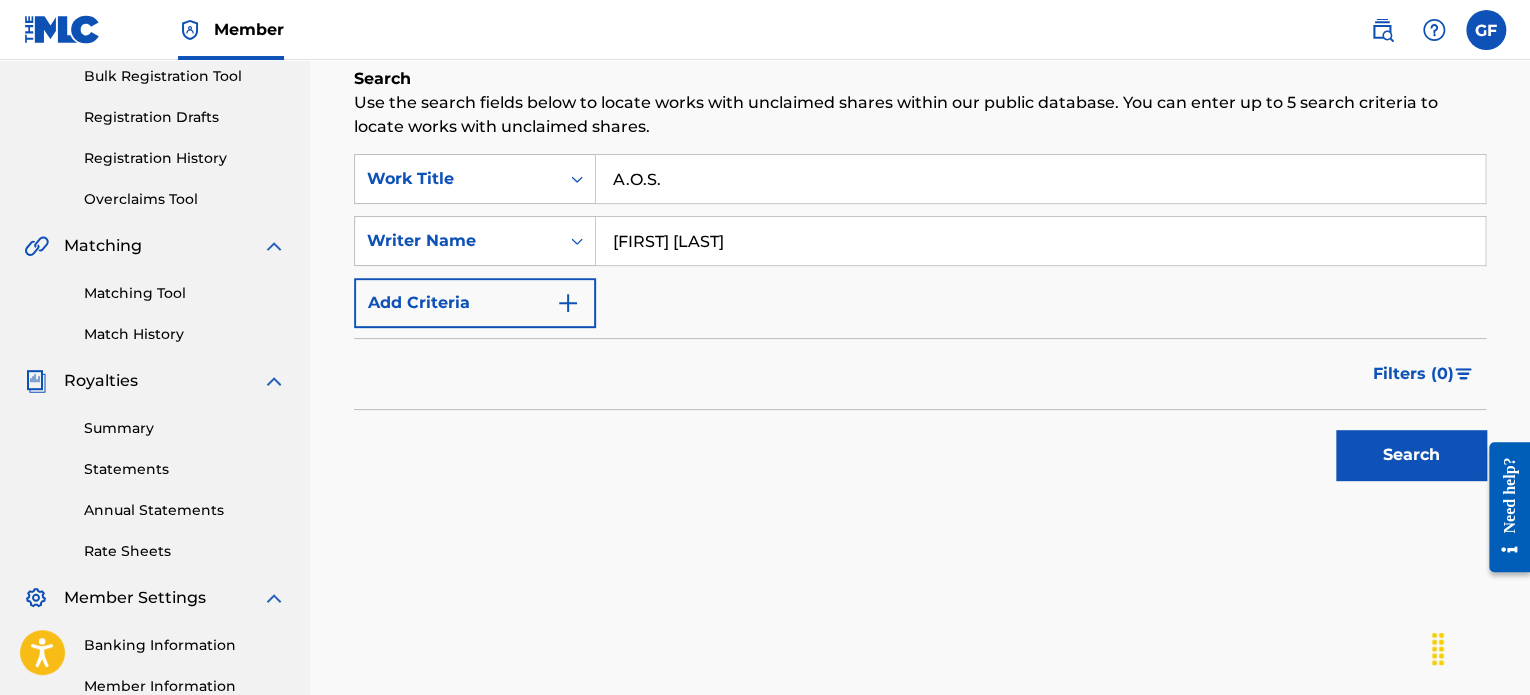 click on "Search" at bounding box center (1411, 455) 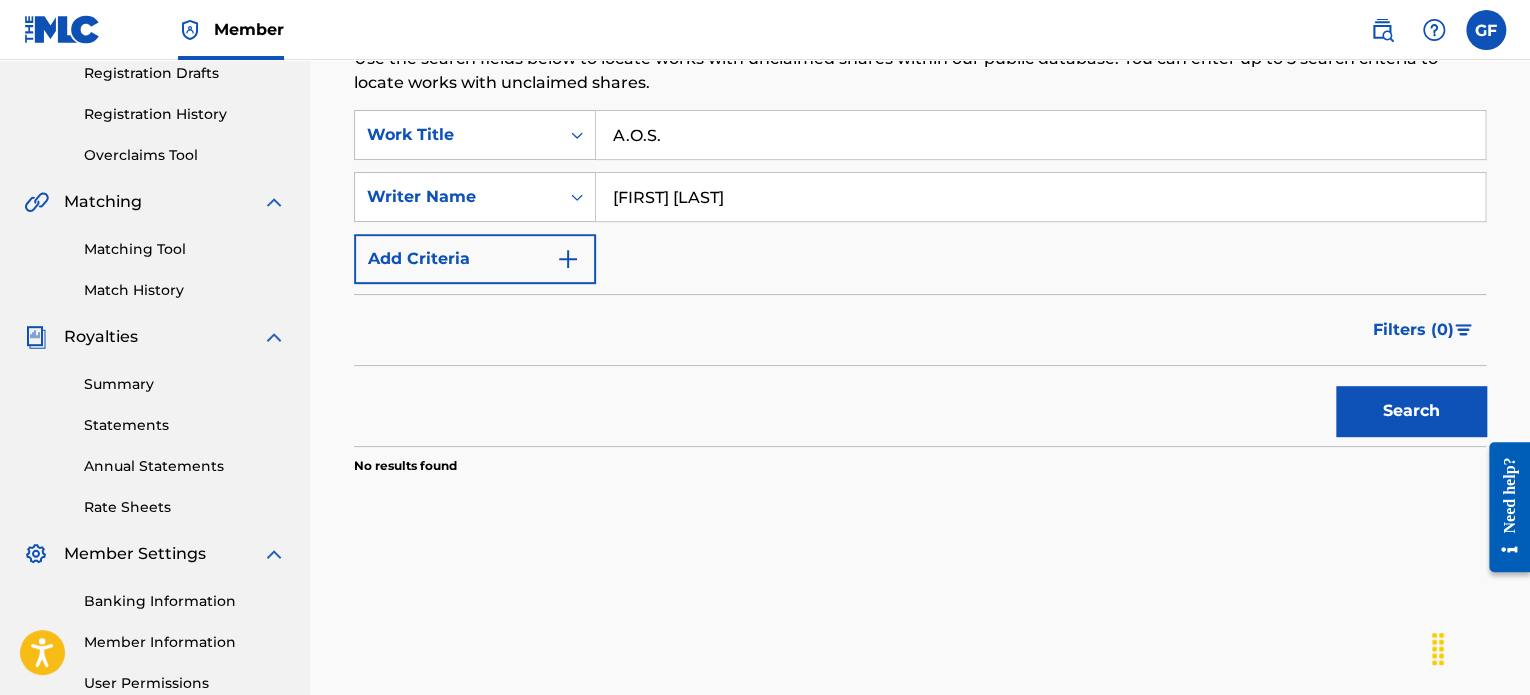 scroll, scrollTop: 444, scrollLeft: 0, axis: vertical 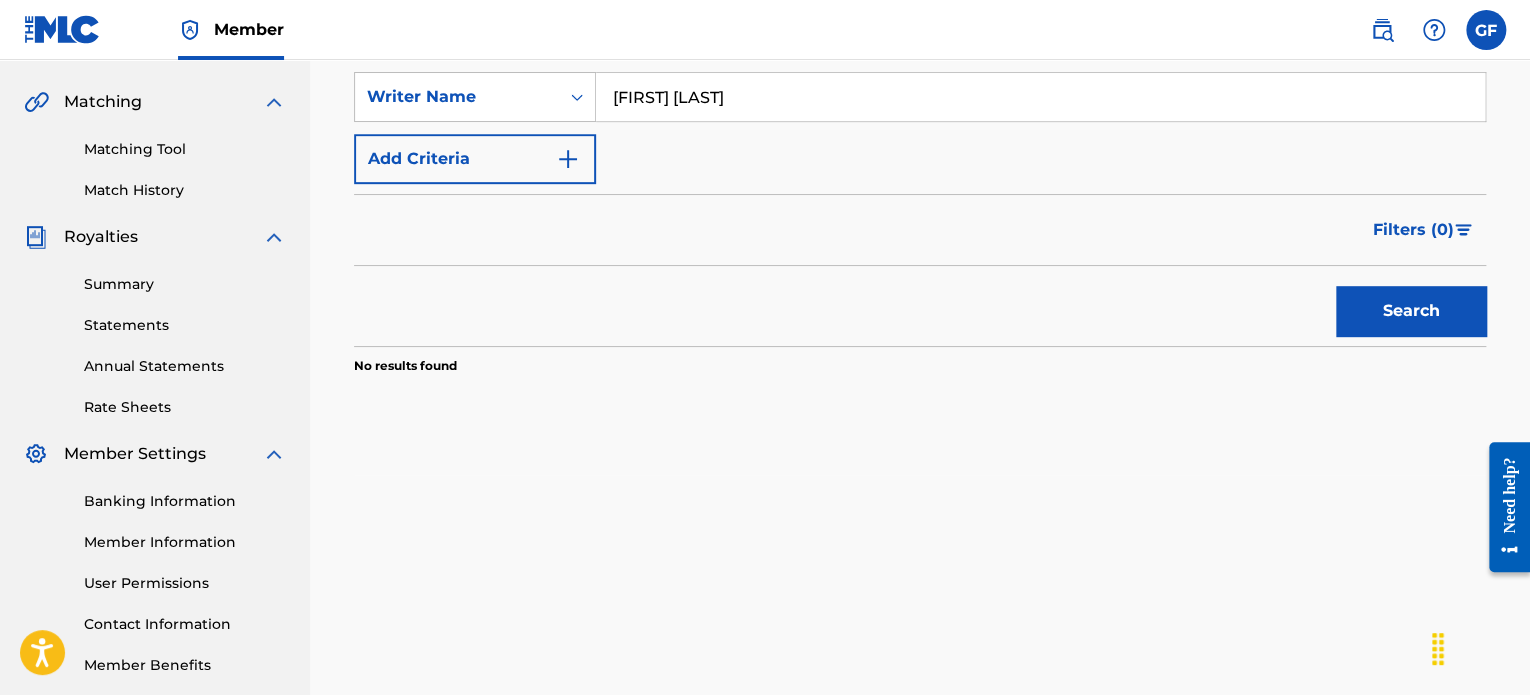 click on "Search" at bounding box center (1411, 311) 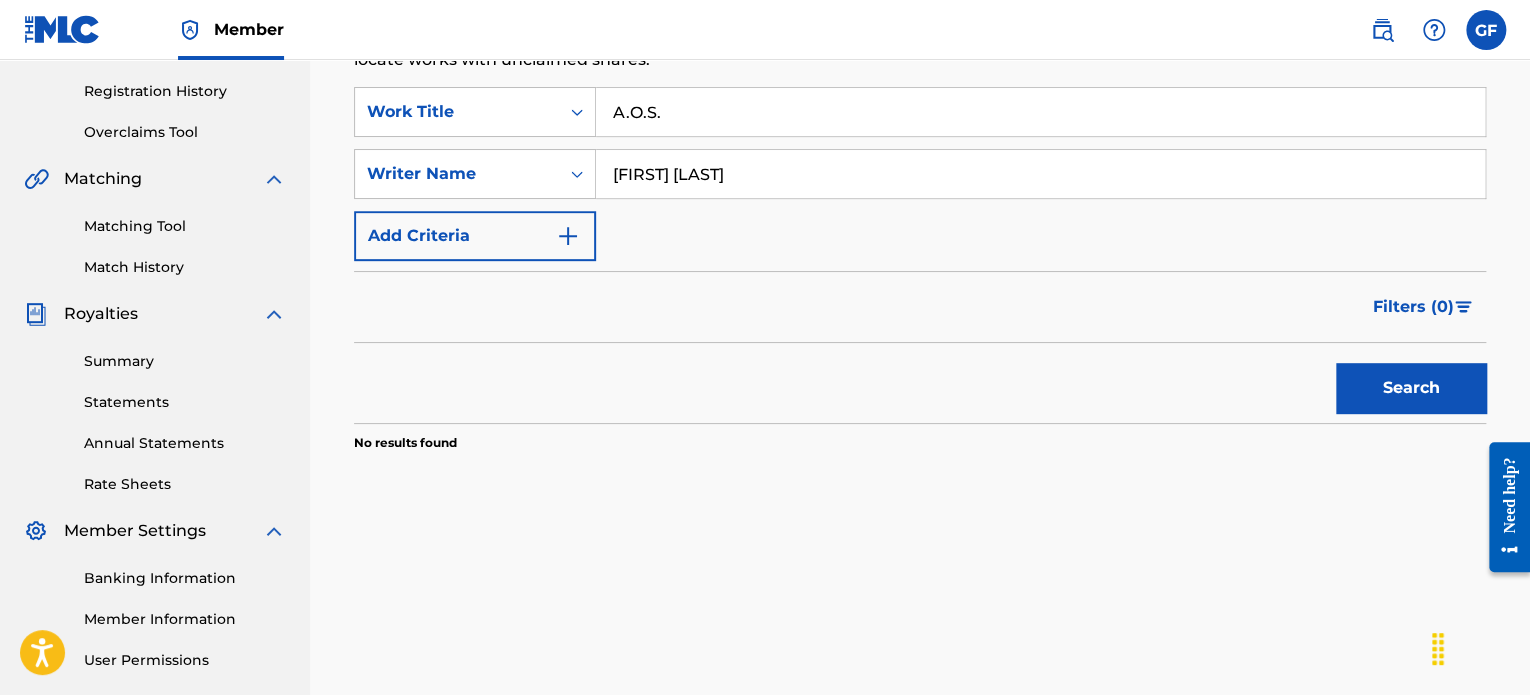 scroll, scrollTop: 244, scrollLeft: 0, axis: vertical 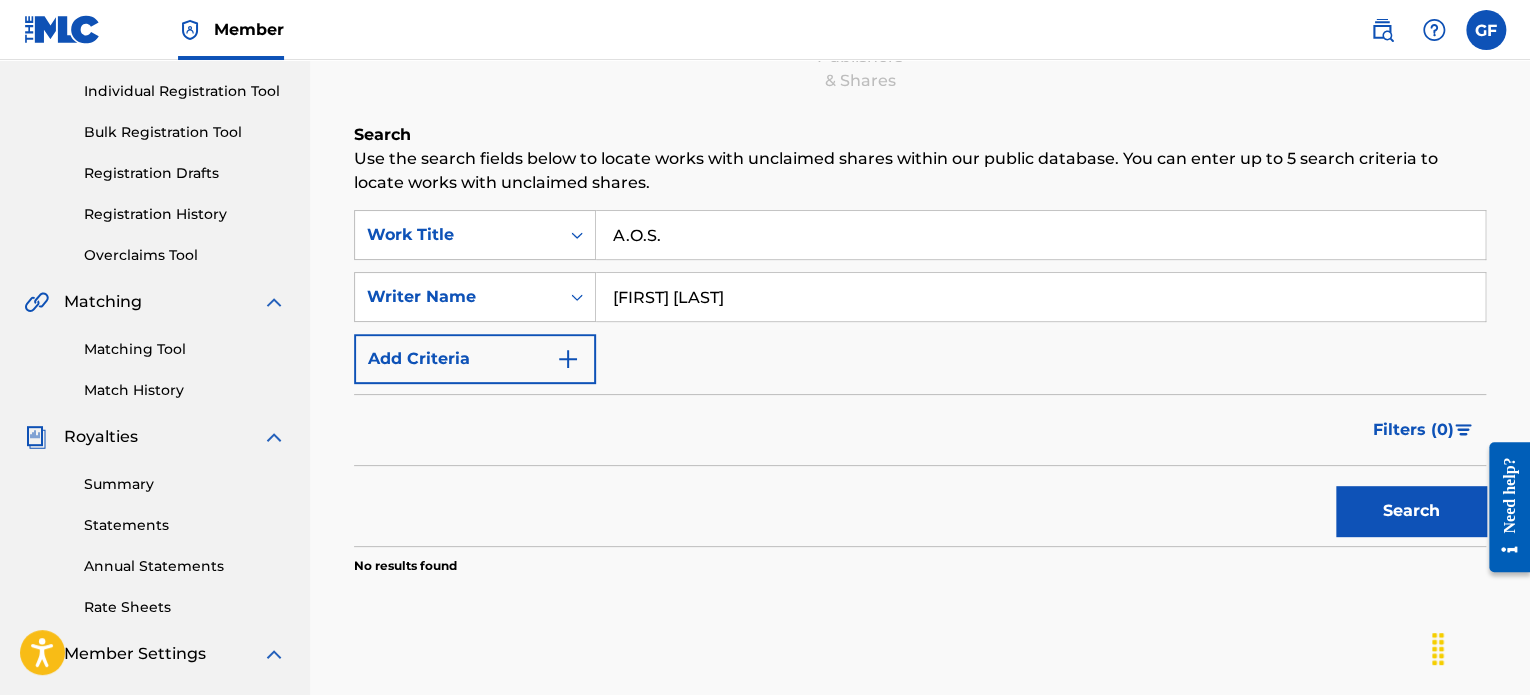 click on "A.O.S." at bounding box center (1040, 235) 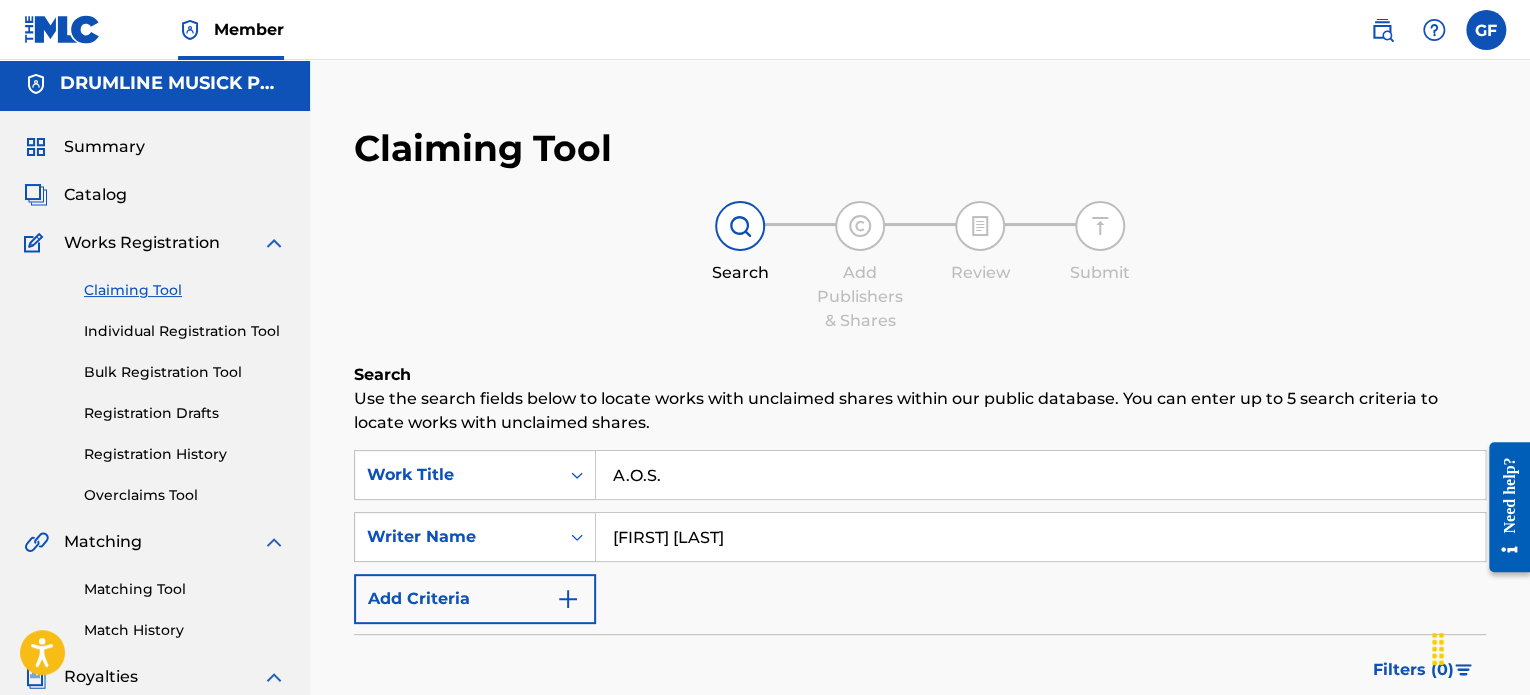 scroll, scrollTop: 0, scrollLeft: 0, axis: both 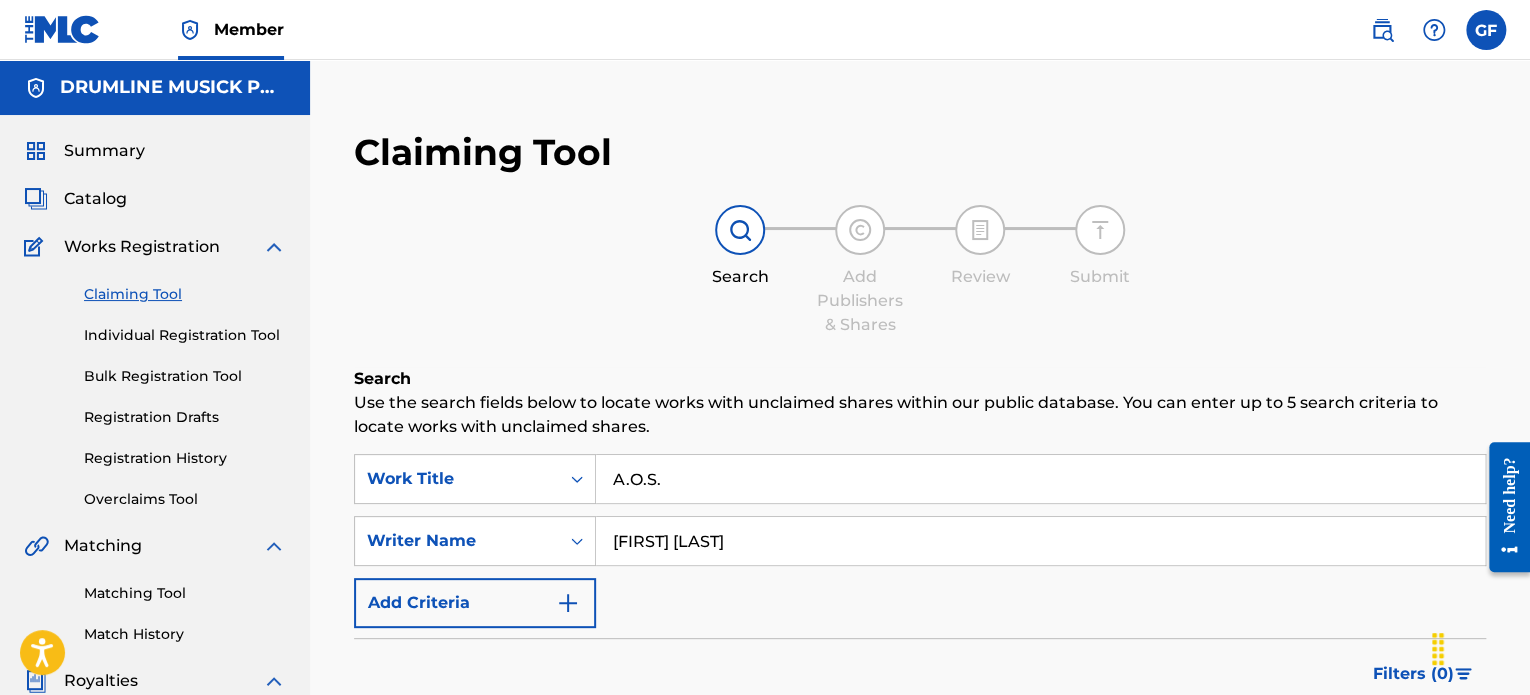 click on "Catalog" at bounding box center (95, 199) 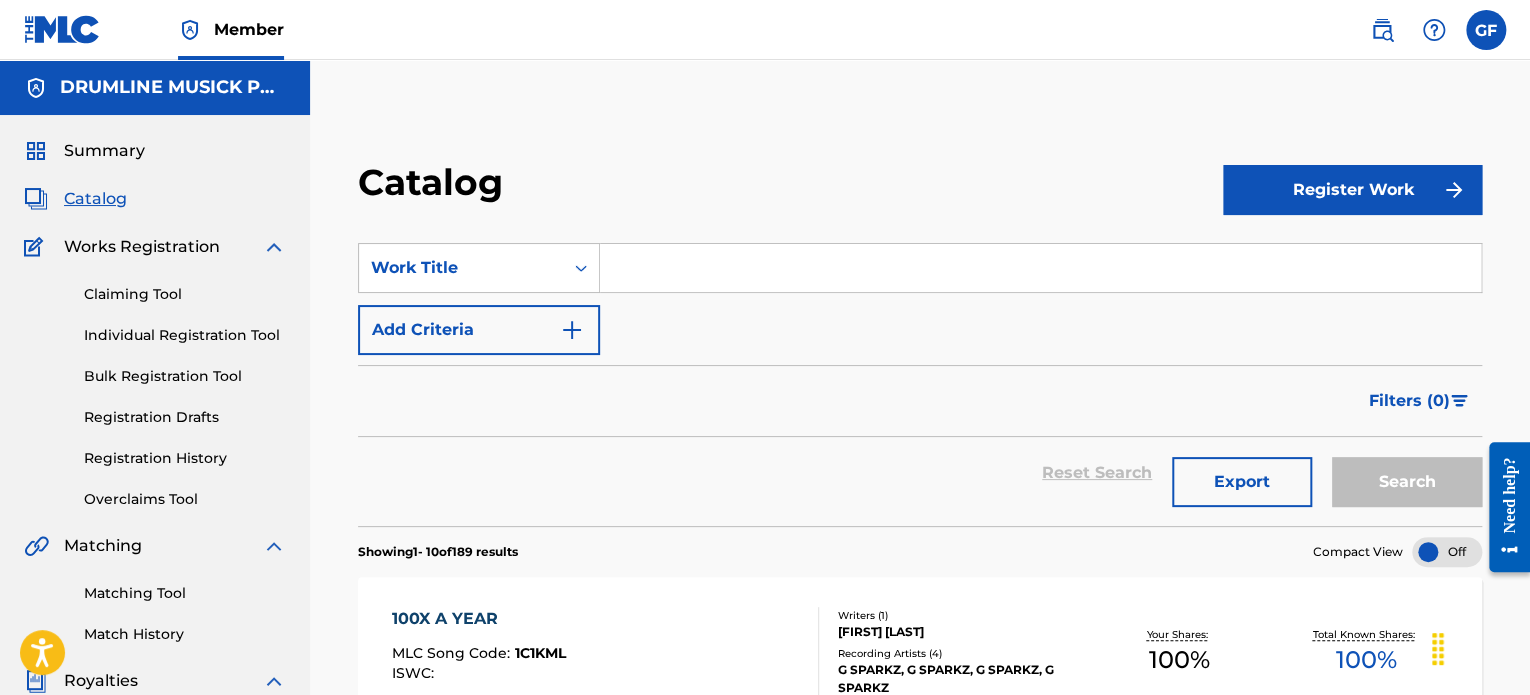 click on "Summary" at bounding box center (104, 151) 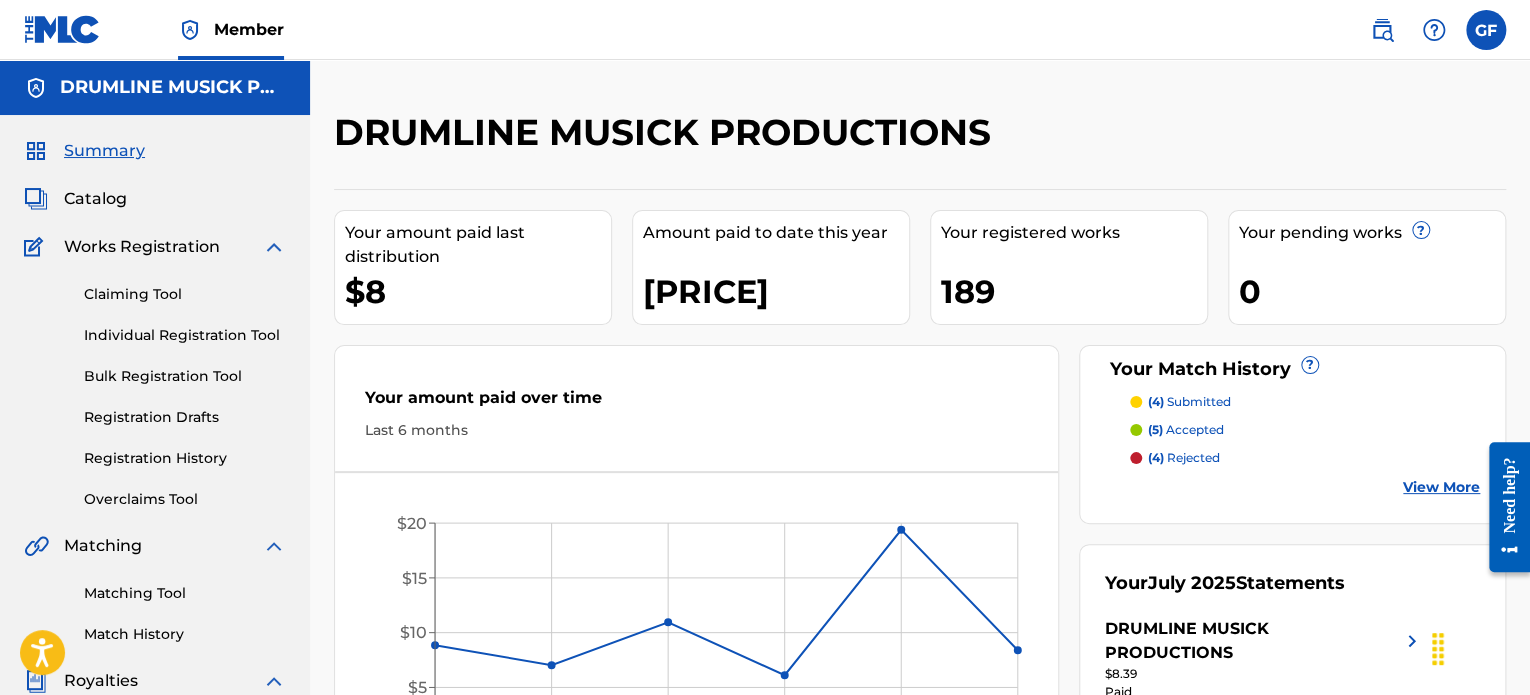 click on "Individual Registration Tool" at bounding box center [185, 335] 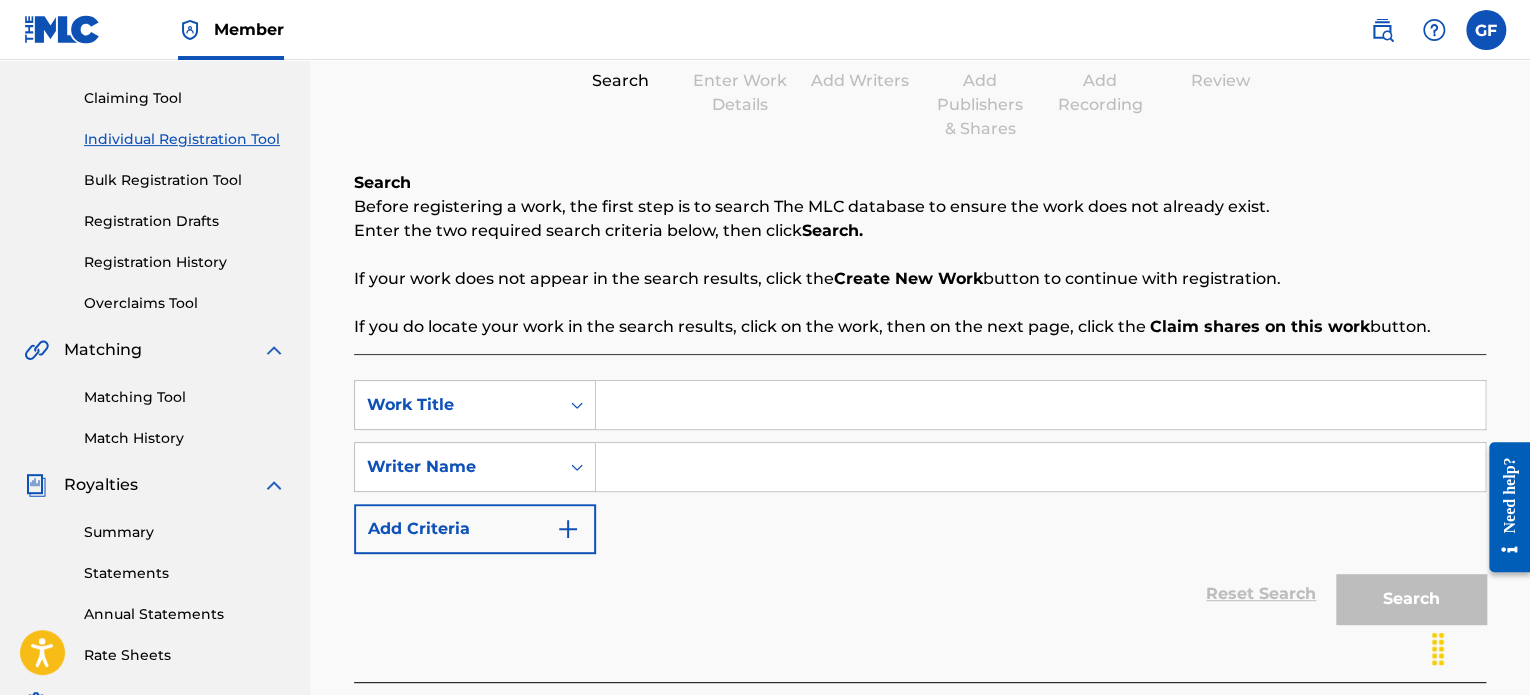 scroll, scrollTop: 200, scrollLeft: 0, axis: vertical 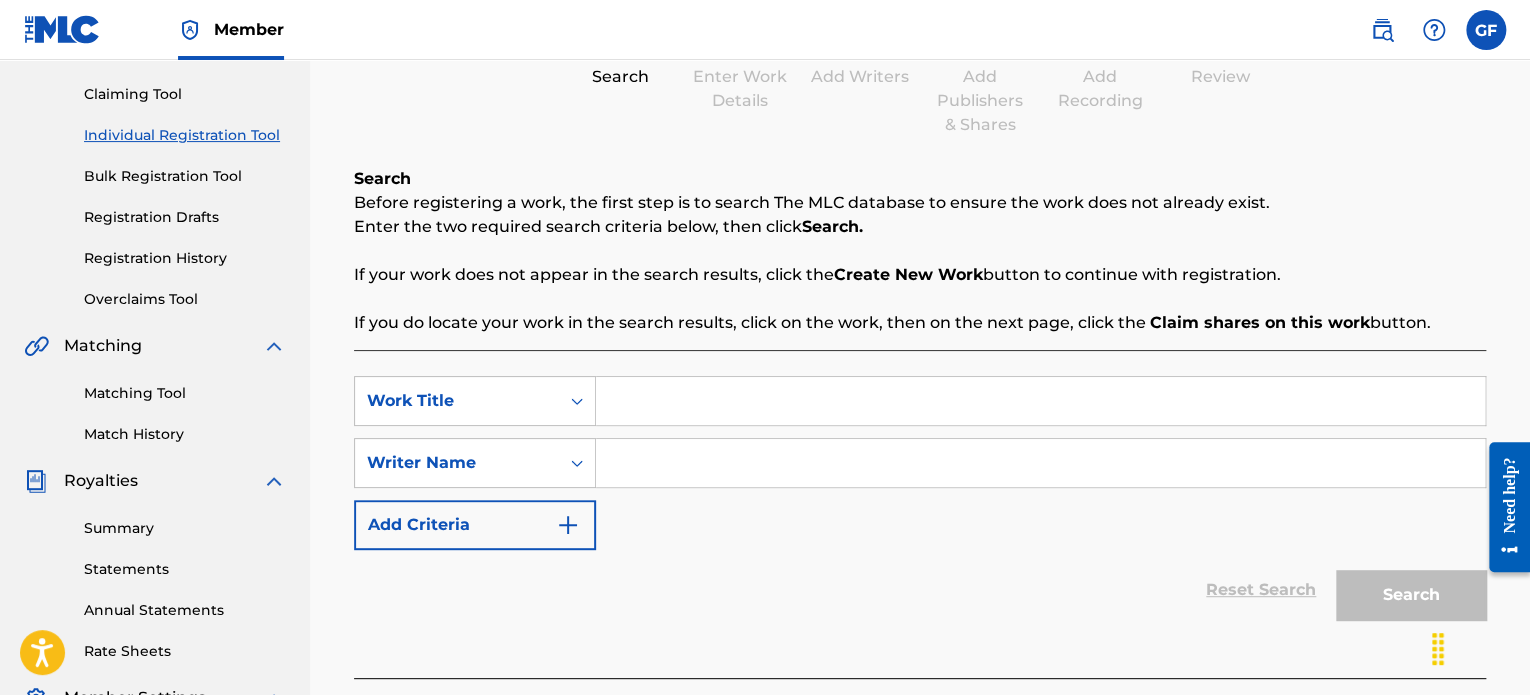 drag, startPoint x: 639, startPoint y: 379, endPoint x: 648, endPoint y: 402, distance: 24.698177 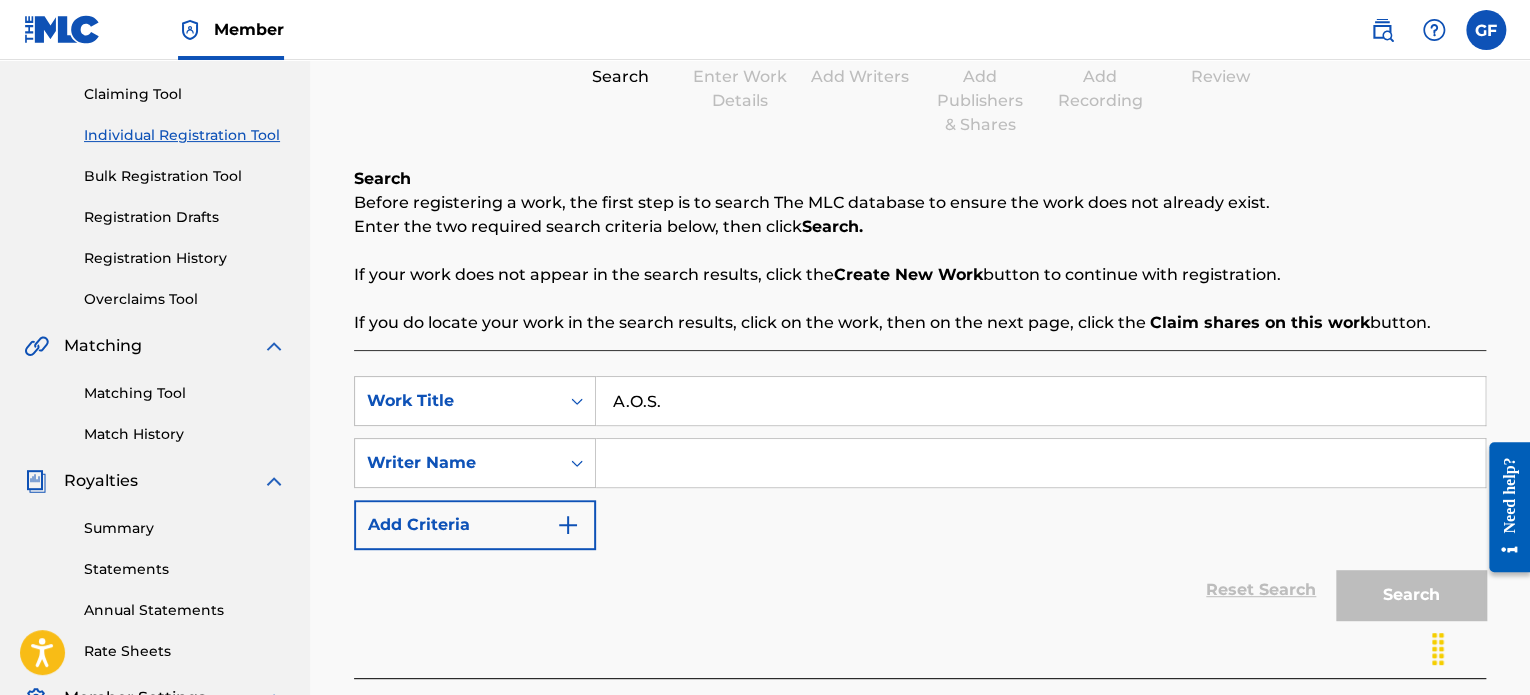 type on "A.O.S." 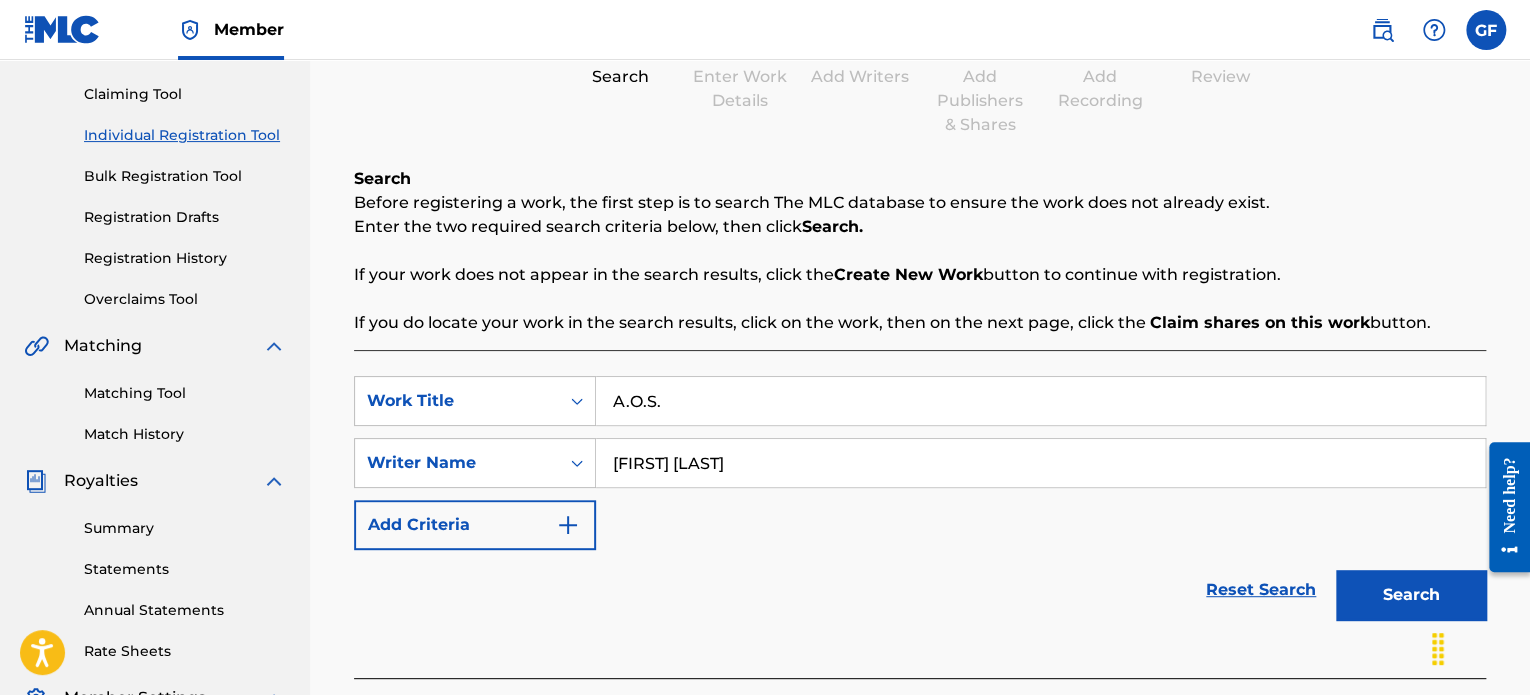 click on "Search" at bounding box center [1411, 595] 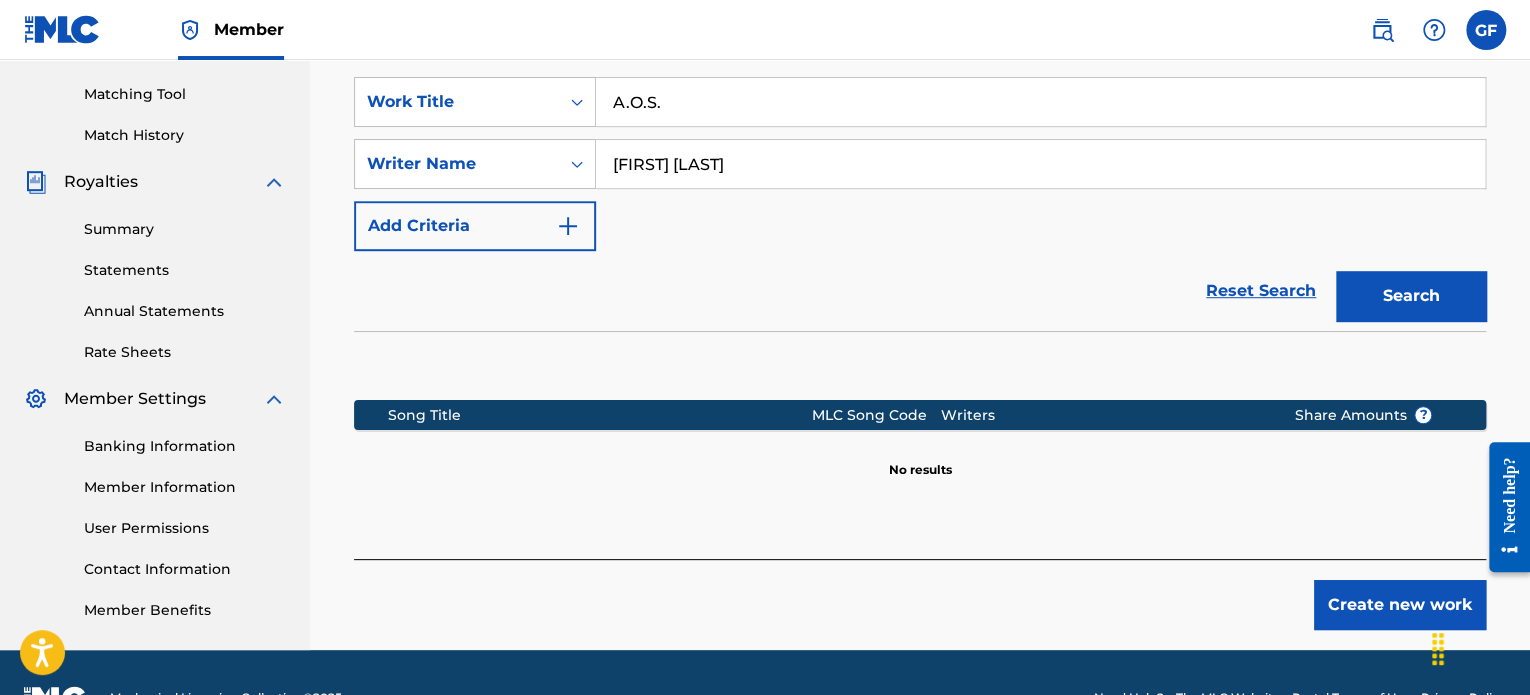 scroll, scrollTop: 549, scrollLeft: 0, axis: vertical 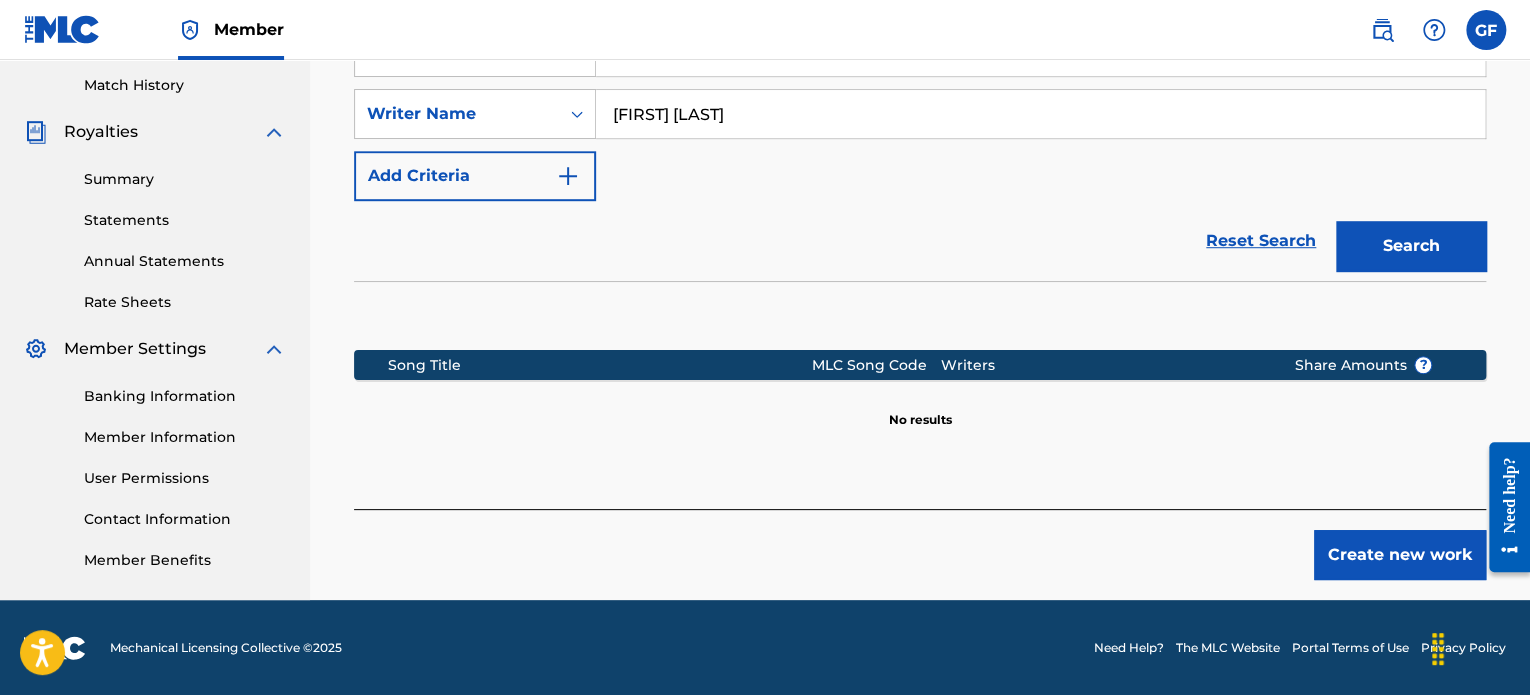 click on "Create new work" at bounding box center [1400, 555] 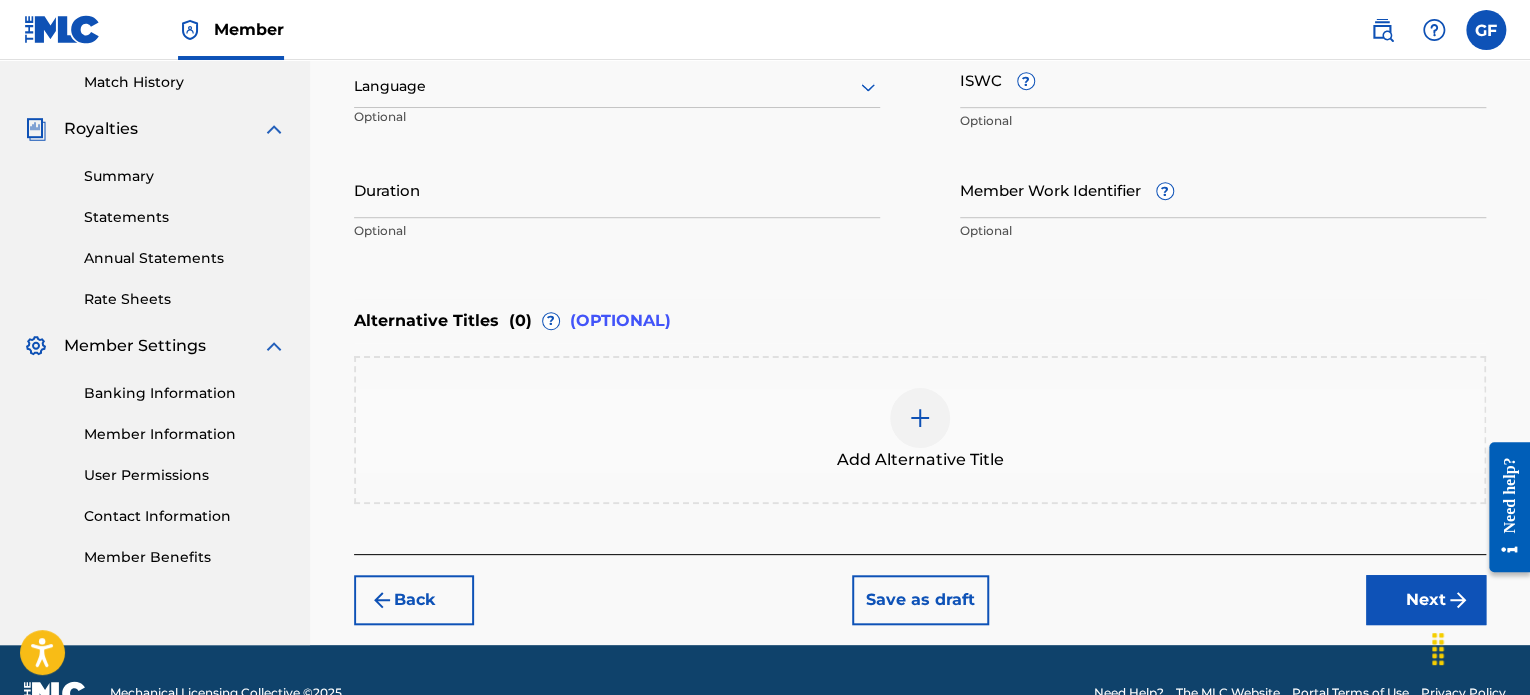 scroll, scrollTop: 296, scrollLeft: 0, axis: vertical 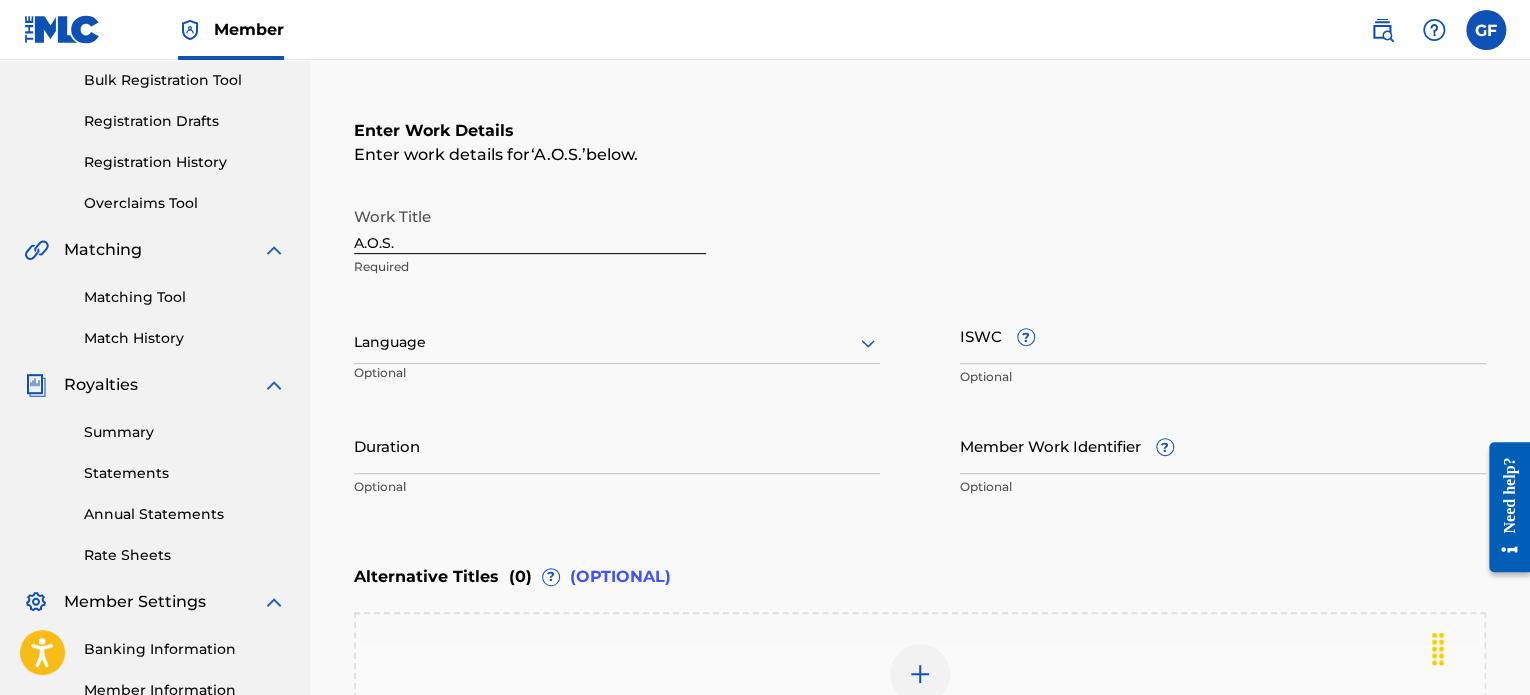 click at bounding box center (617, 342) 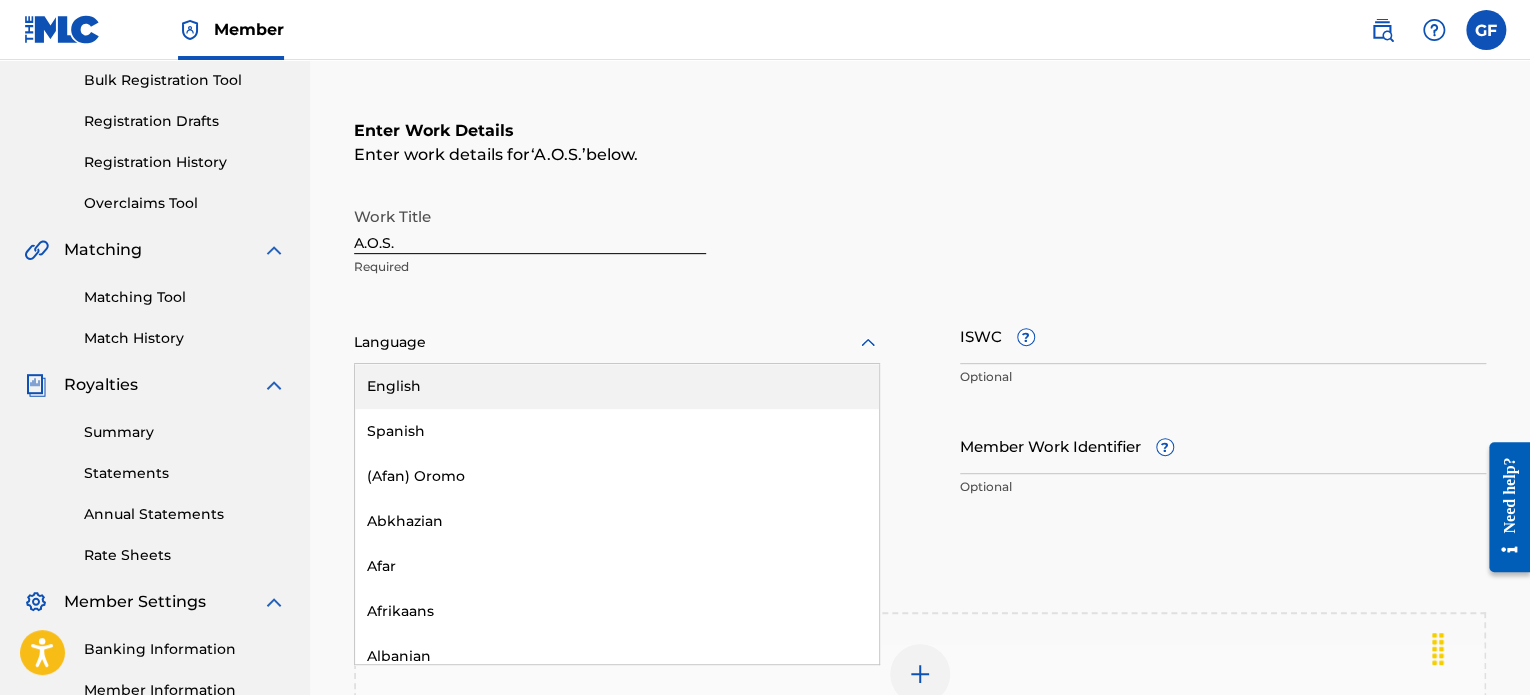 click on "English" at bounding box center [617, 386] 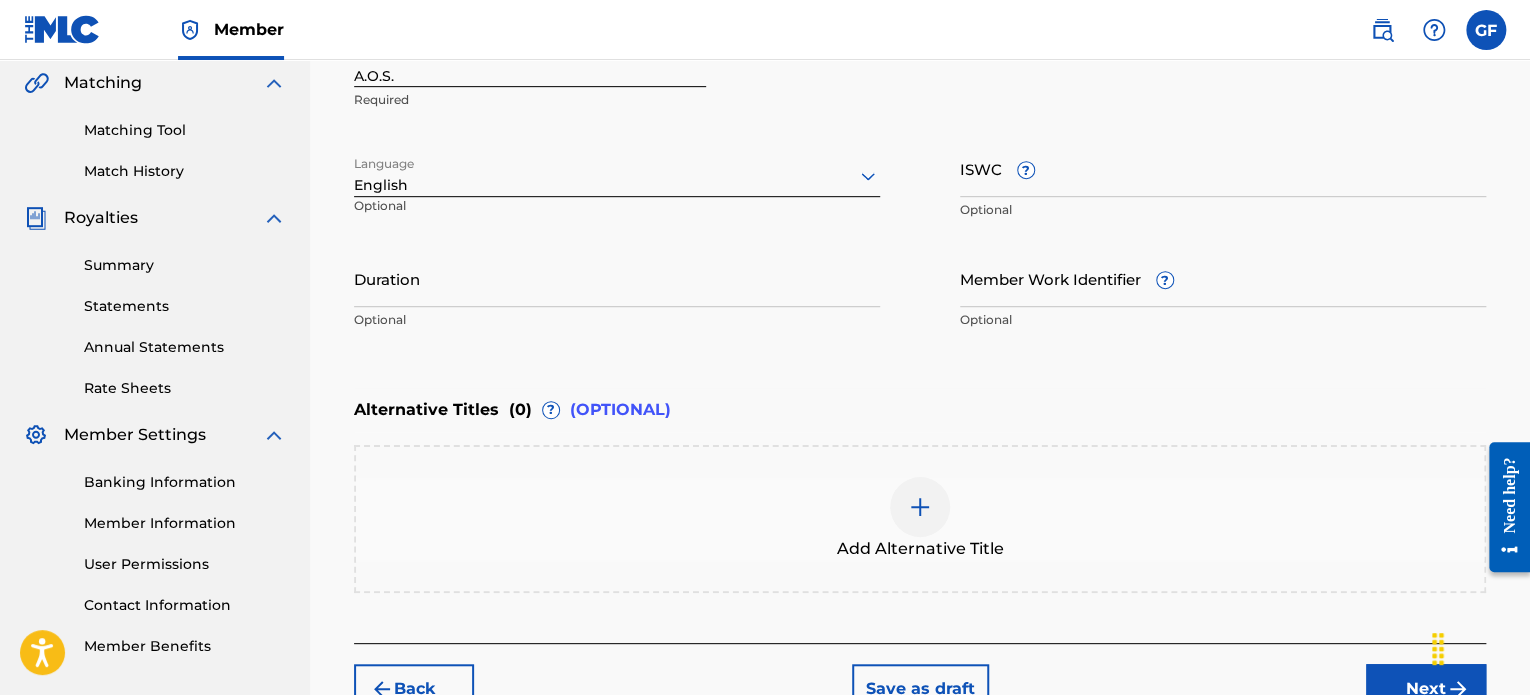 scroll, scrollTop: 596, scrollLeft: 0, axis: vertical 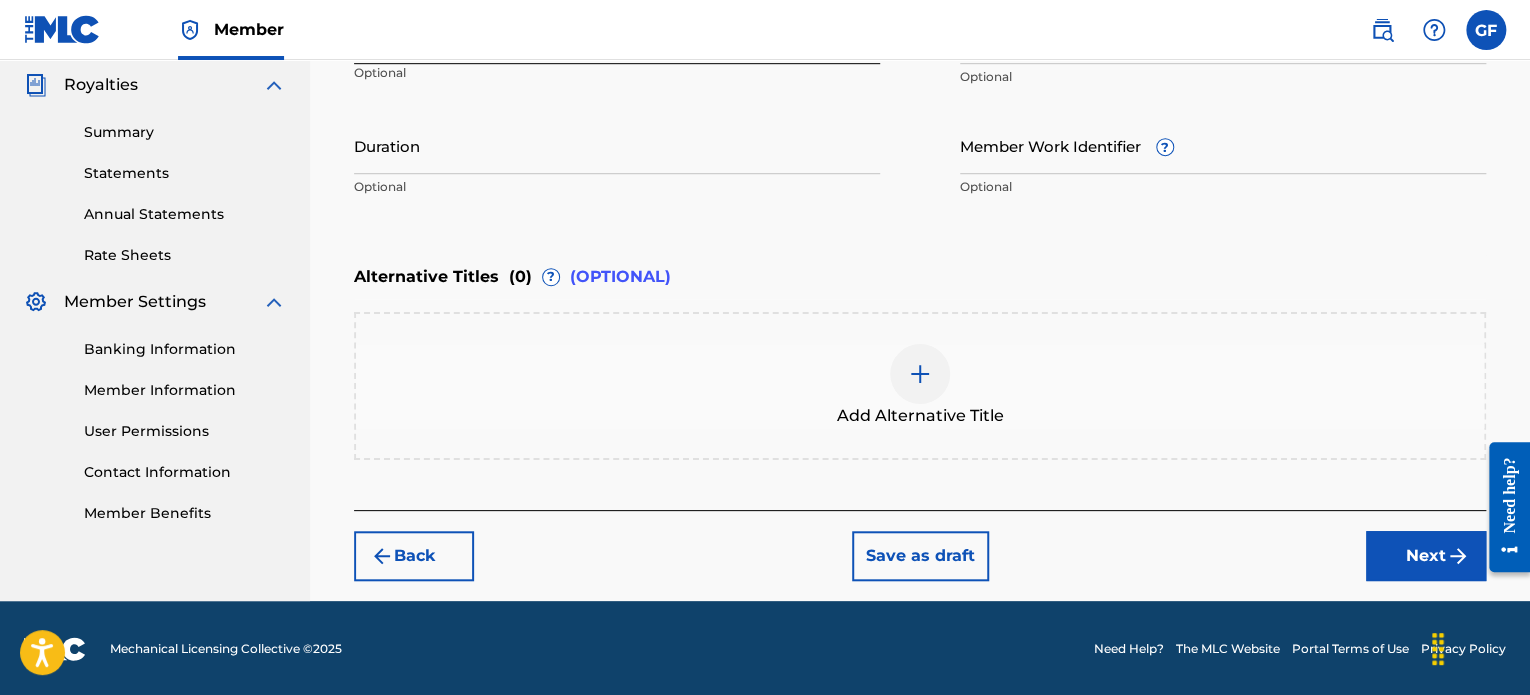click on "Next" at bounding box center [1426, 556] 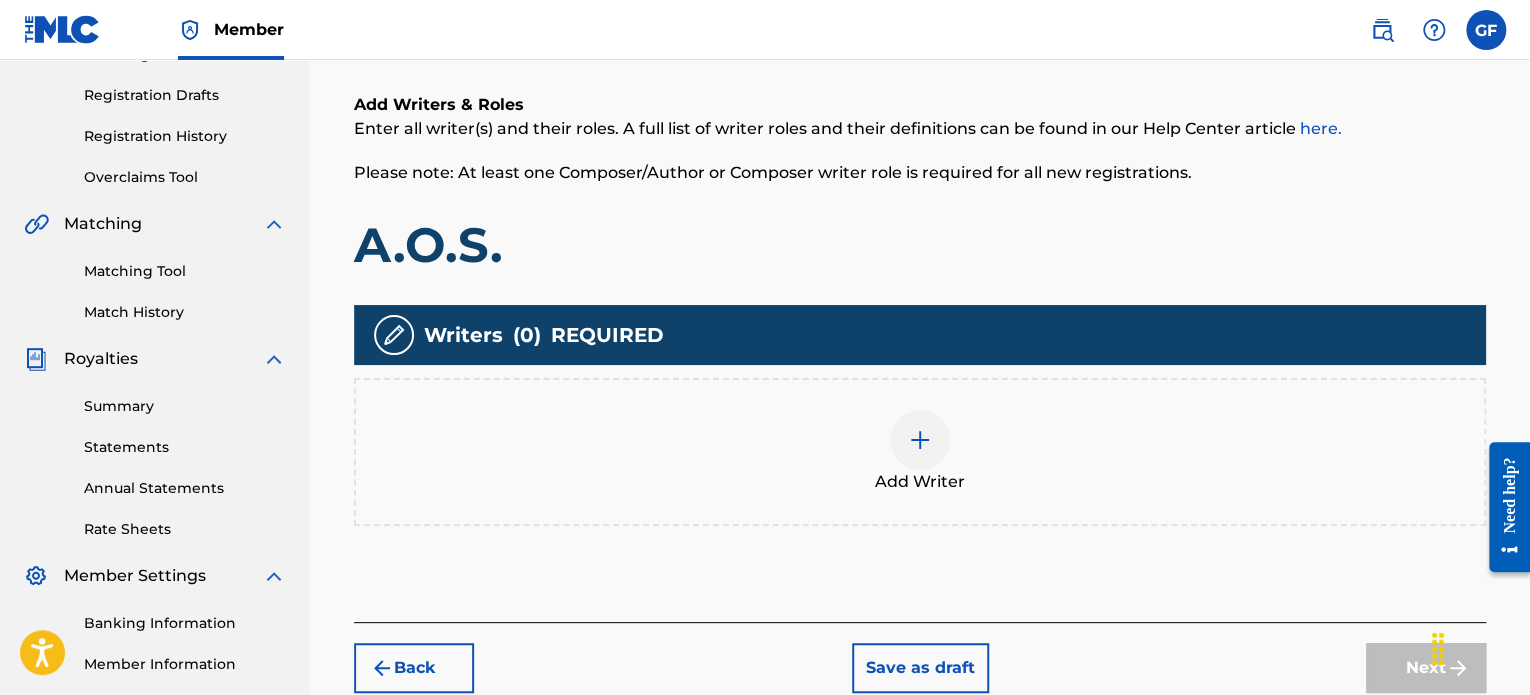 scroll, scrollTop: 490, scrollLeft: 0, axis: vertical 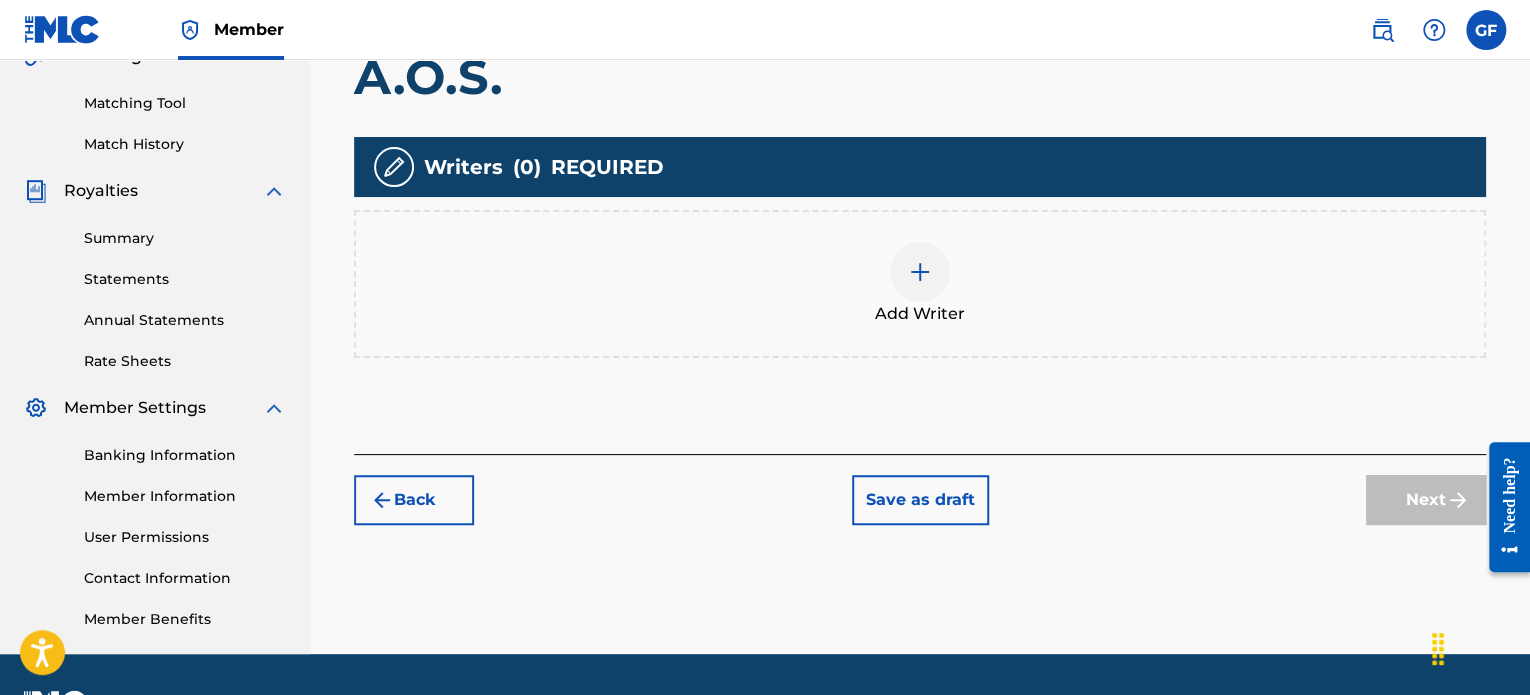 click at bounding box center [920, 272] 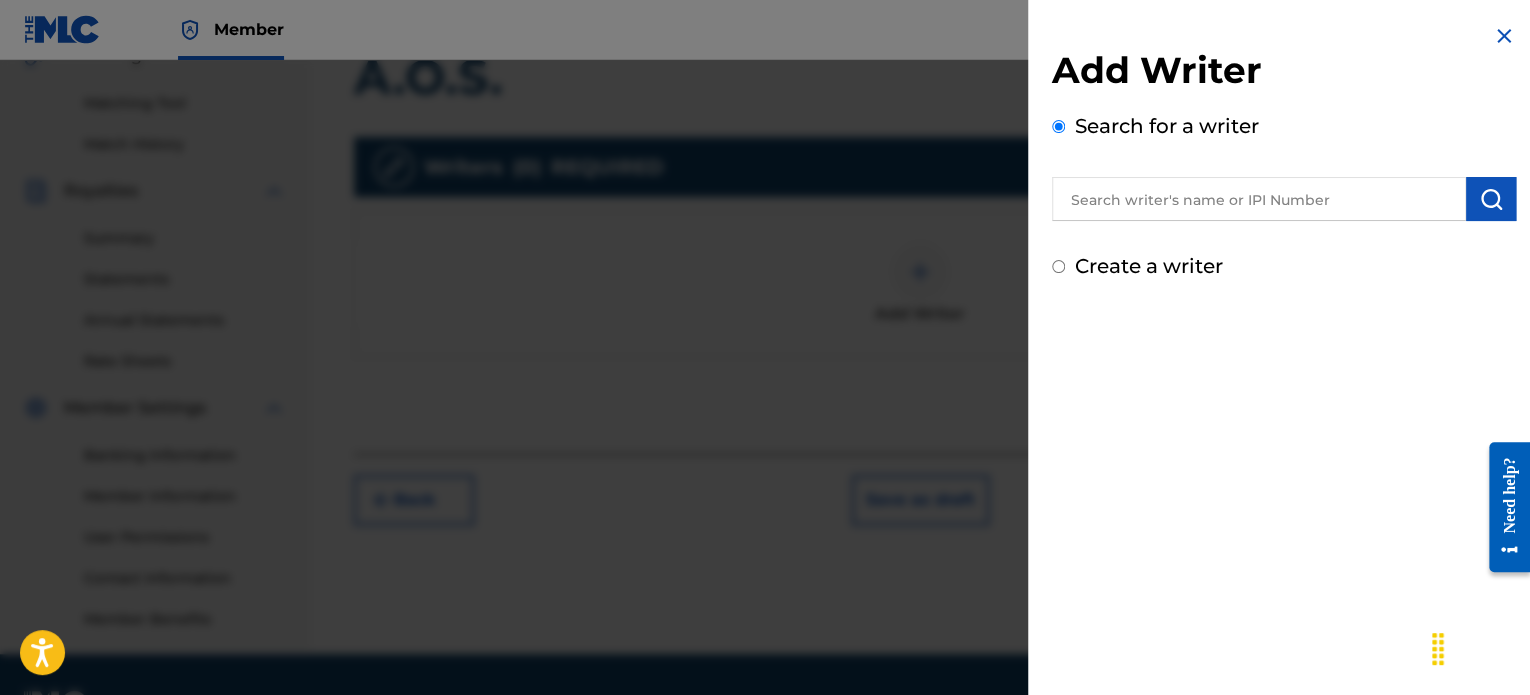click at bounding box center (1259, 199) 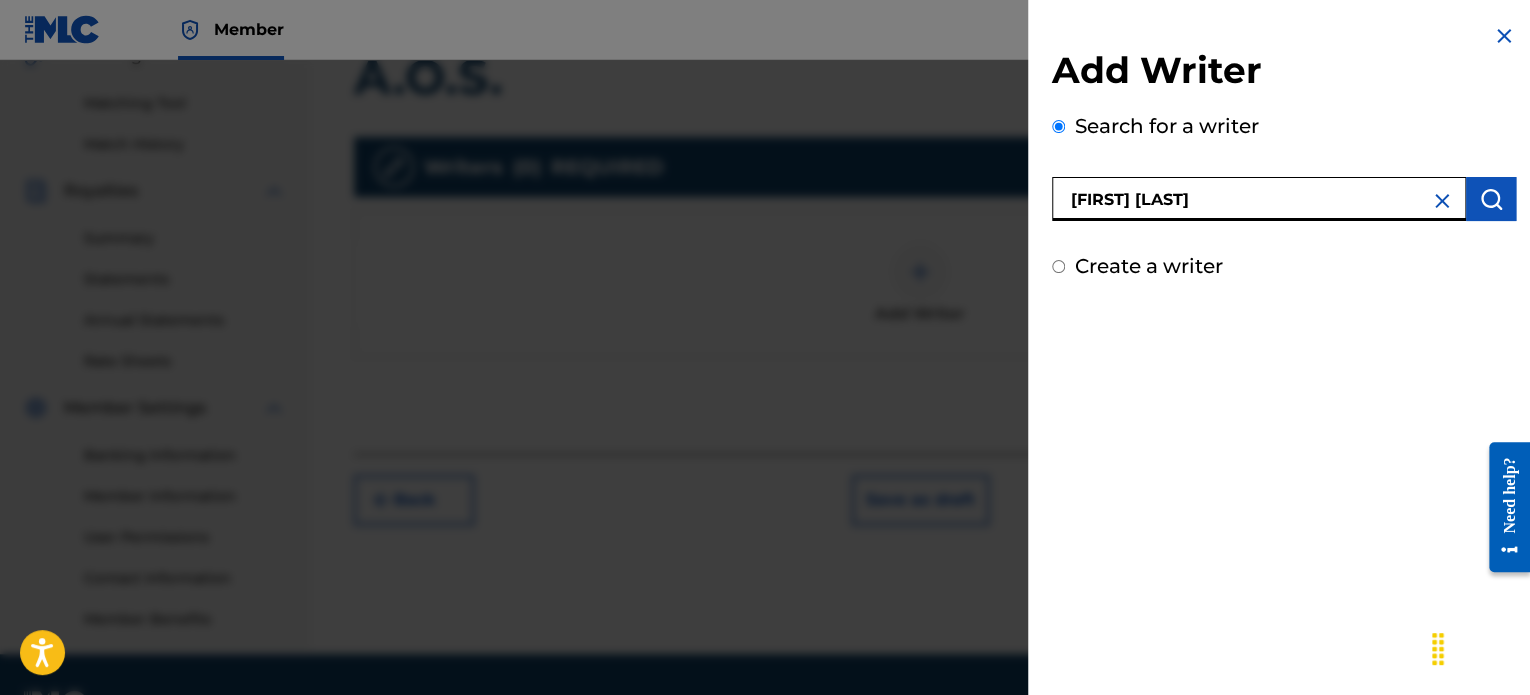 type on "[FIRST] [LAST]" 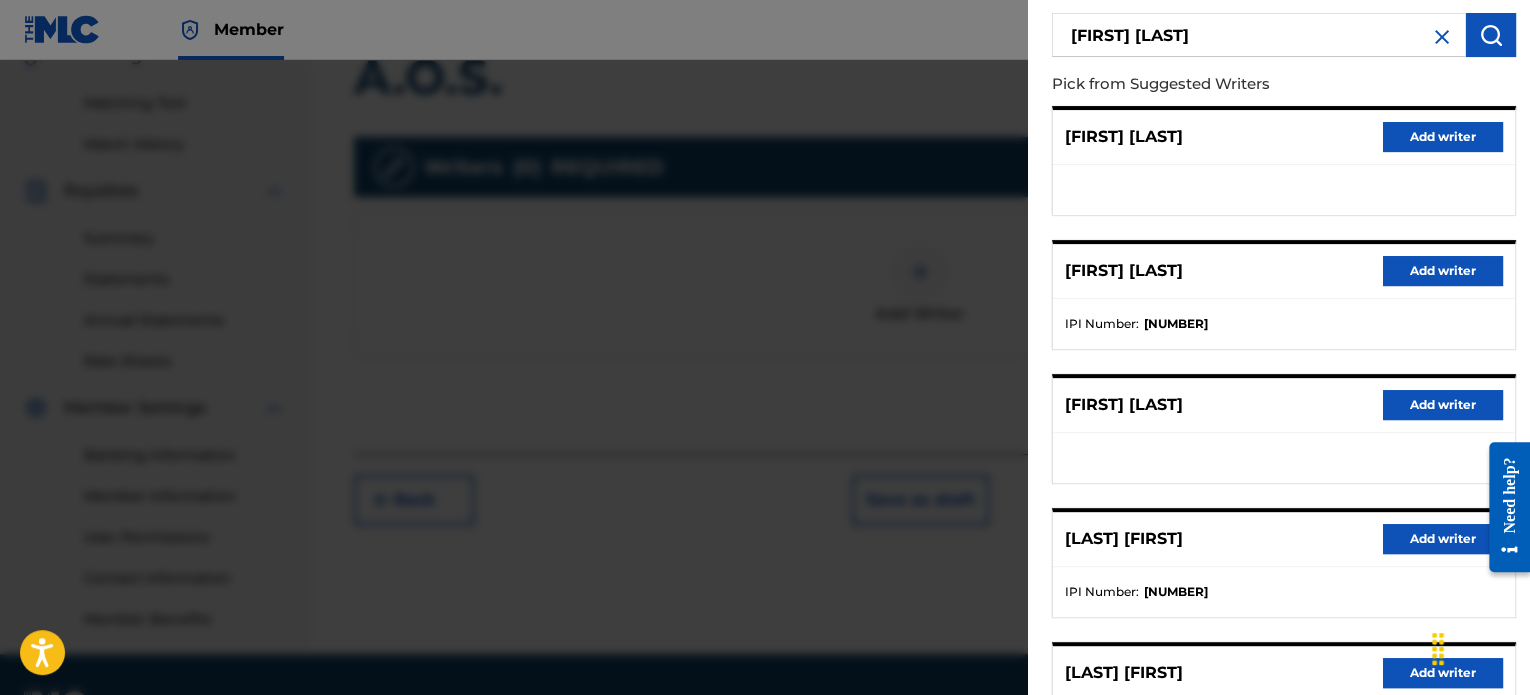scroll, scrollTop: 344, scrollLeft: 0, axis: vertical 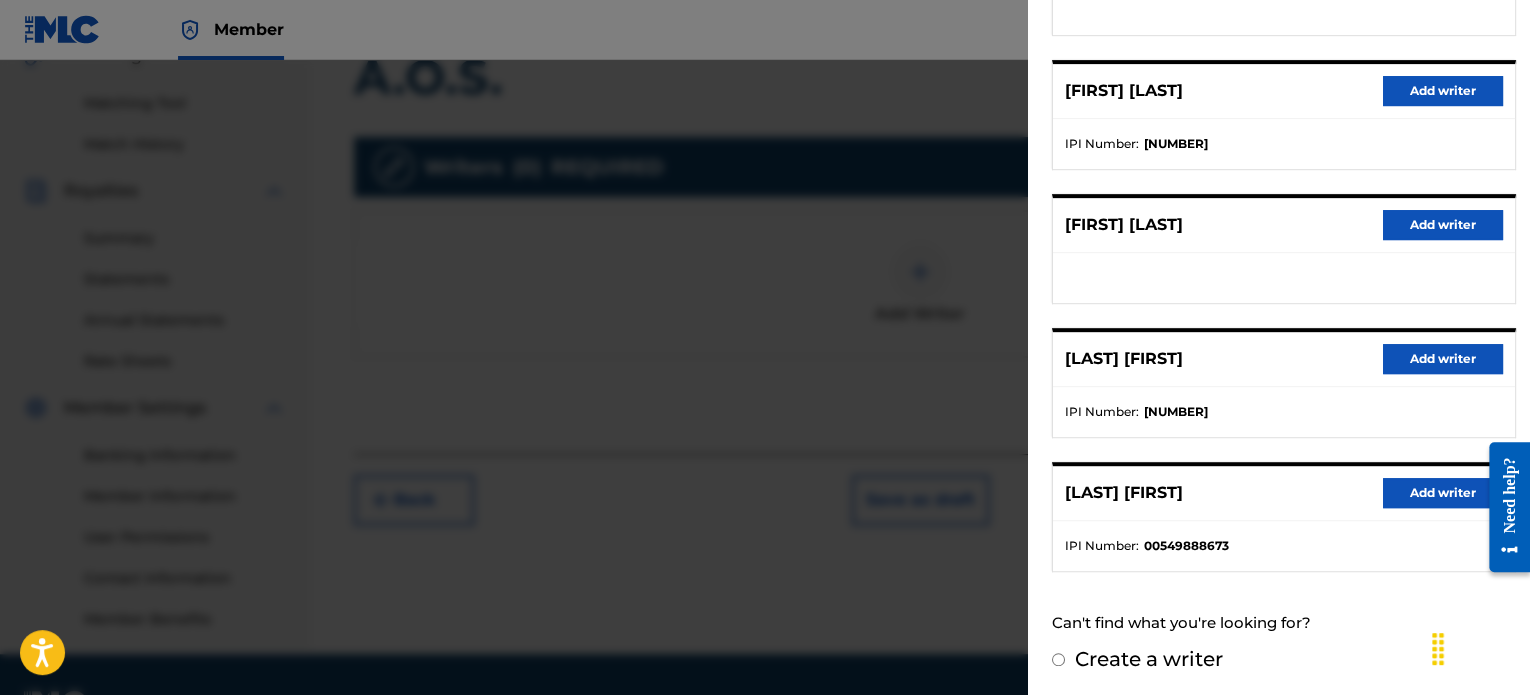 click on "Add writer" at bounding box center [1443, 359] 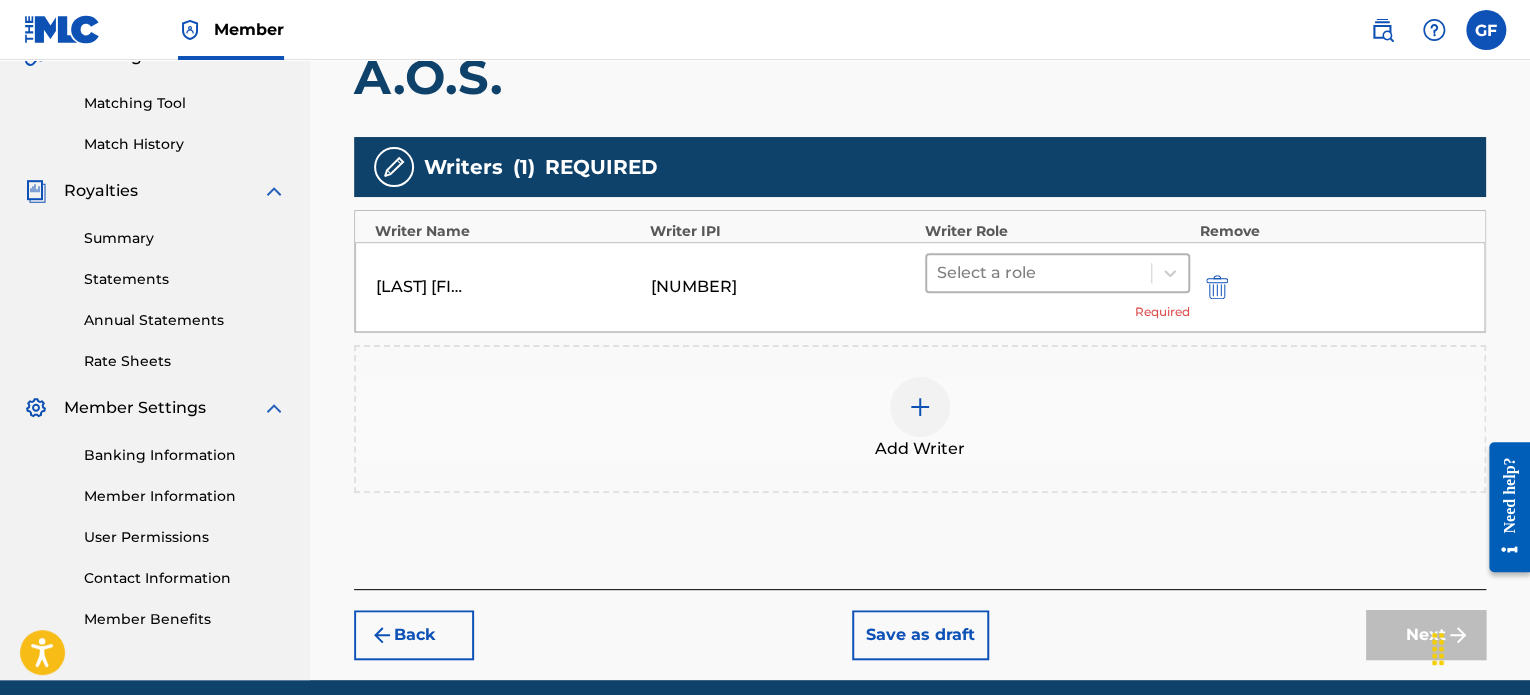 click at bounding box center (1039, 273) 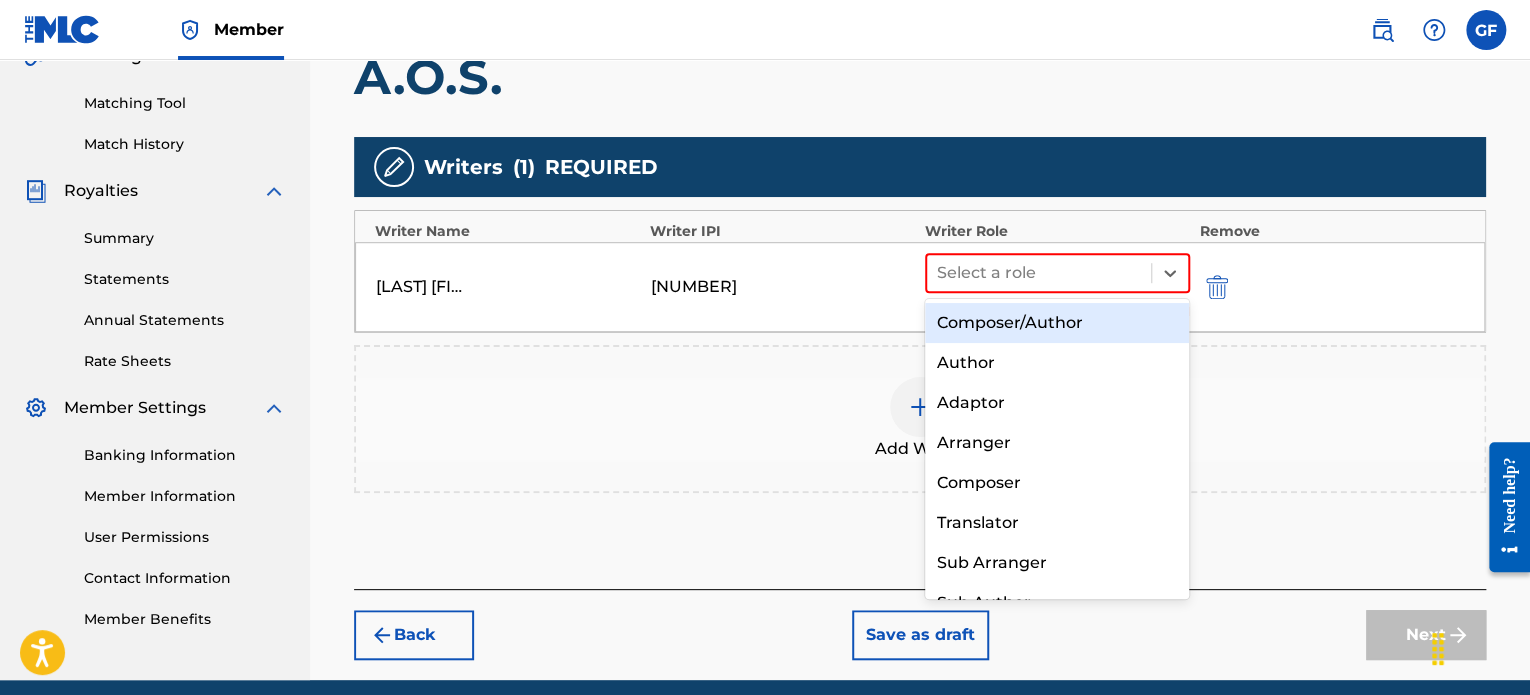 click on "Composer/Author" at bounding box center (1057, 323) 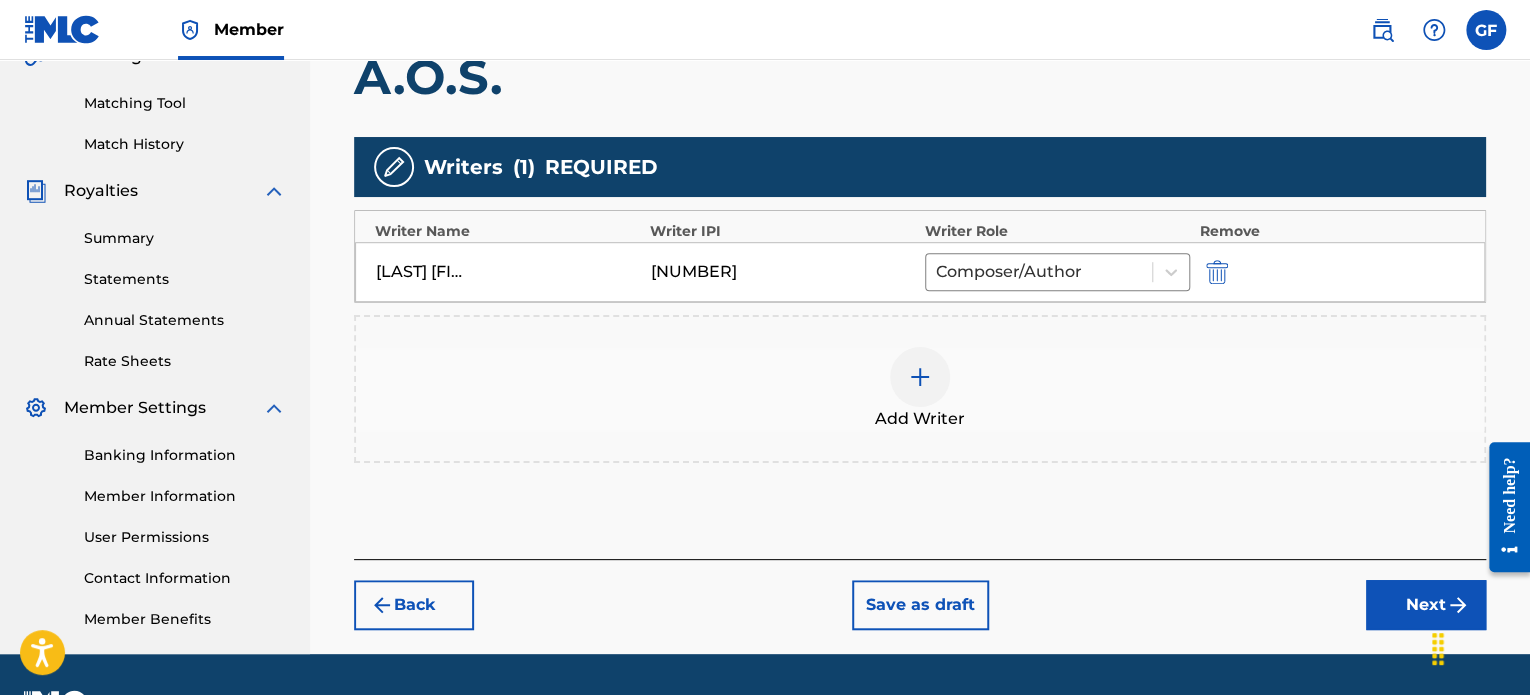 click on "Next" at bounding box center (1426, 605) 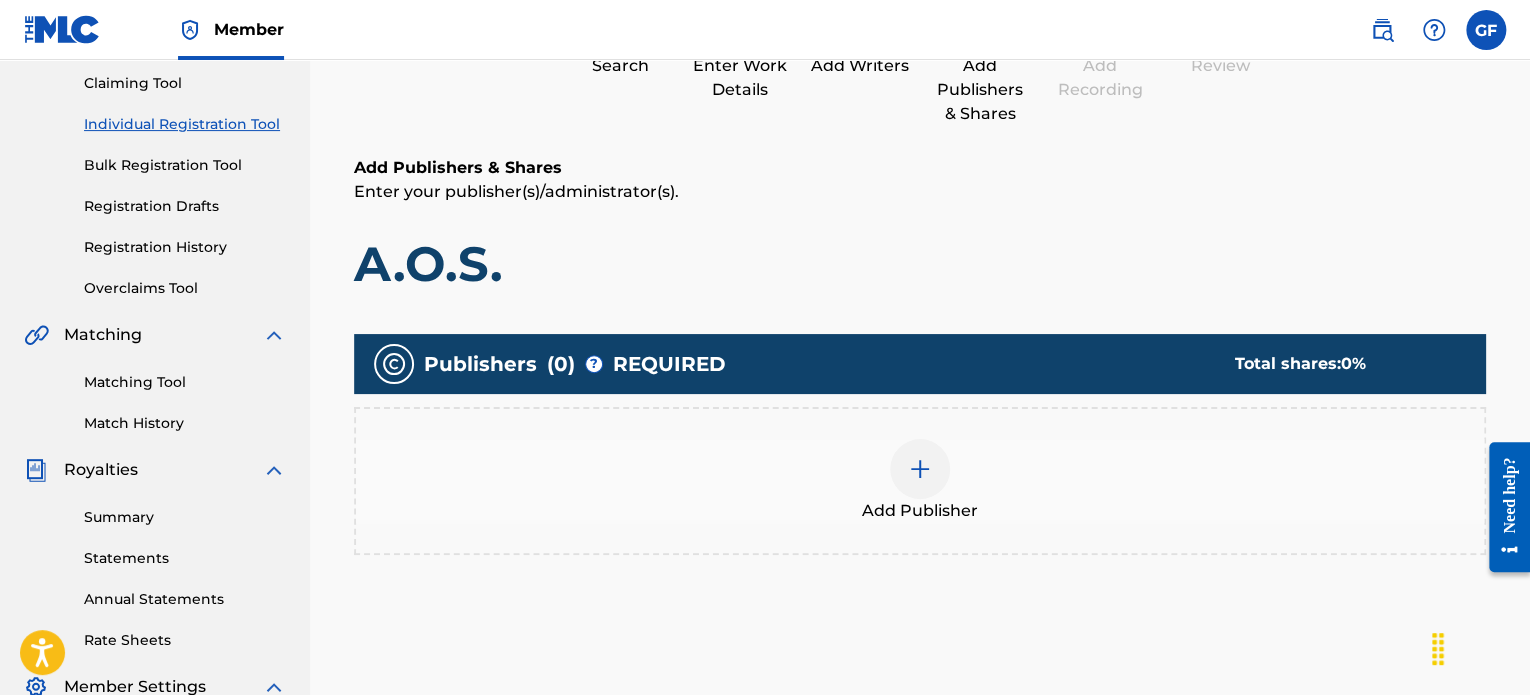 scroll, scrollTop: 390, scrollLeft: 0, axis: vertical 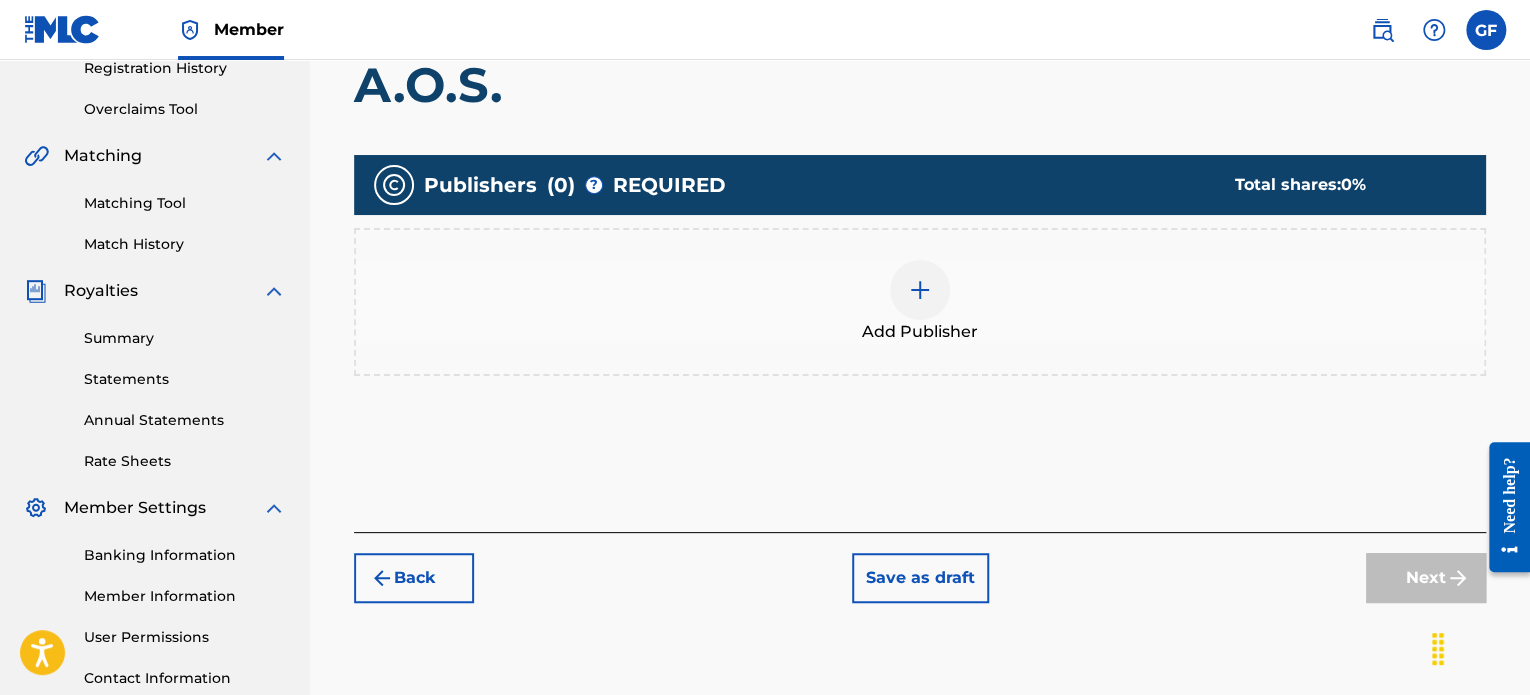 click at bounding box center (920, 290) 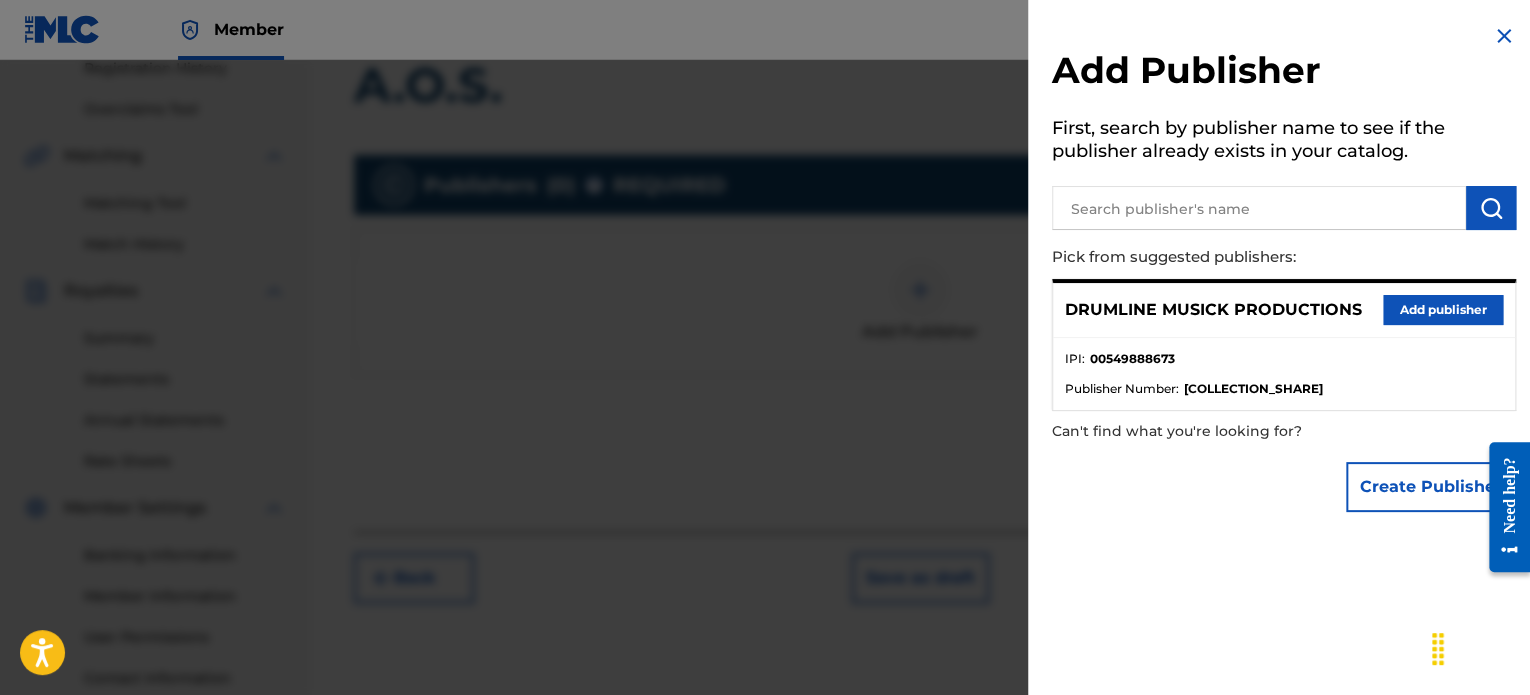 click on "Add publisher" at bounding box center (1443, 310) 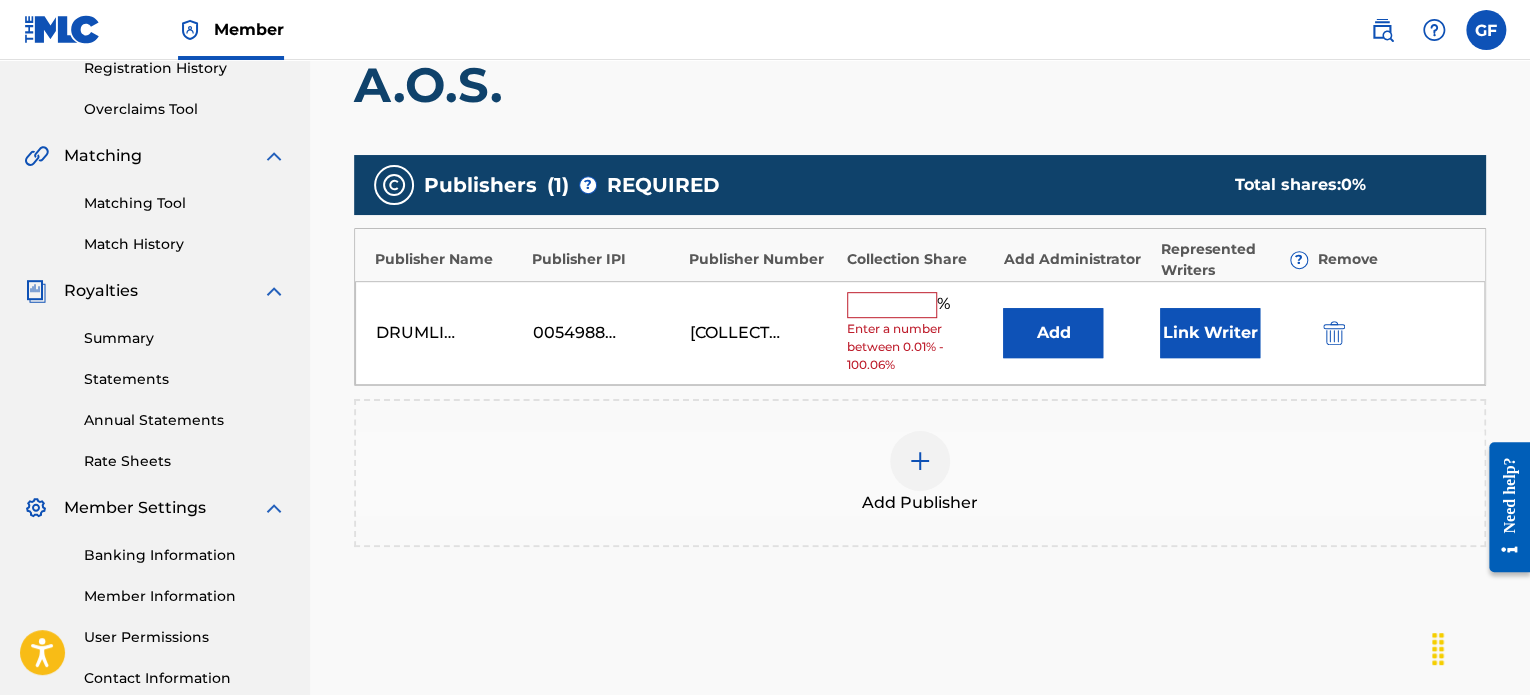 click at bounding box center (892, 305) 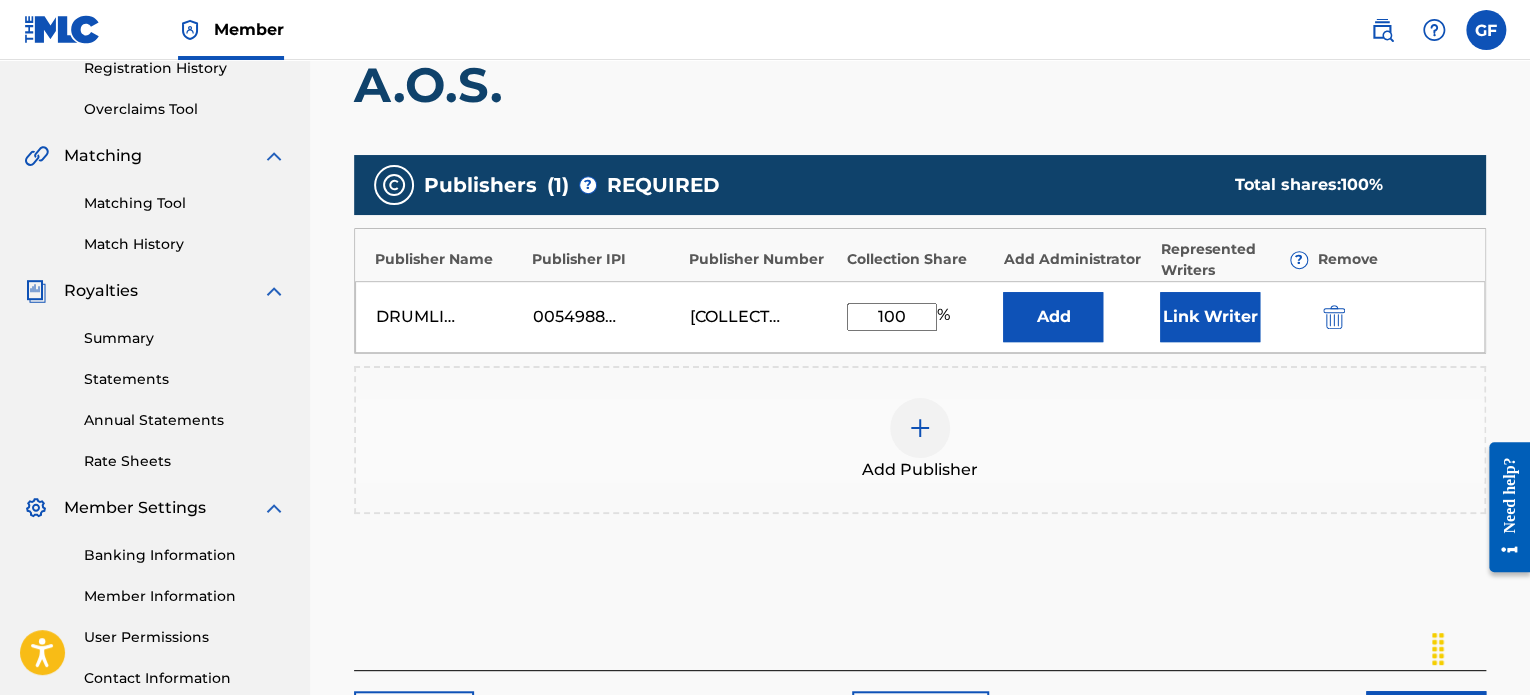 type on "100" 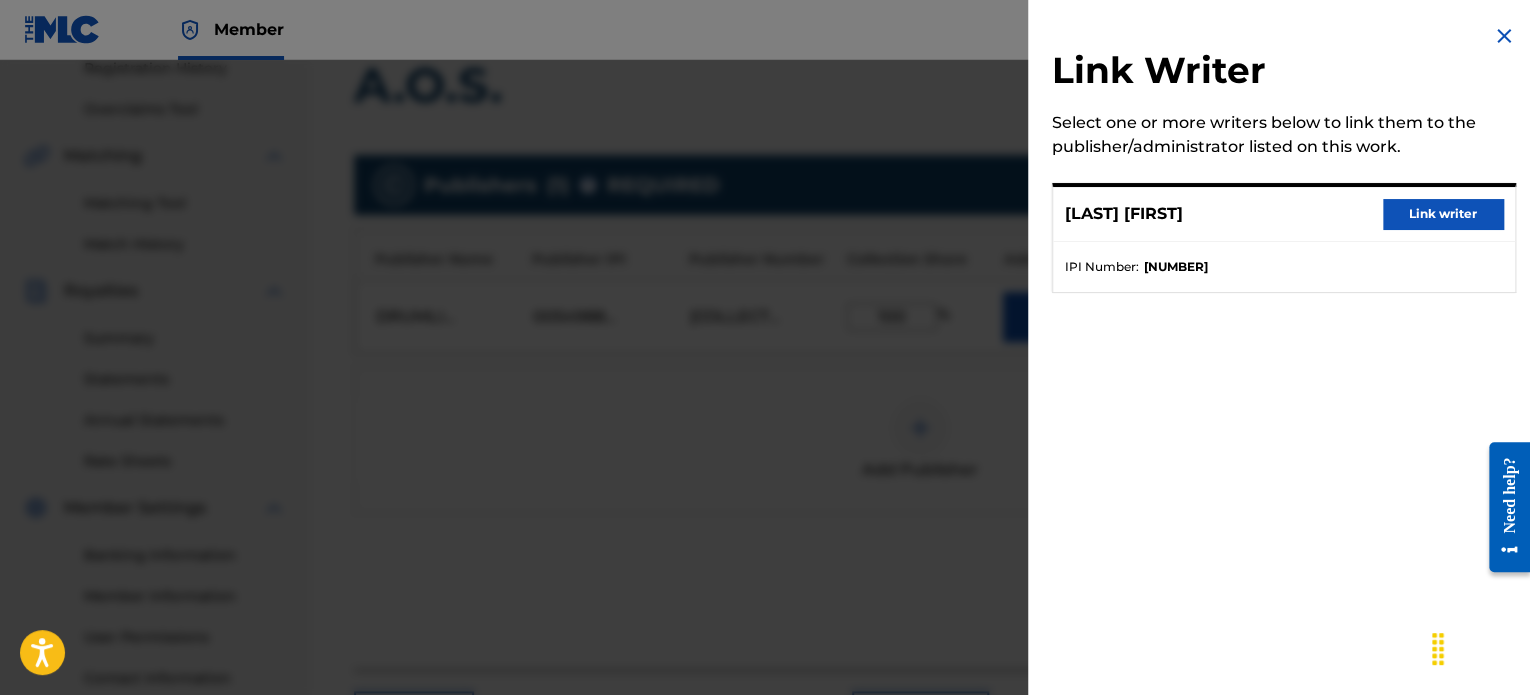 click on "Link writer" at bounding box center (1443, 214) 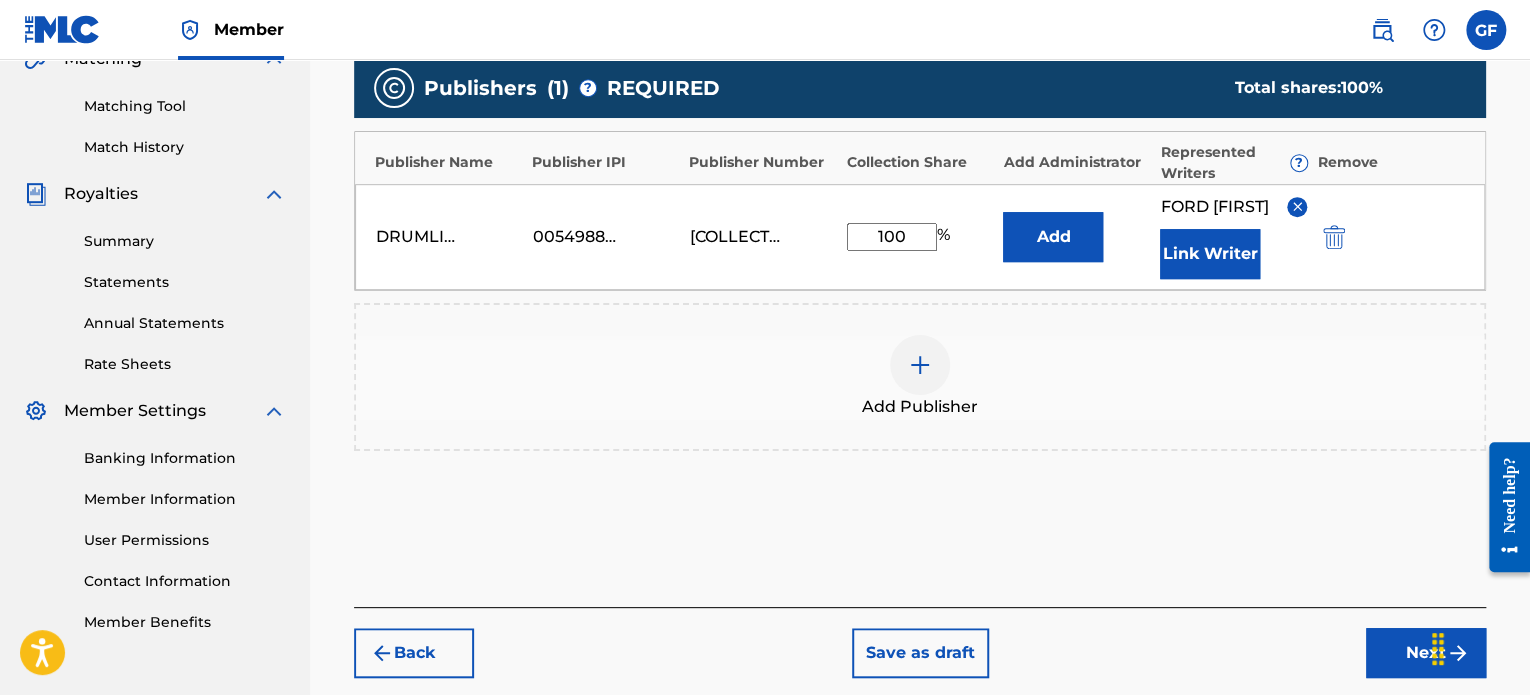 scroll, scrollTop: 590, scrollLeft: 0, axis: vertical 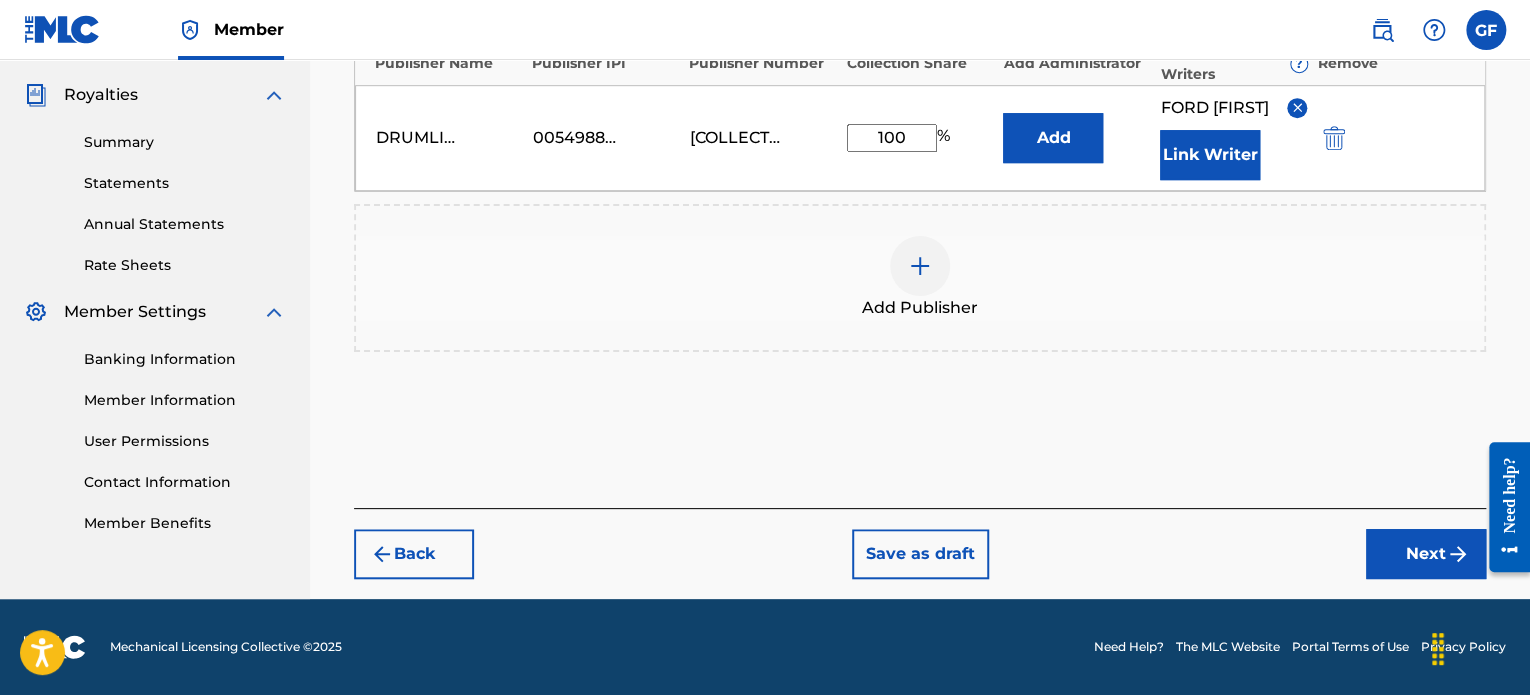 click on "Next" at bounding box center (1426, 554) 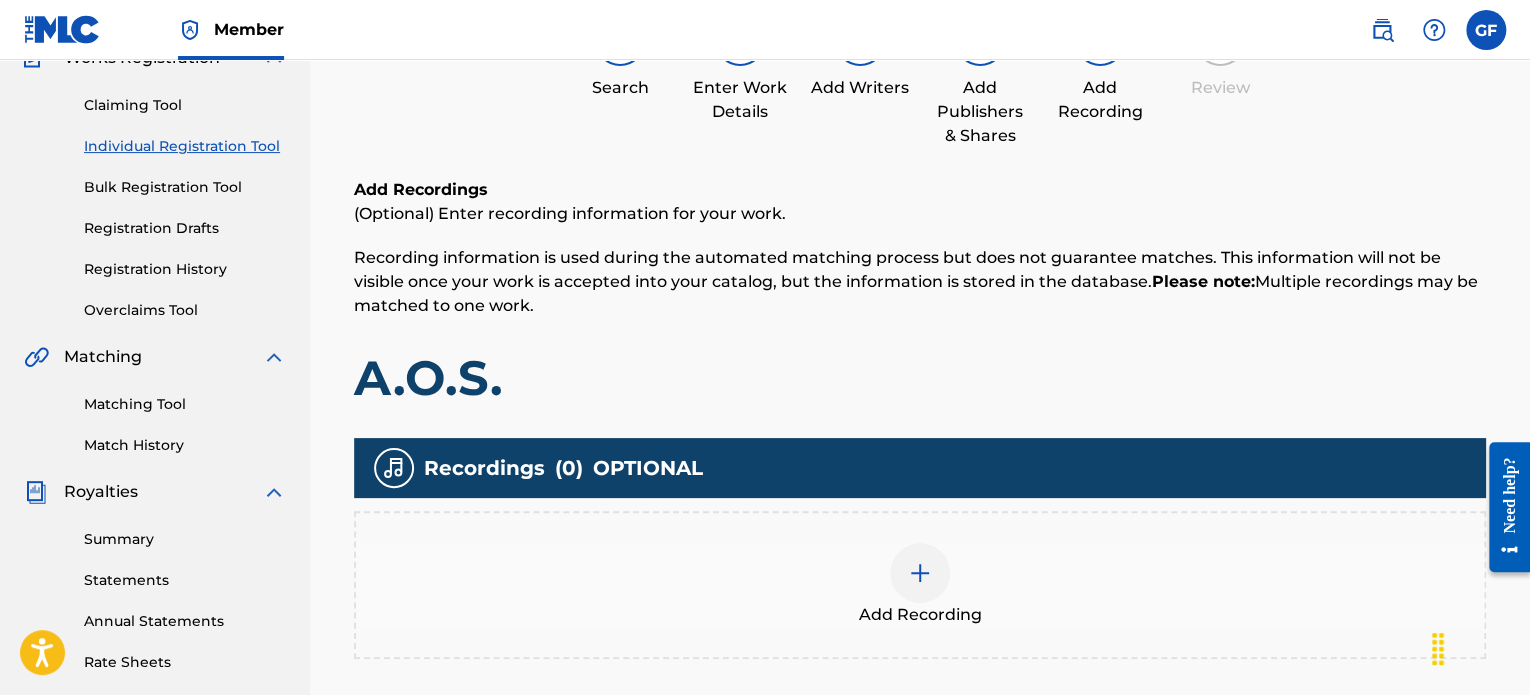 scroll, scrollTop: 290, scrollLeft: 0, axis: vertical 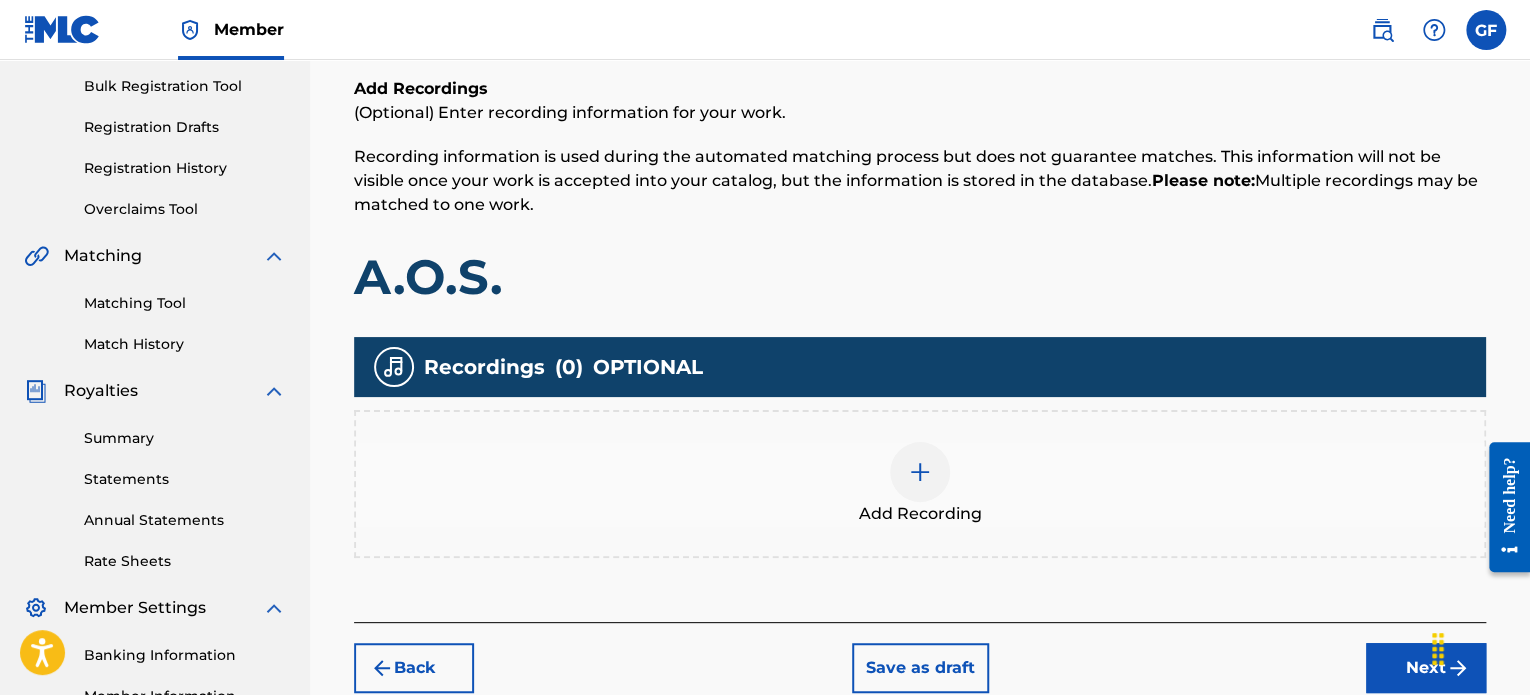 click at bounding box center (920, 472) 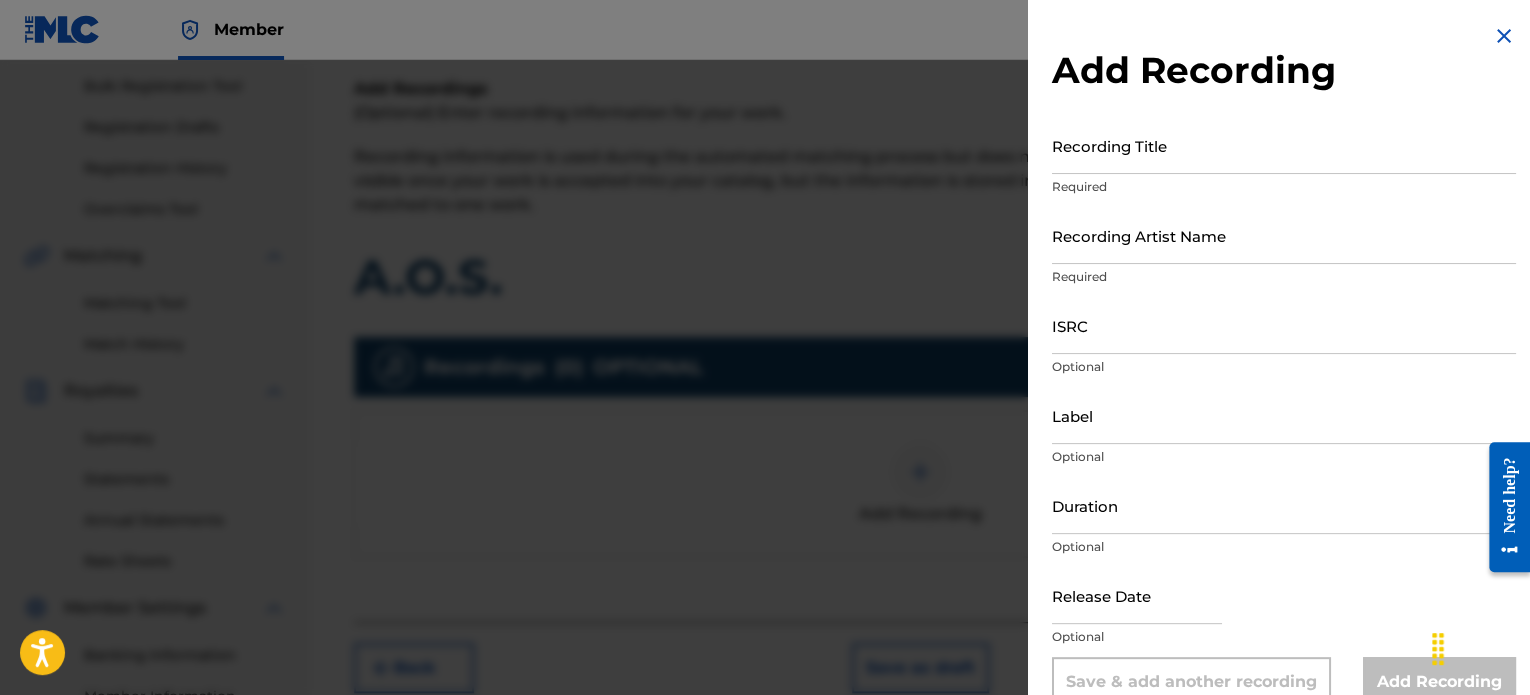 click on "Recording Title" at bounding box center (1284, 145) 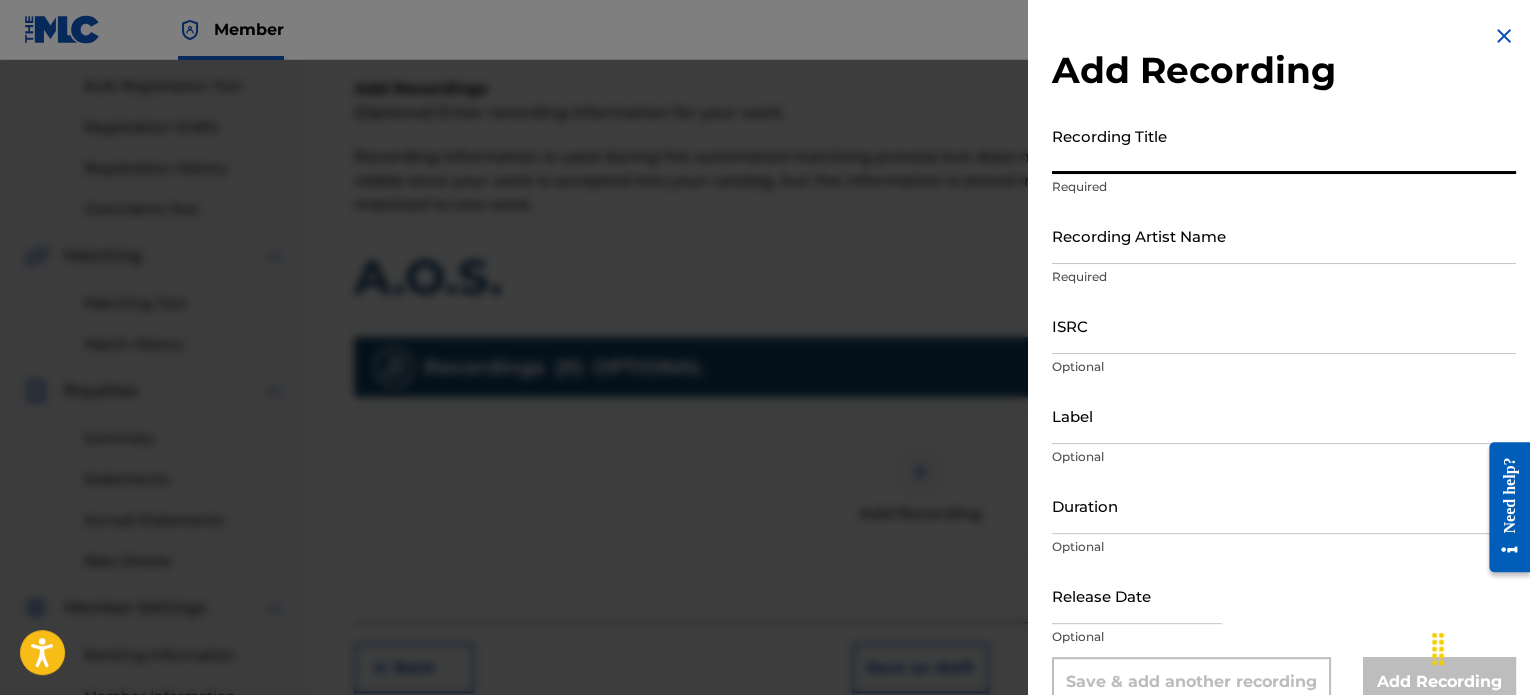 paste on "A.O.S." 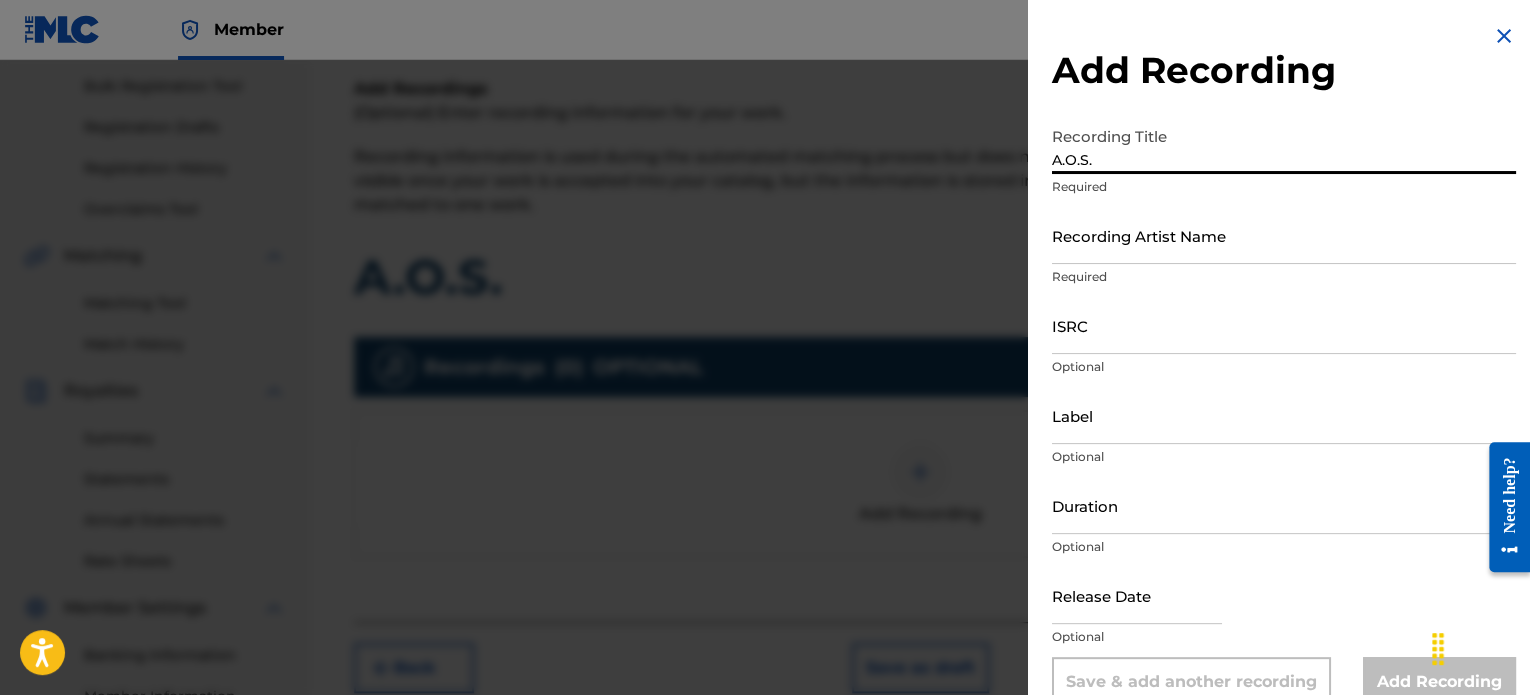 type on "A.O.S." 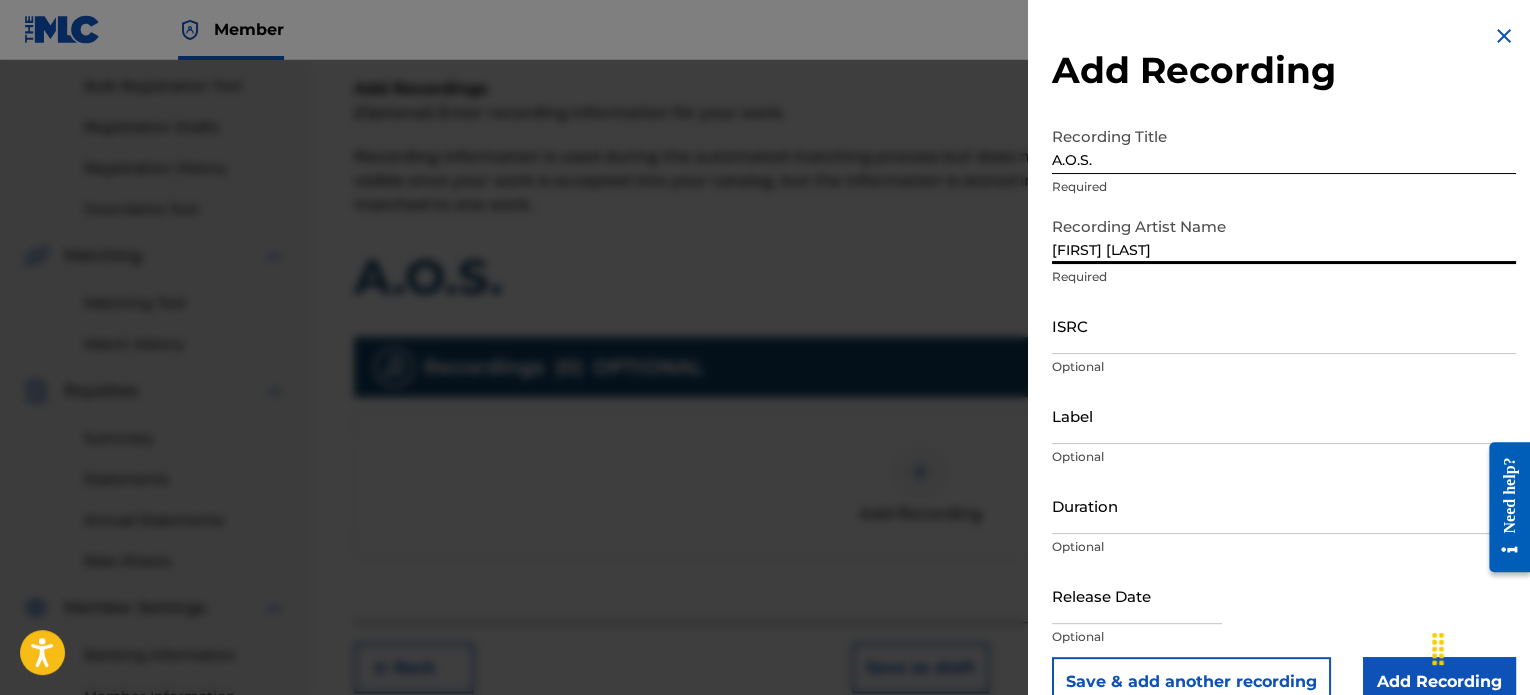 type on "[FIRST] [LAST]" 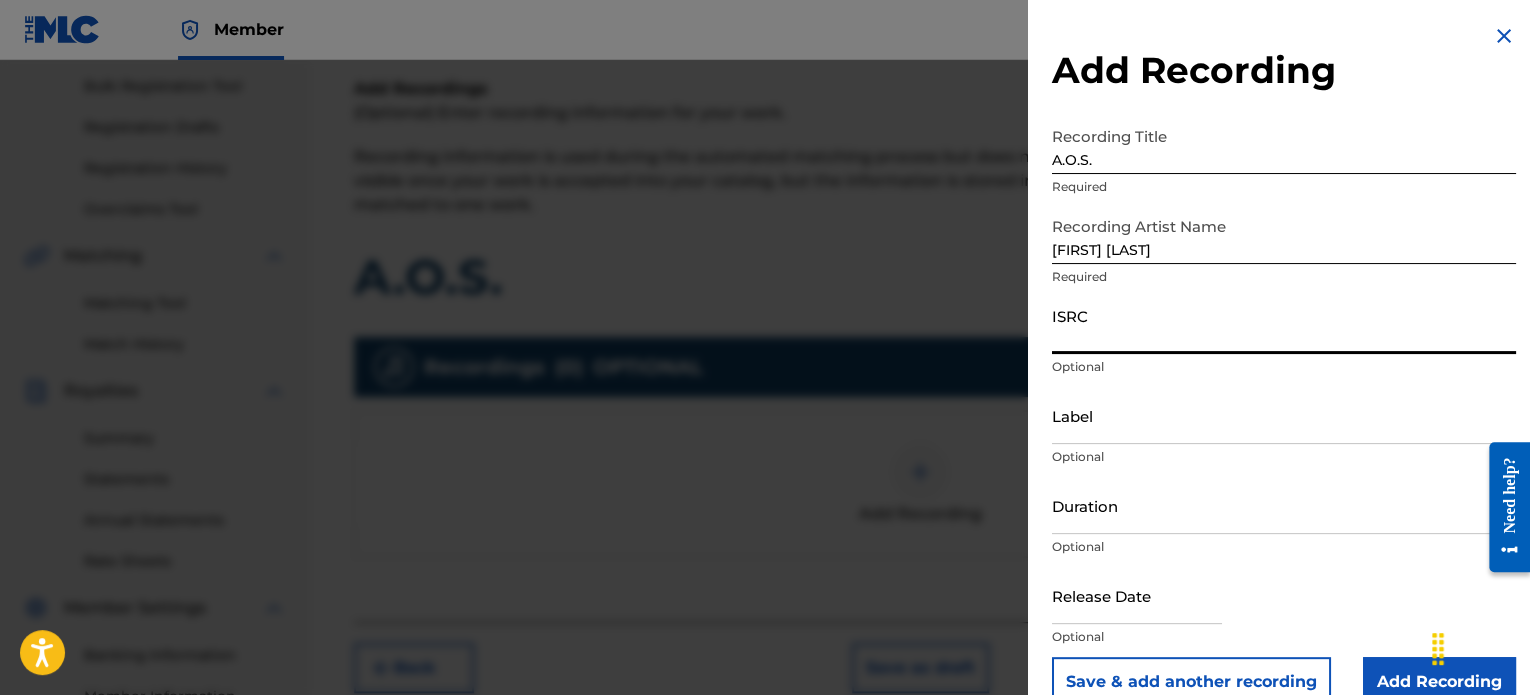 paste on "[LICENSE_PLATE]" 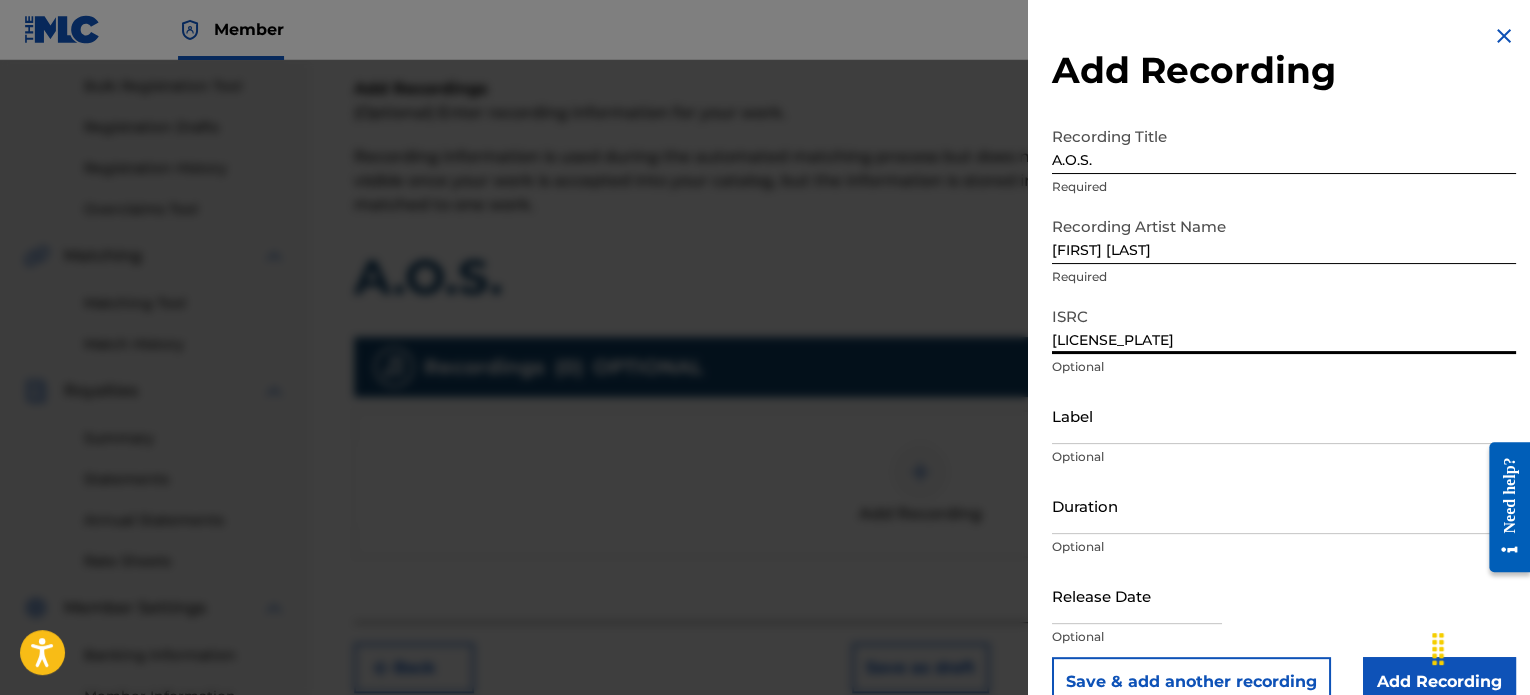 type on "[LICENSE_PLATE]" 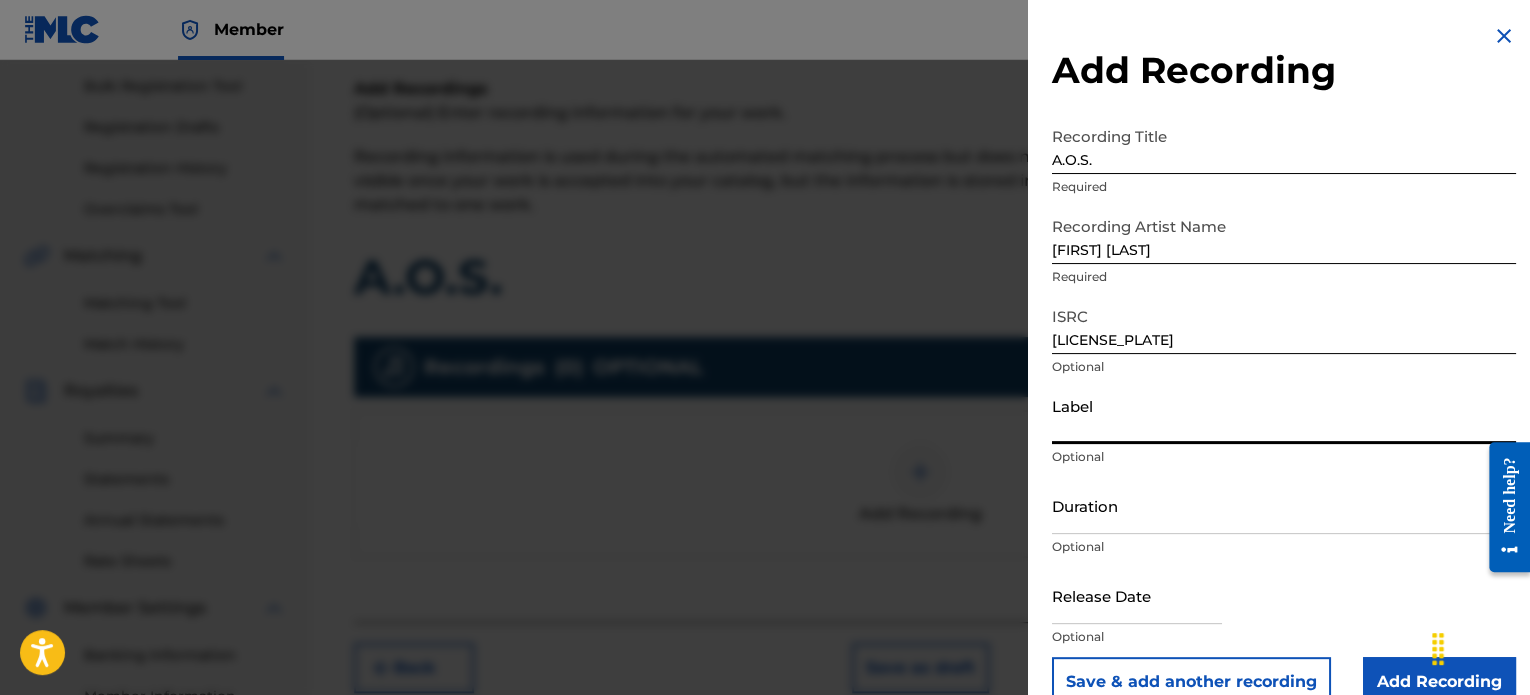 type on "[PUBLISHER_NAME]" 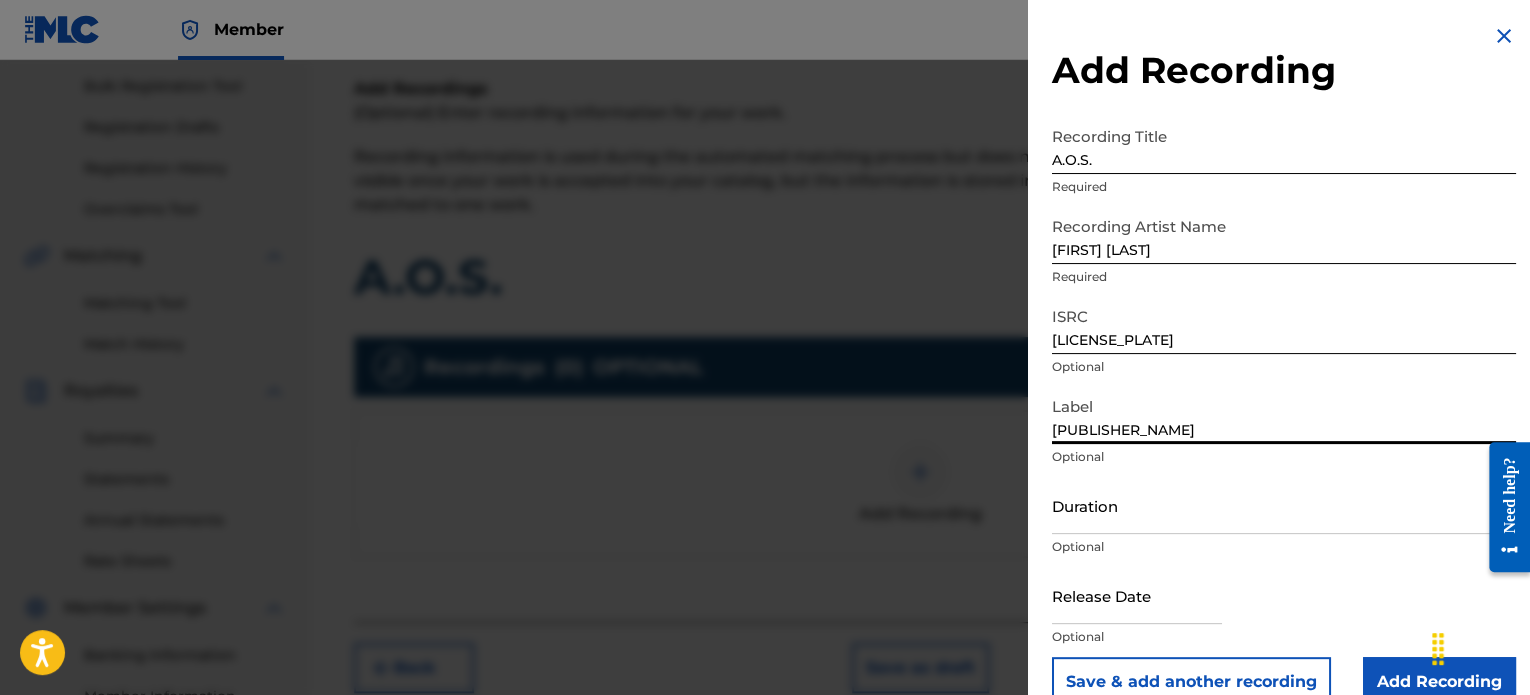 scroll, scrollTop: 36, scrollLeft: 0, axis: vertical 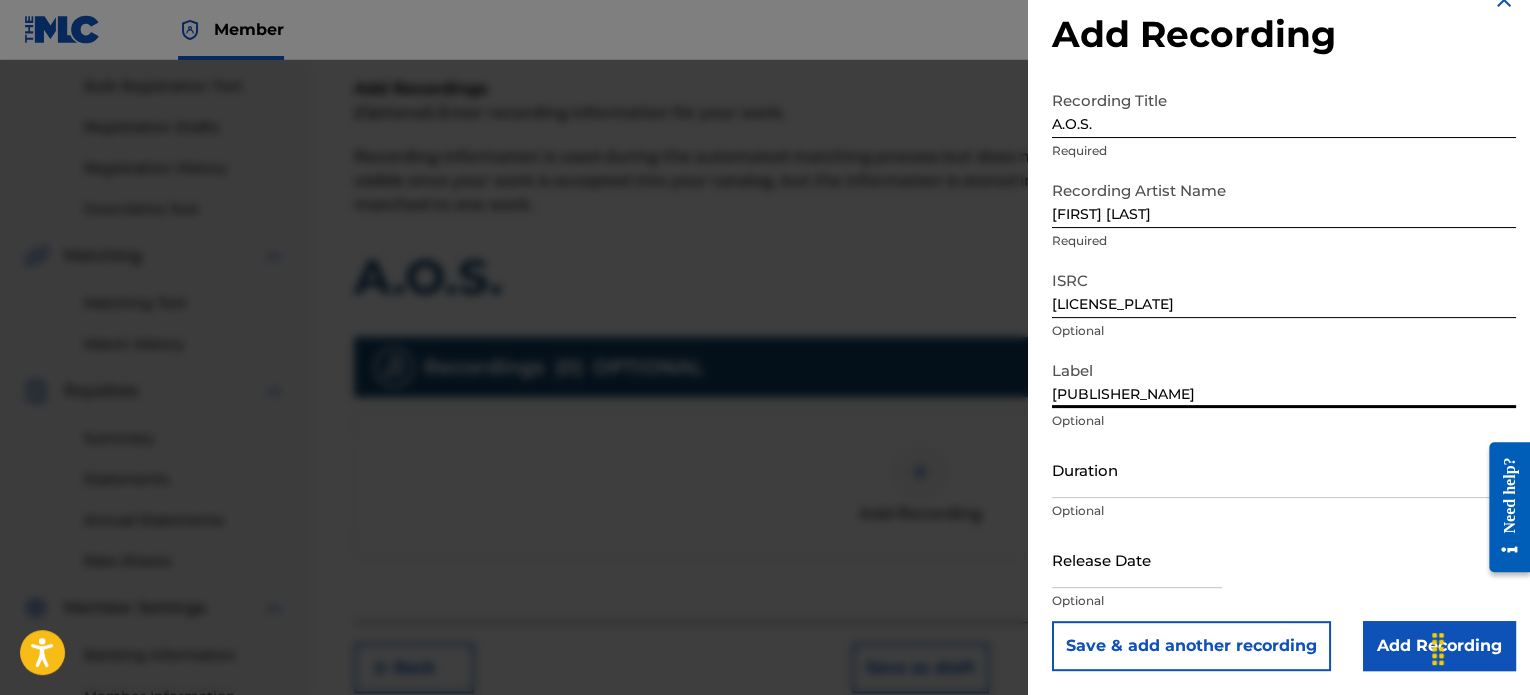 click at bounding box center (1137, 559) 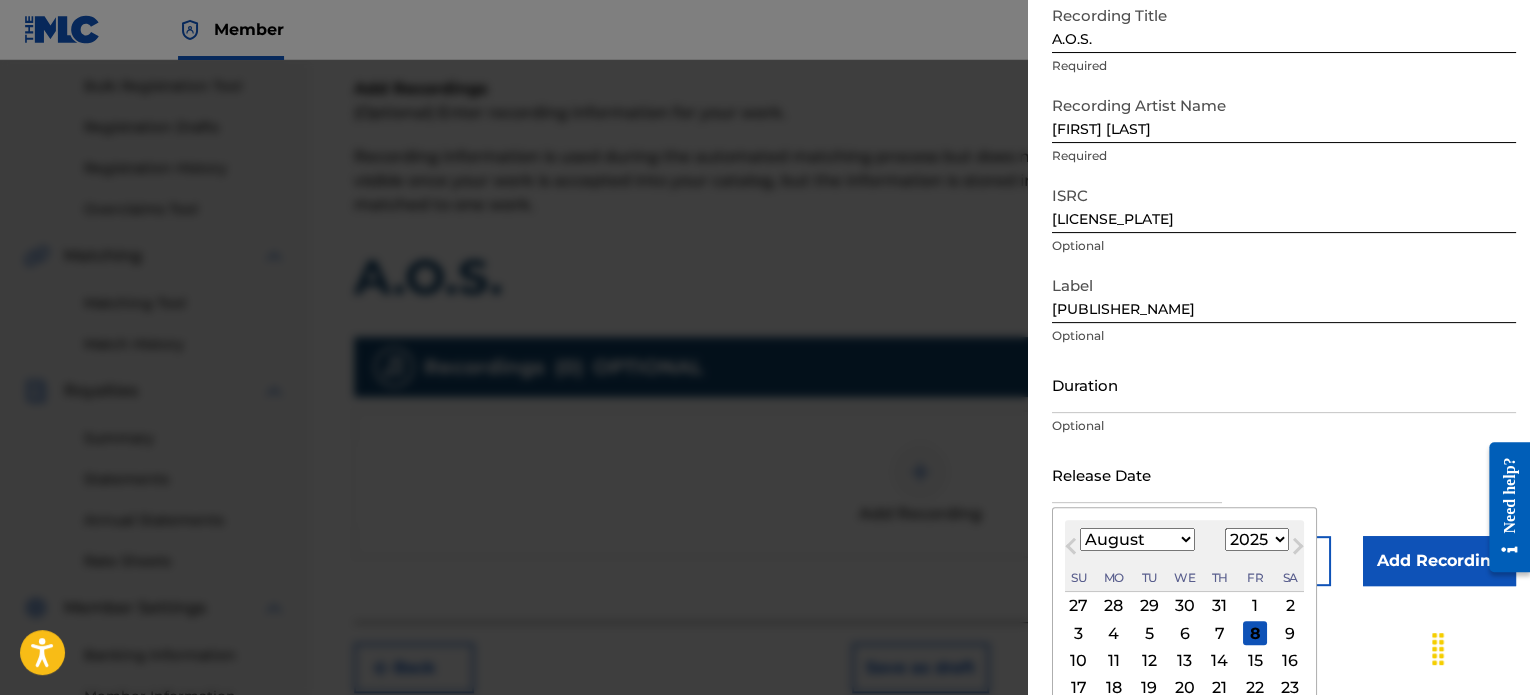 scroll, scrollTop: 221, scrollLeft: 0, axis: vertical 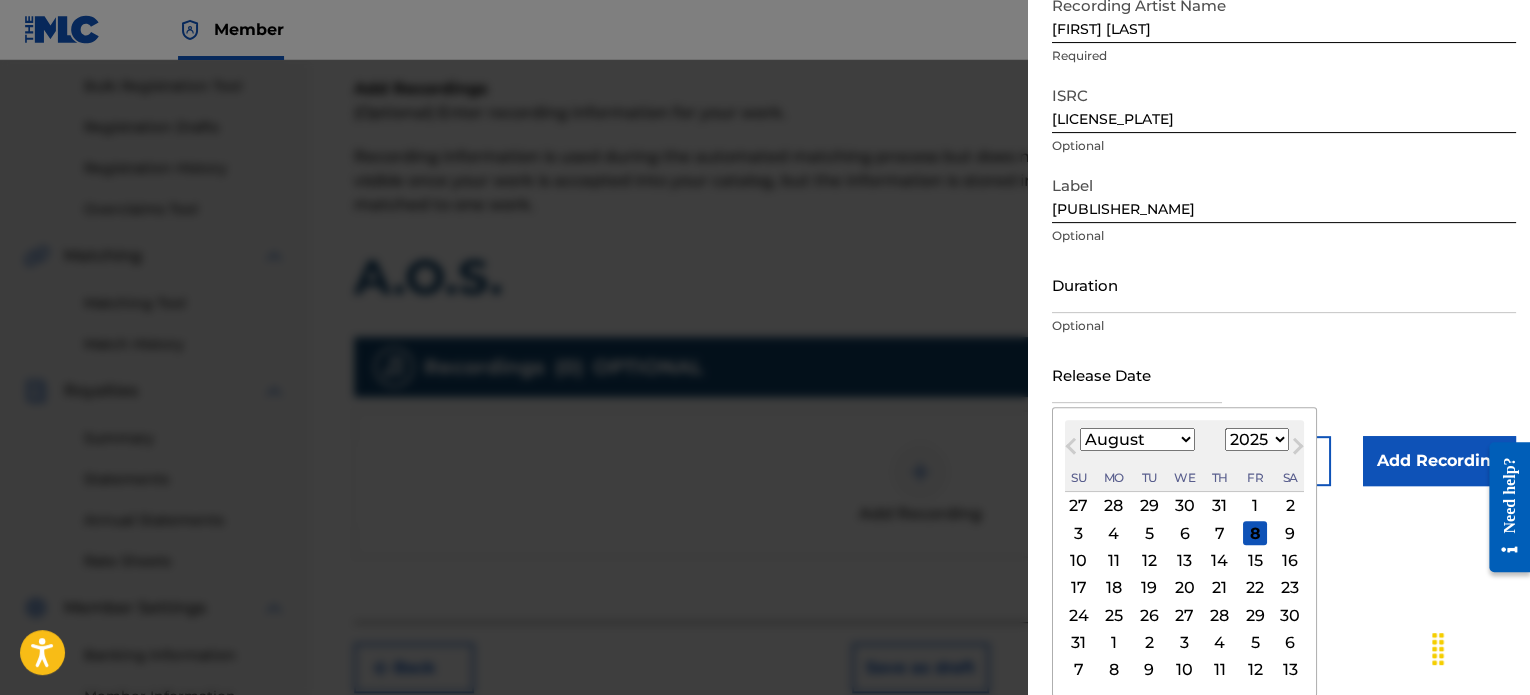 click on "15" at bounding box center [1255, 561] 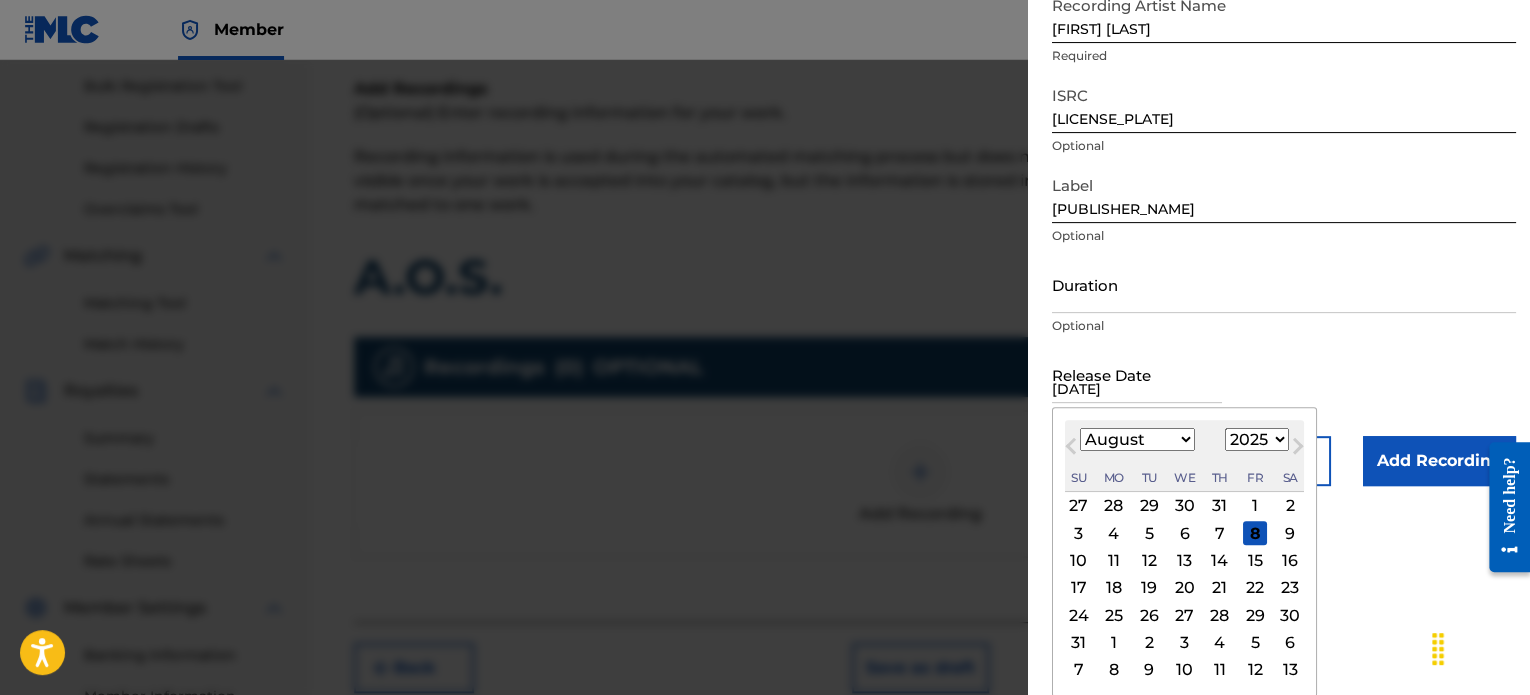 scroll, scrollTop: 36, scrollLeft: 0, axis: vertical 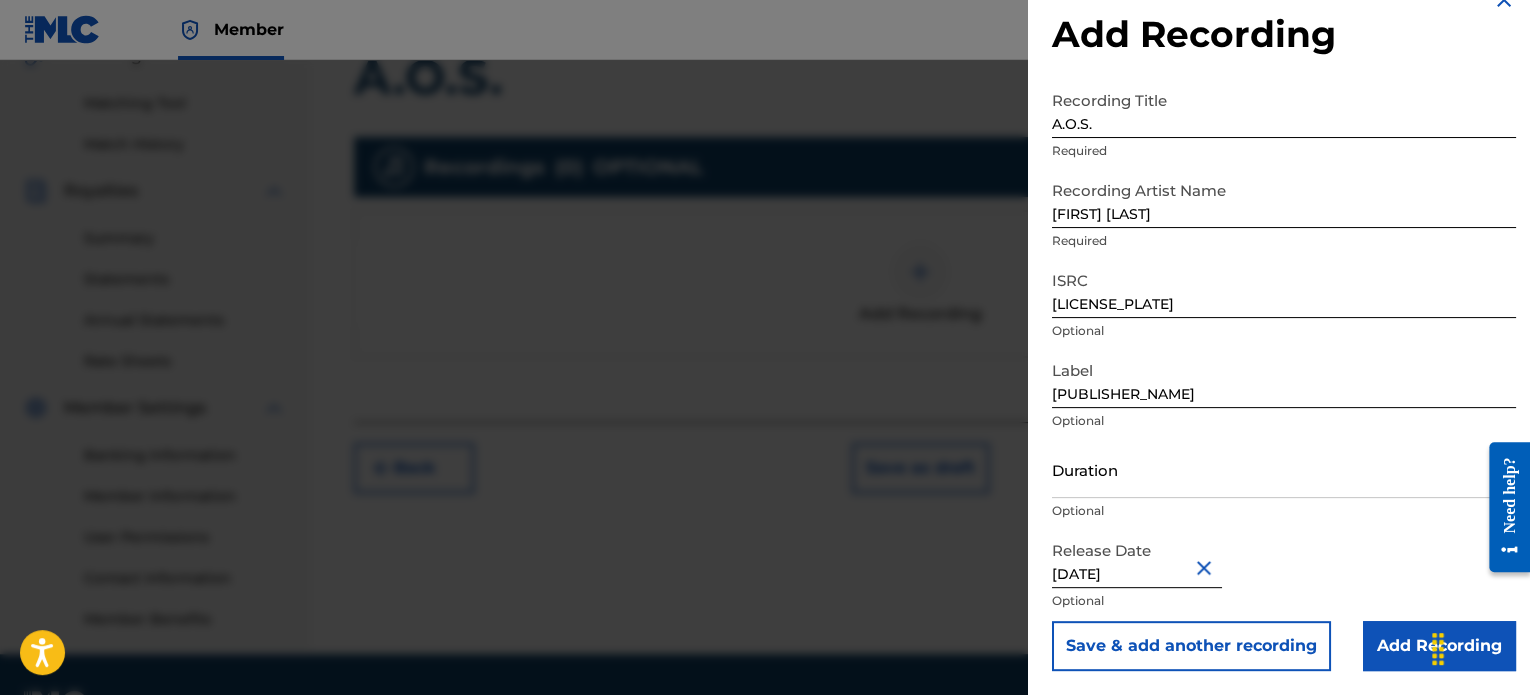click on "Add Recording" at bounding box center [1439, 646] 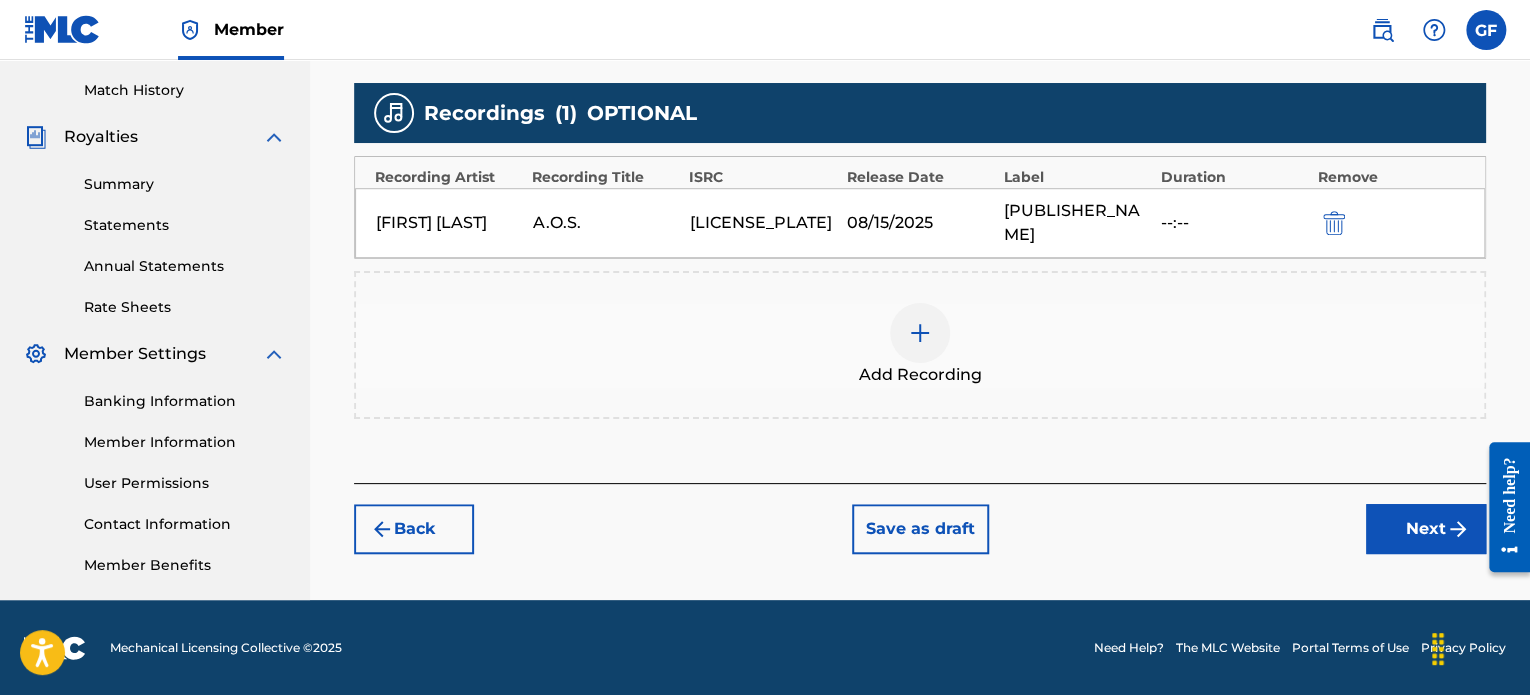 click on "Next" at bounding box center (1426, 529) 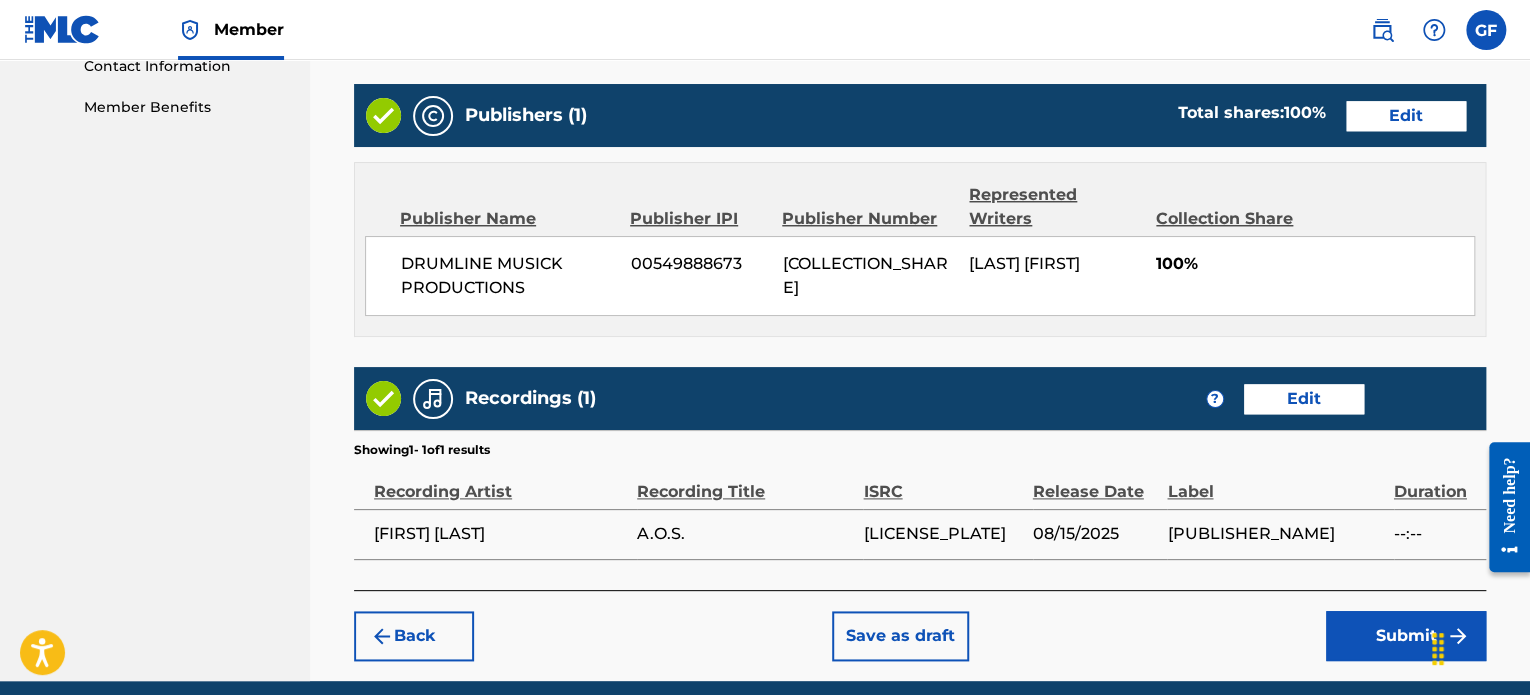 scroll, scrollTop: 1081, scrollLeft: 0, axis: vertical 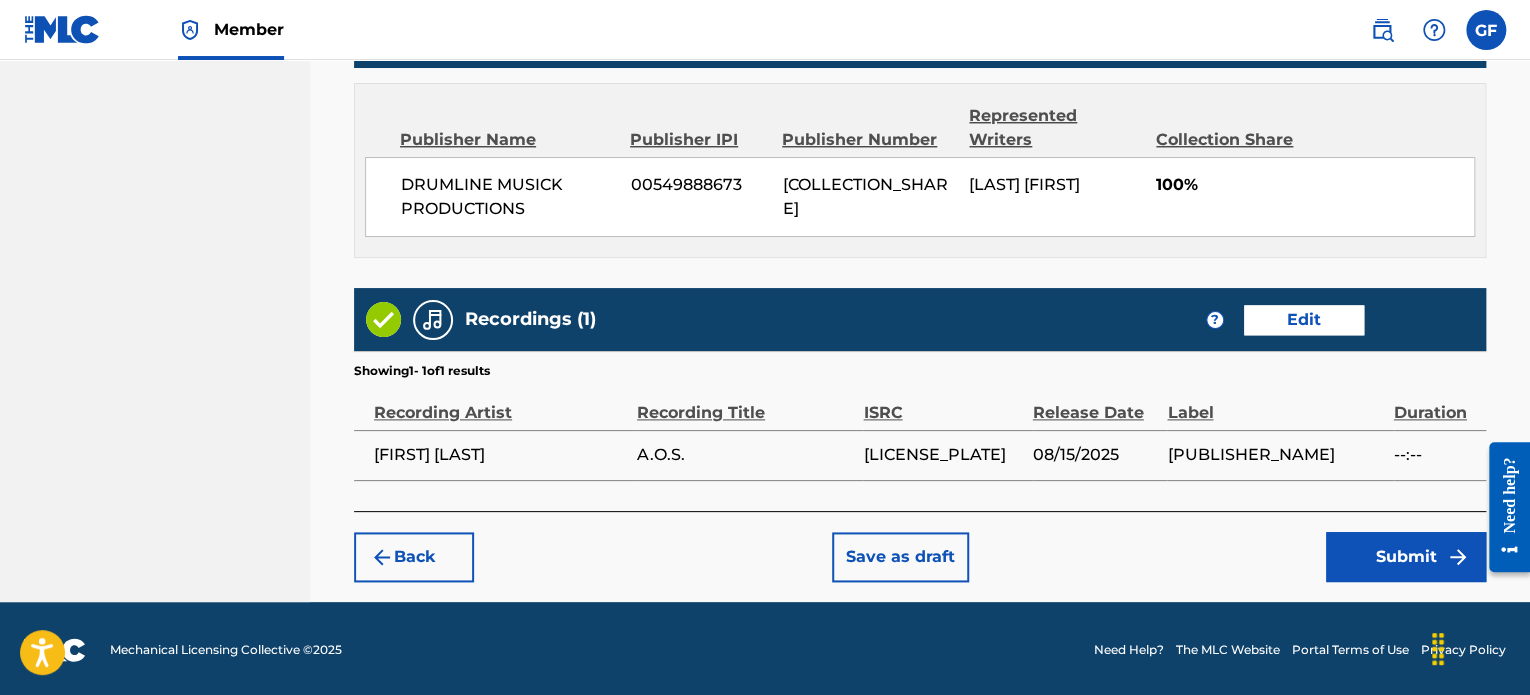 click on "Submit" at bounding box center (1406, 557) 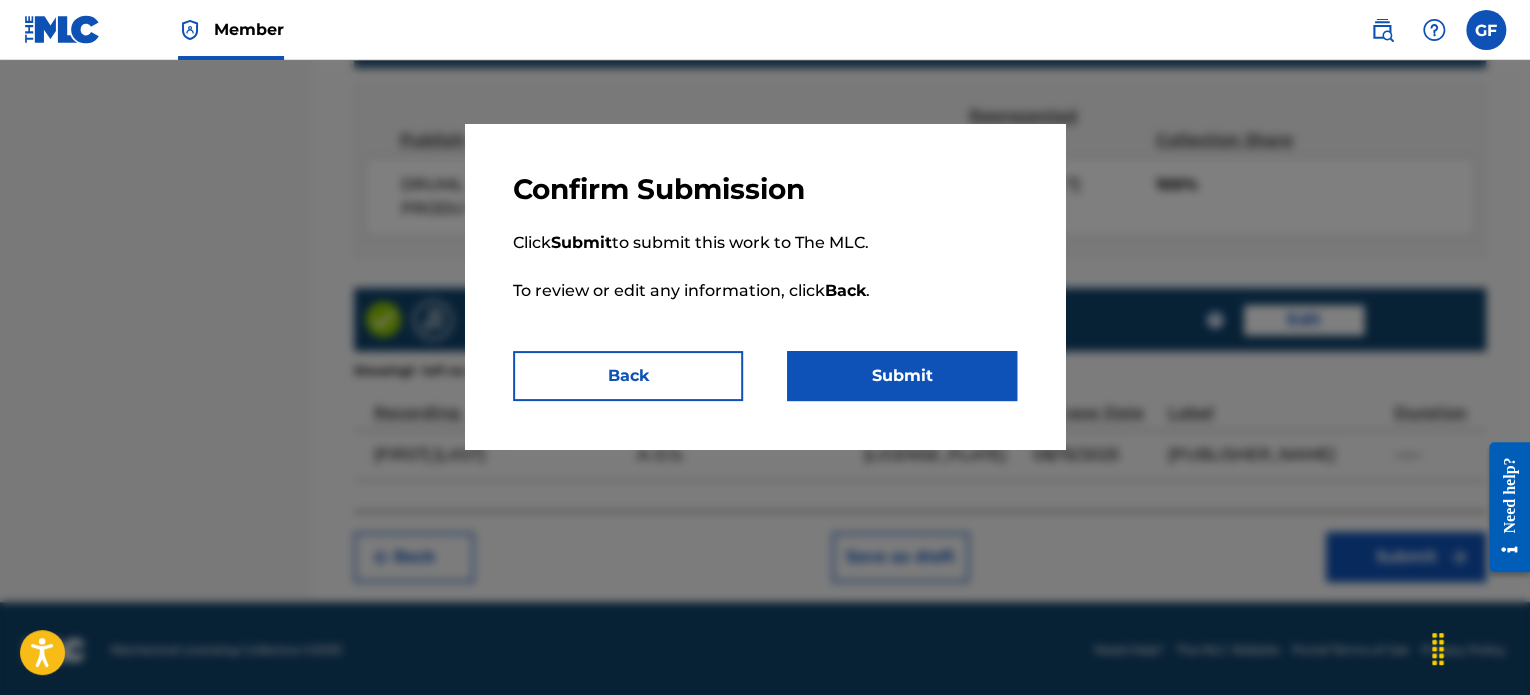 click on "Submit" at bounding box center (902, 376) 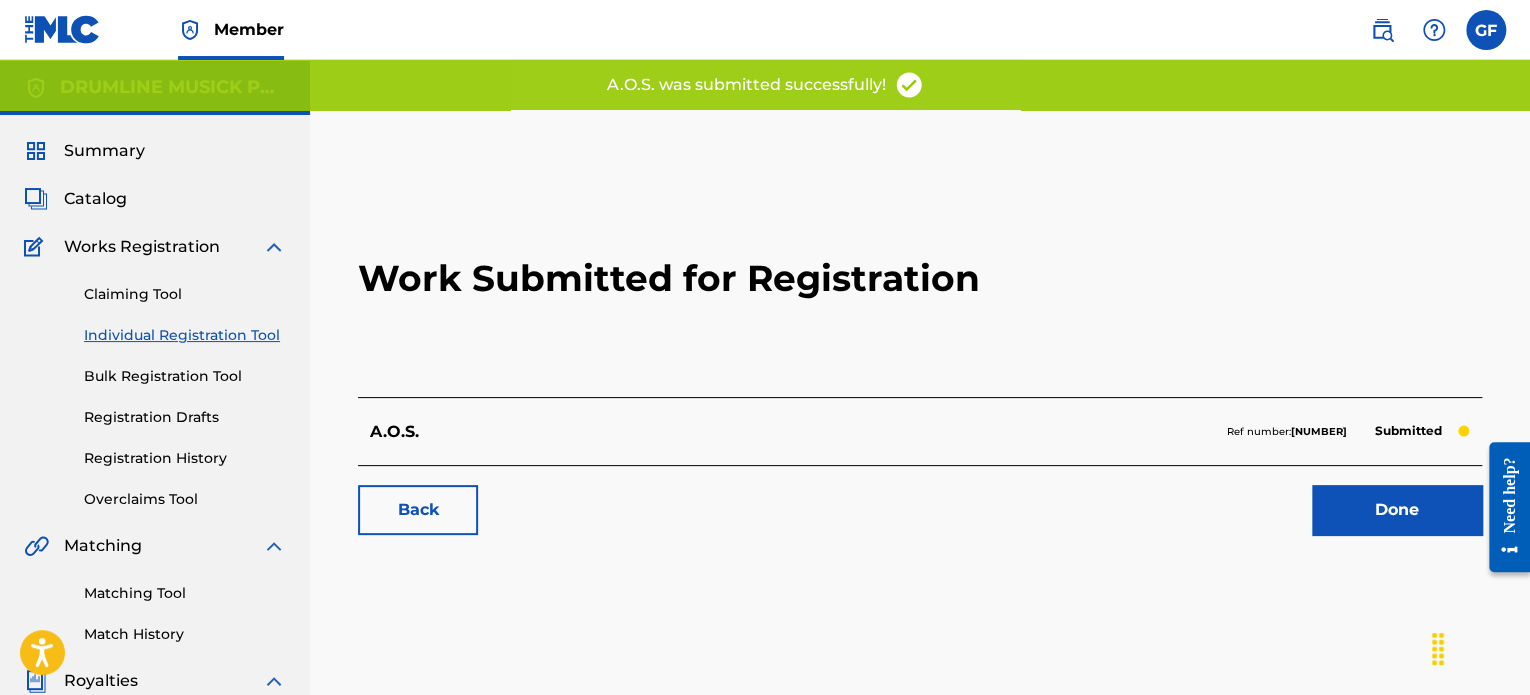 click on "Done" at bounding box center (1397, 510) 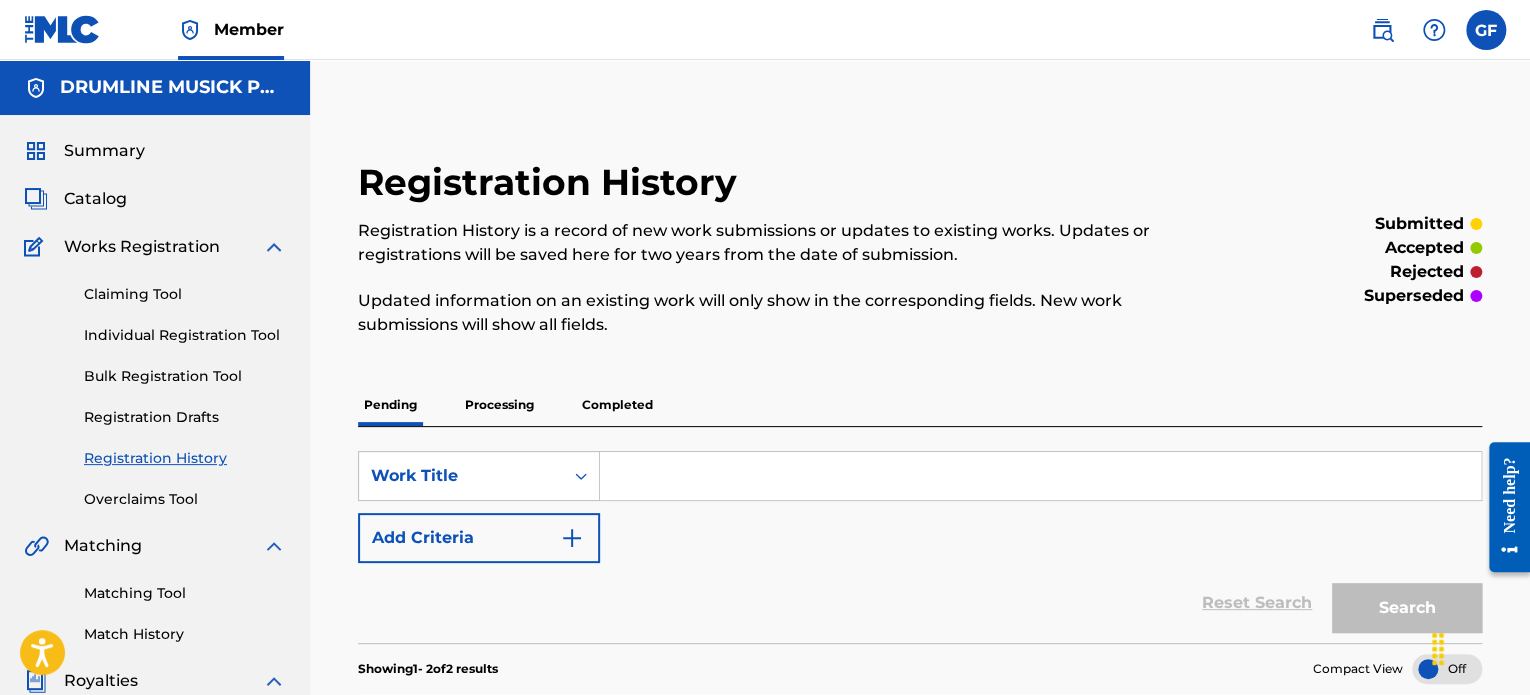 click at bounding box center (1486, 30) 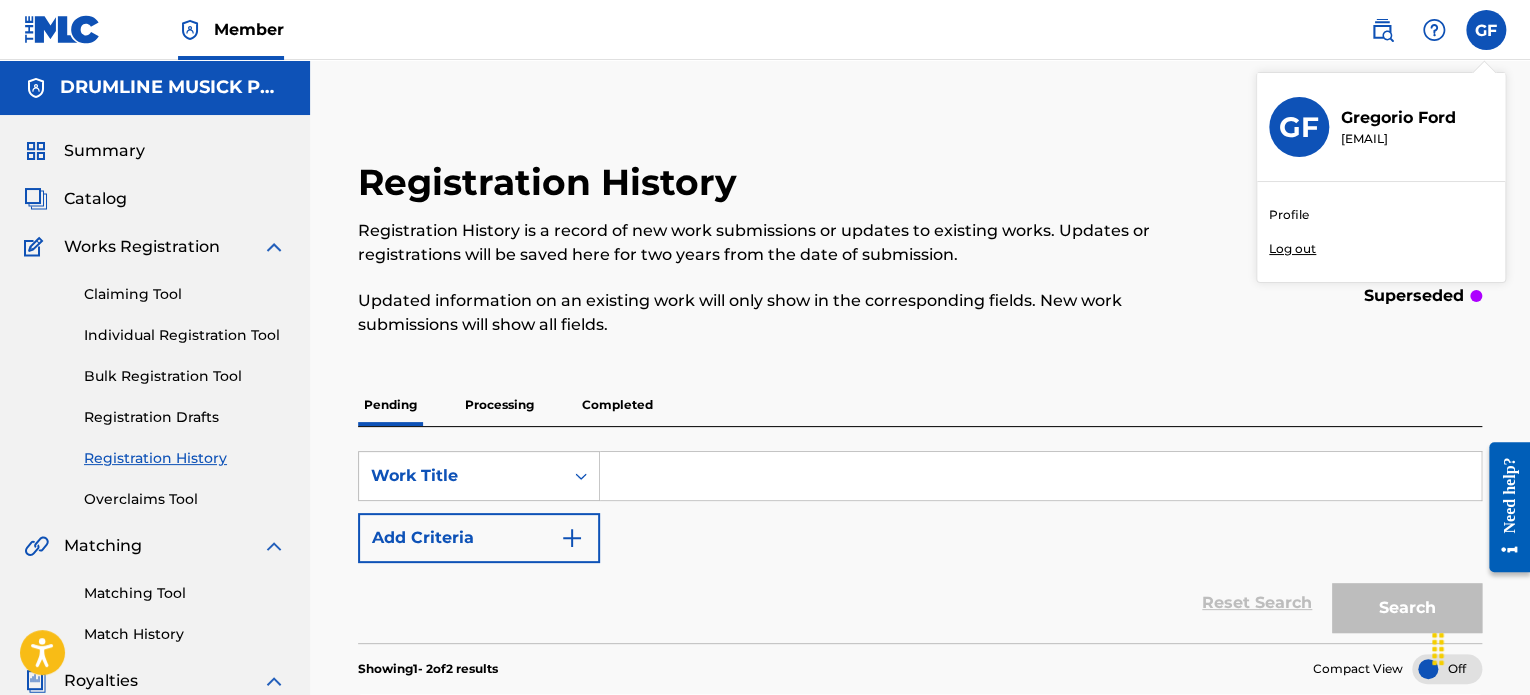 click on "Log out" at bounding box center [1292, 249] 